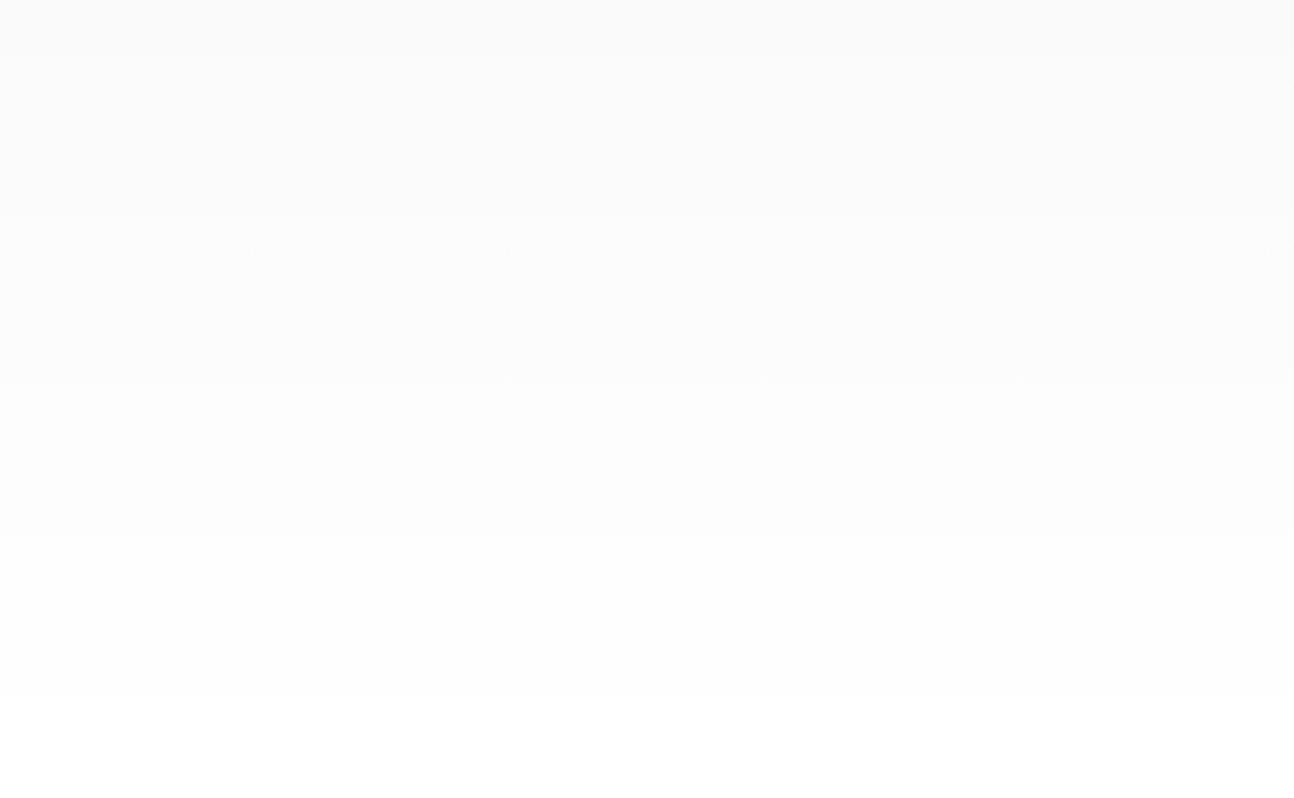 scroll, scrollTop: 0, scrollLeft: 0, axis: both 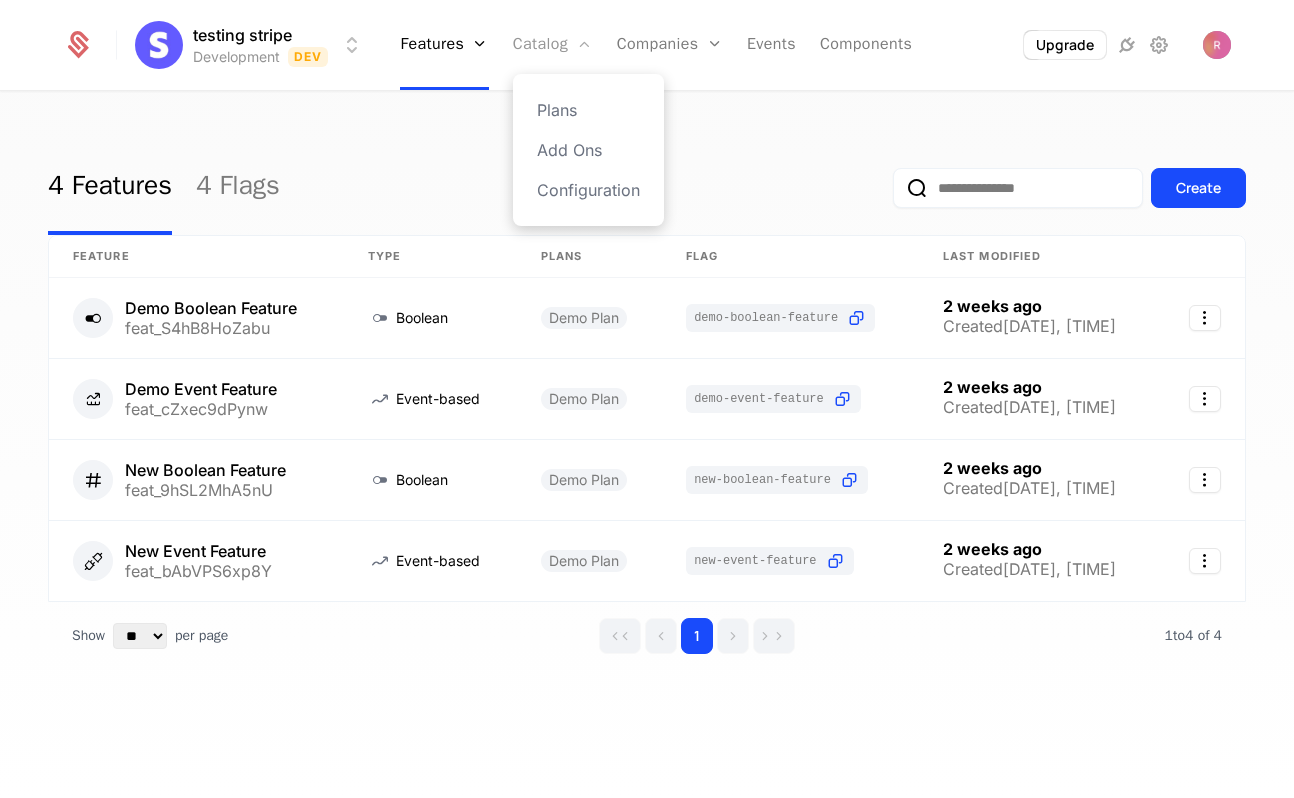 click on "Catalog" at bounding box center [553, 45] 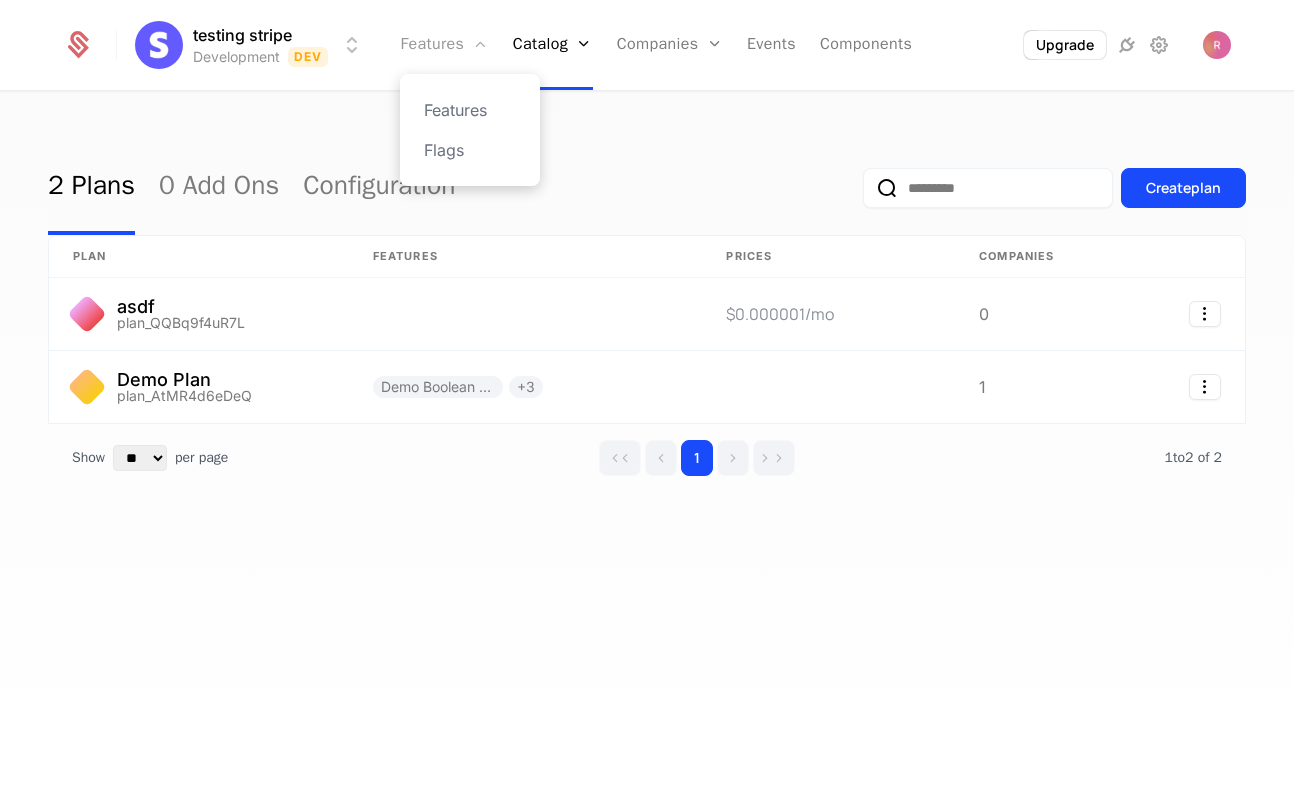 click on "Features" at bounding box center [444, 45] 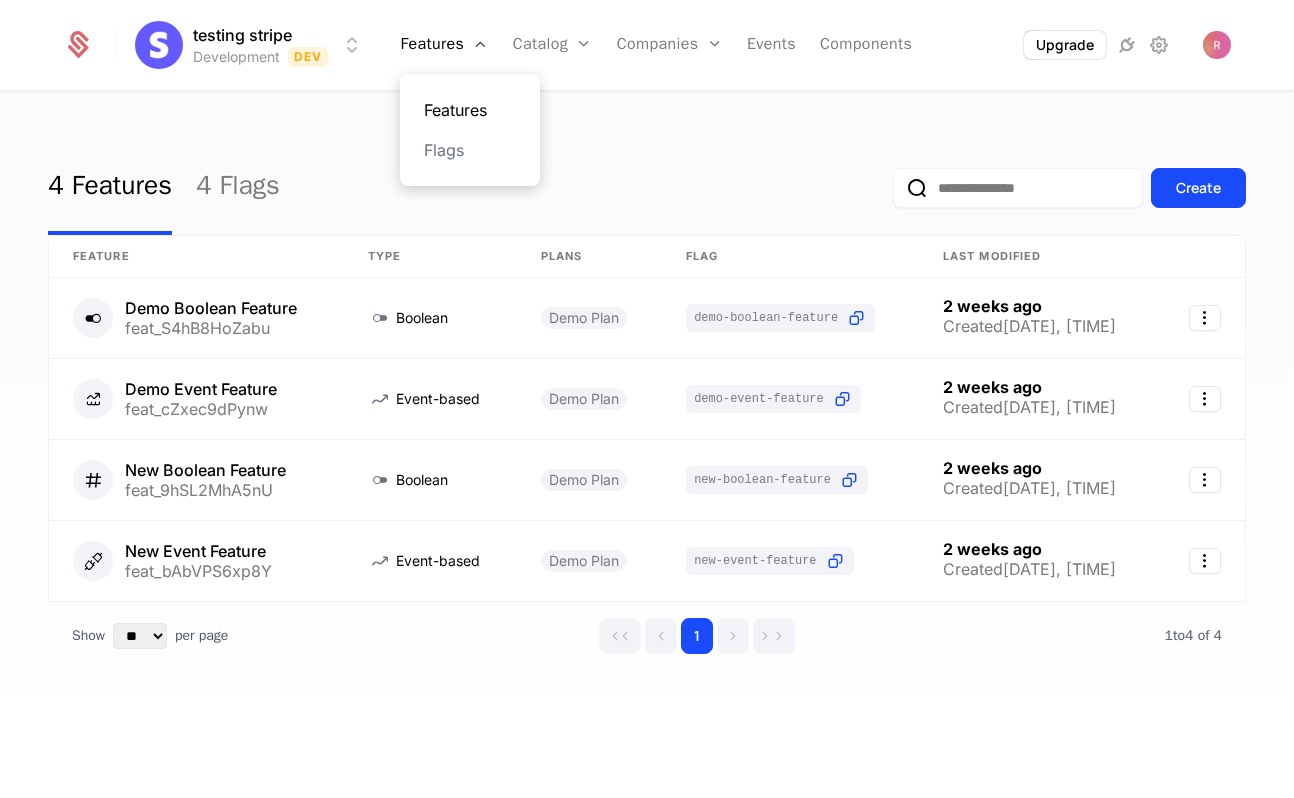 click on "Features" at bounding box center [470, 110] 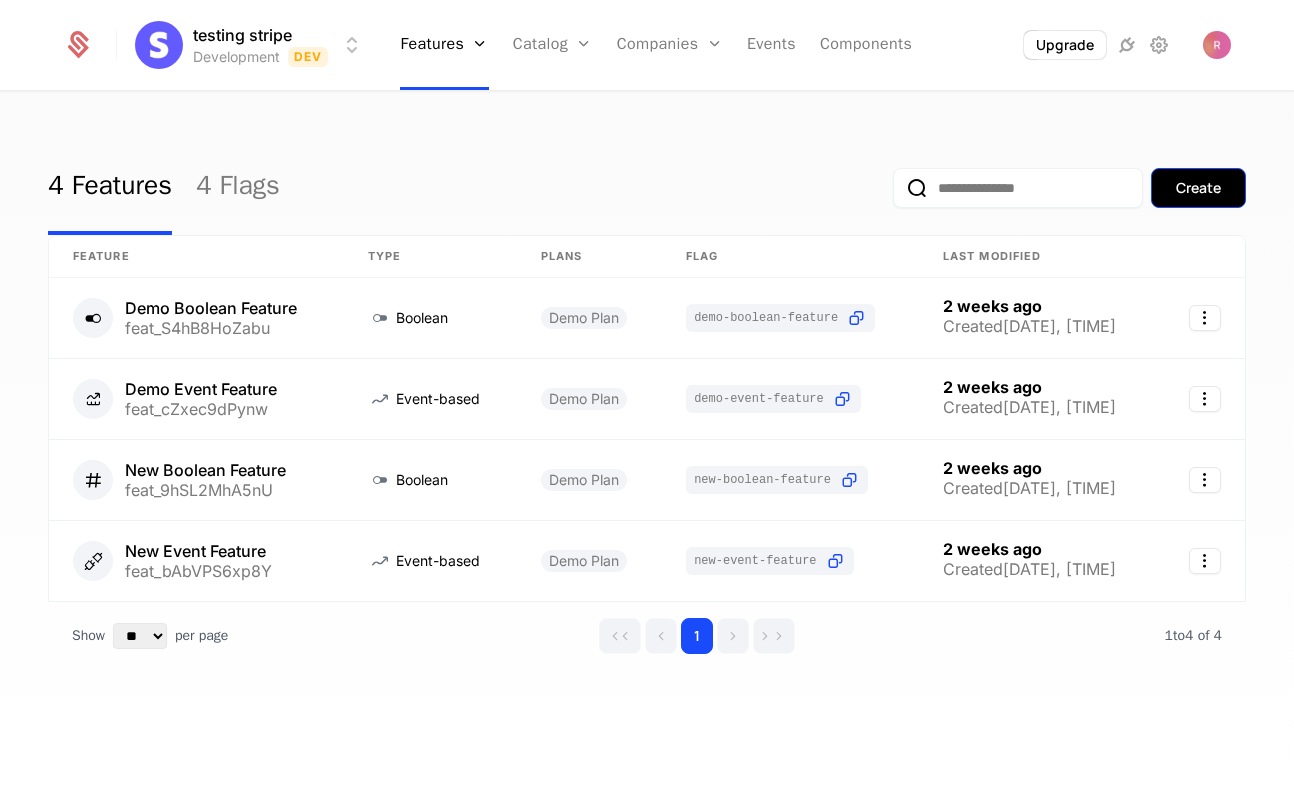 click on "Create" at bounding box center [1198, 188] 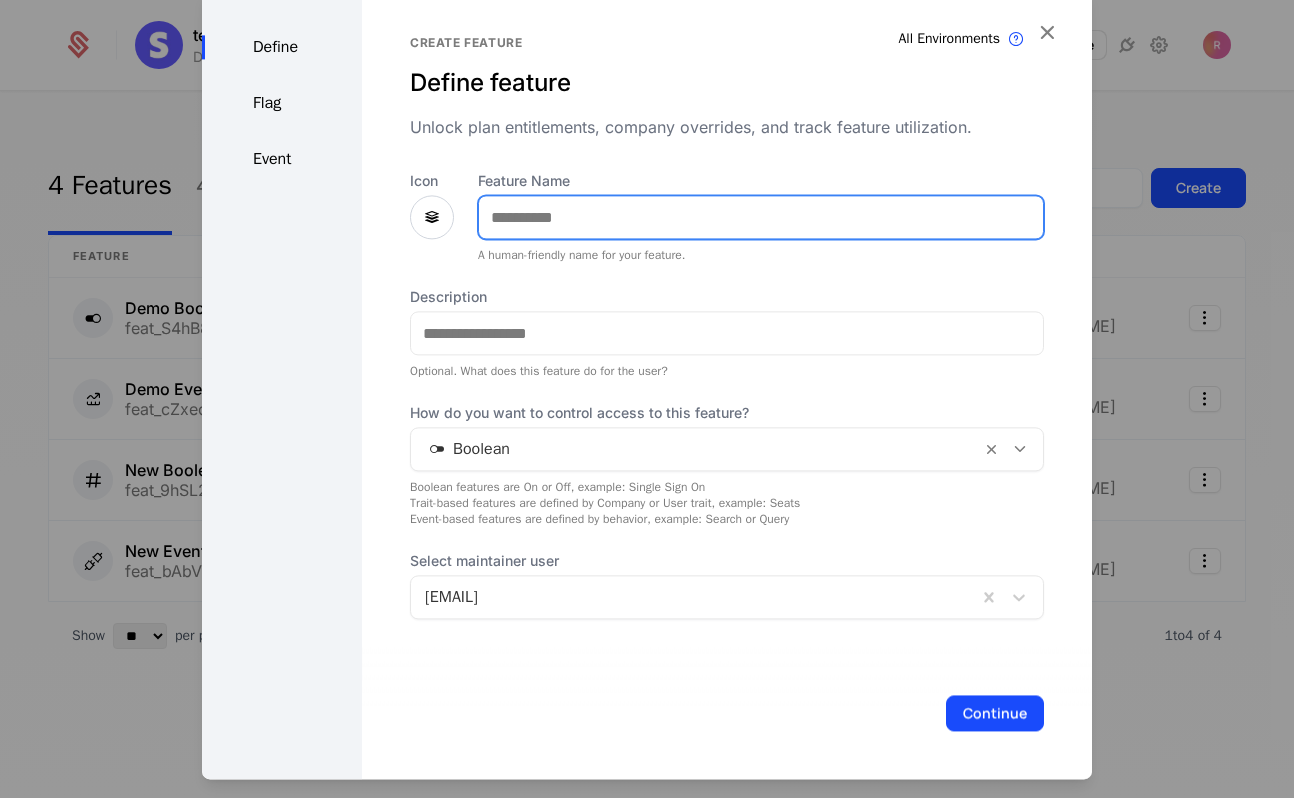 click on "Feature Name" at bounding box center [761, 217] 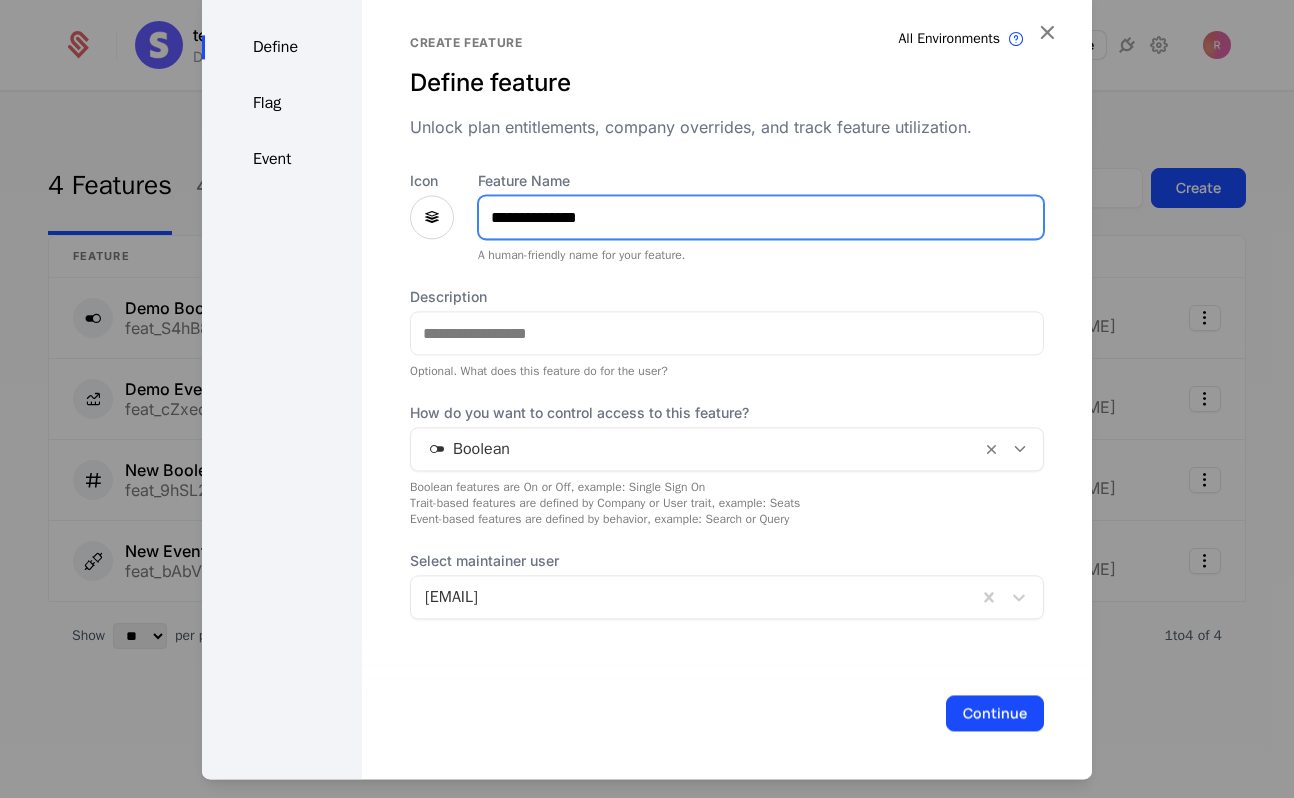 type on "**********" 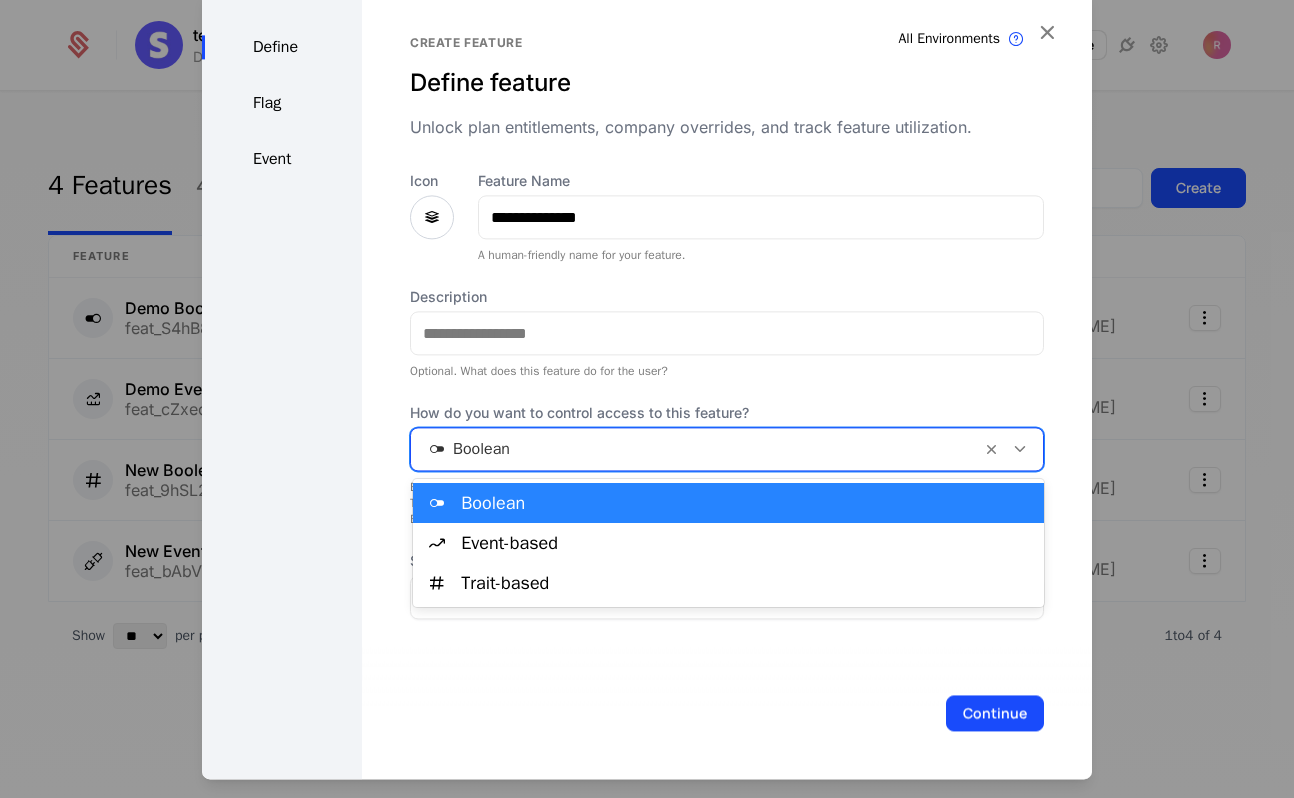 click at bounding box center [696, 449] 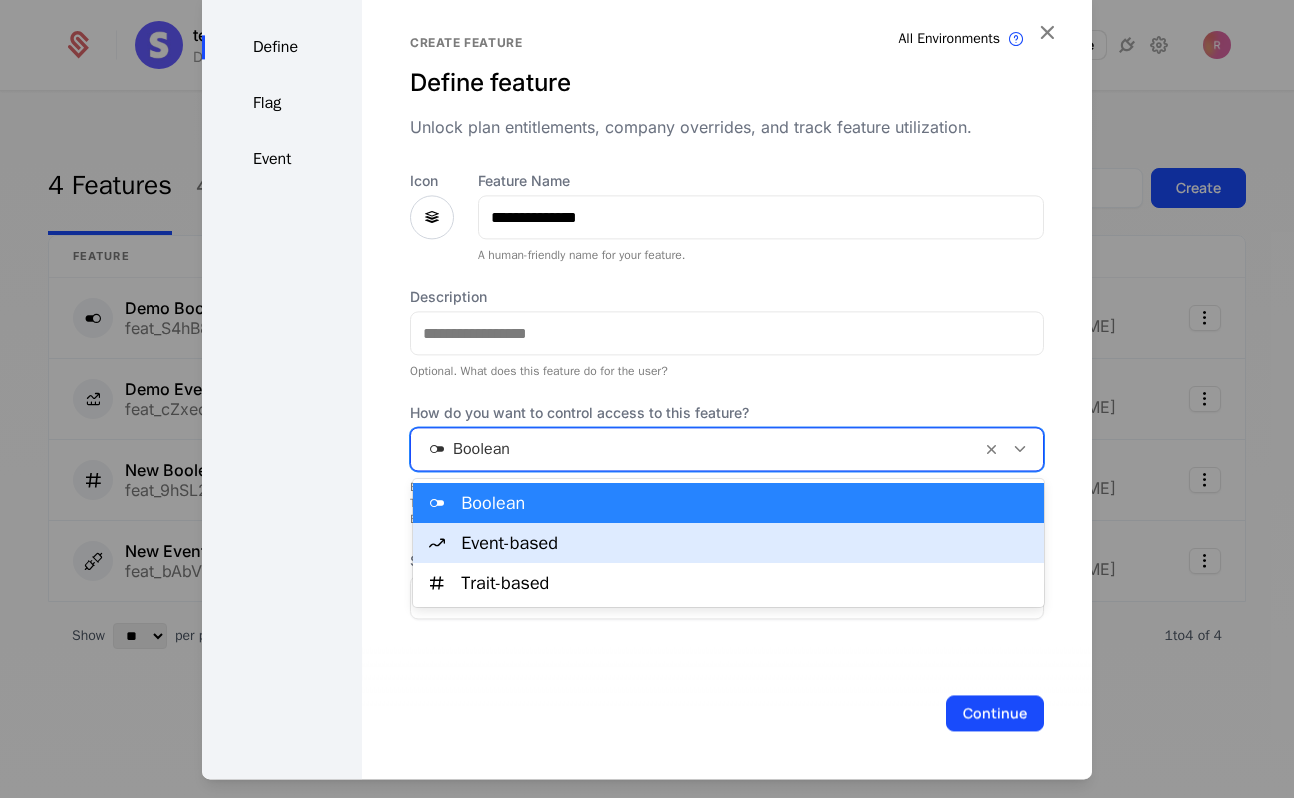 click on "Event-based" at bounding box center [746, 543] 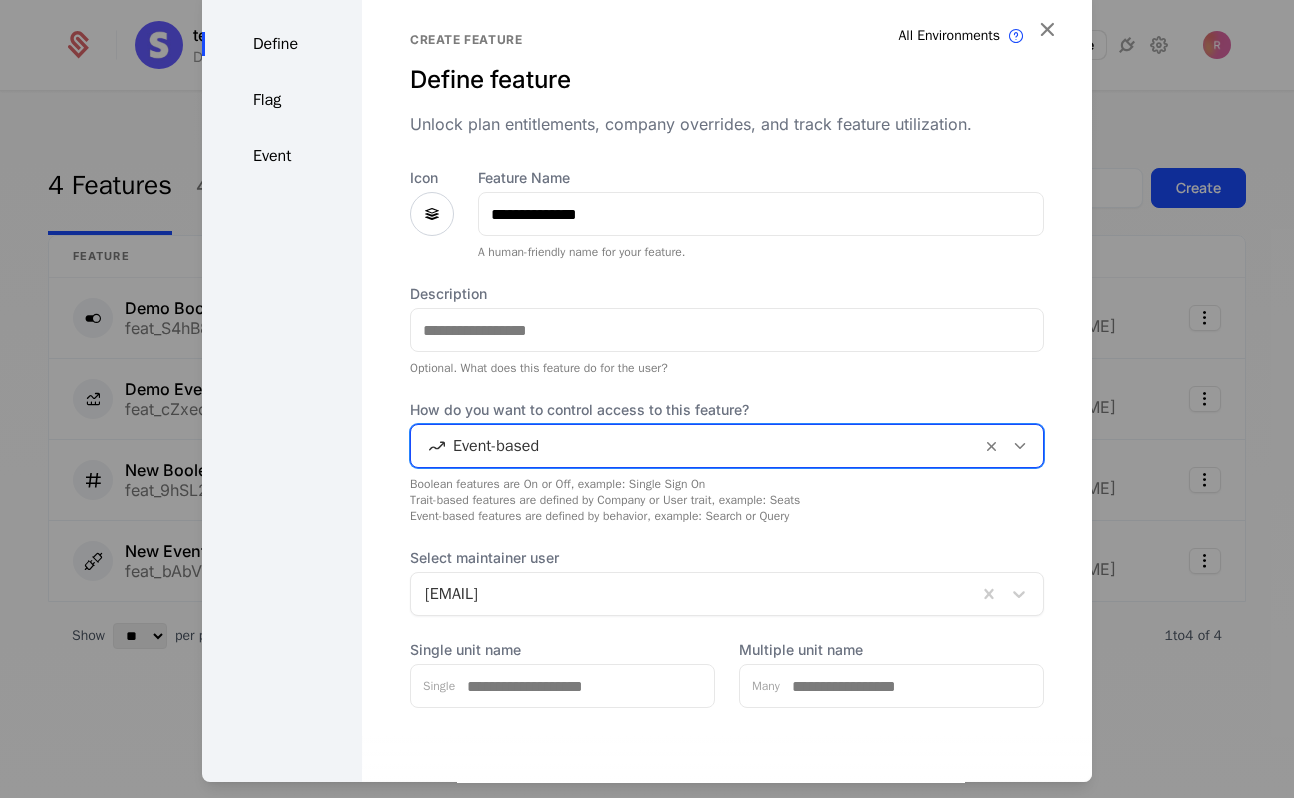 scroll, scrollTop: 86, scrollLeft: 0, axis: vertical 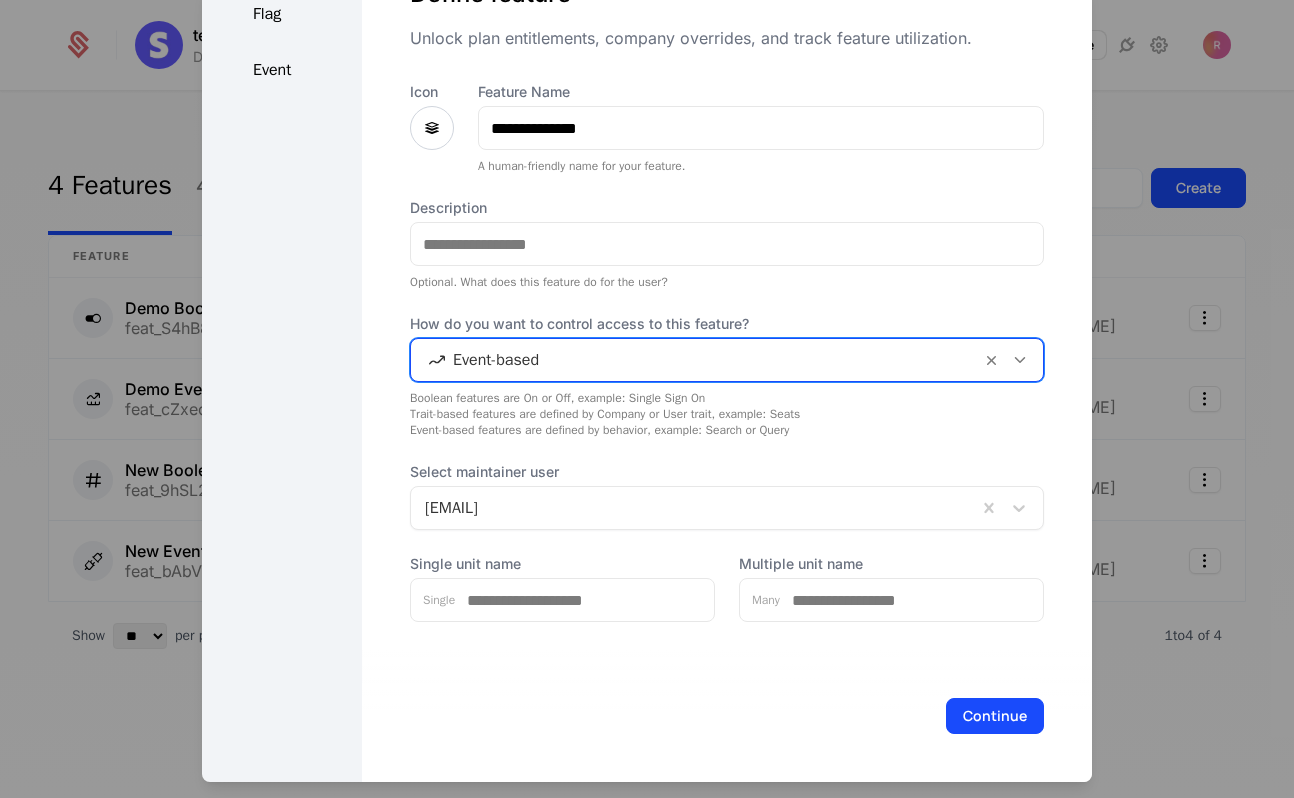 click on "Continue" at bounding box center [995, 716] 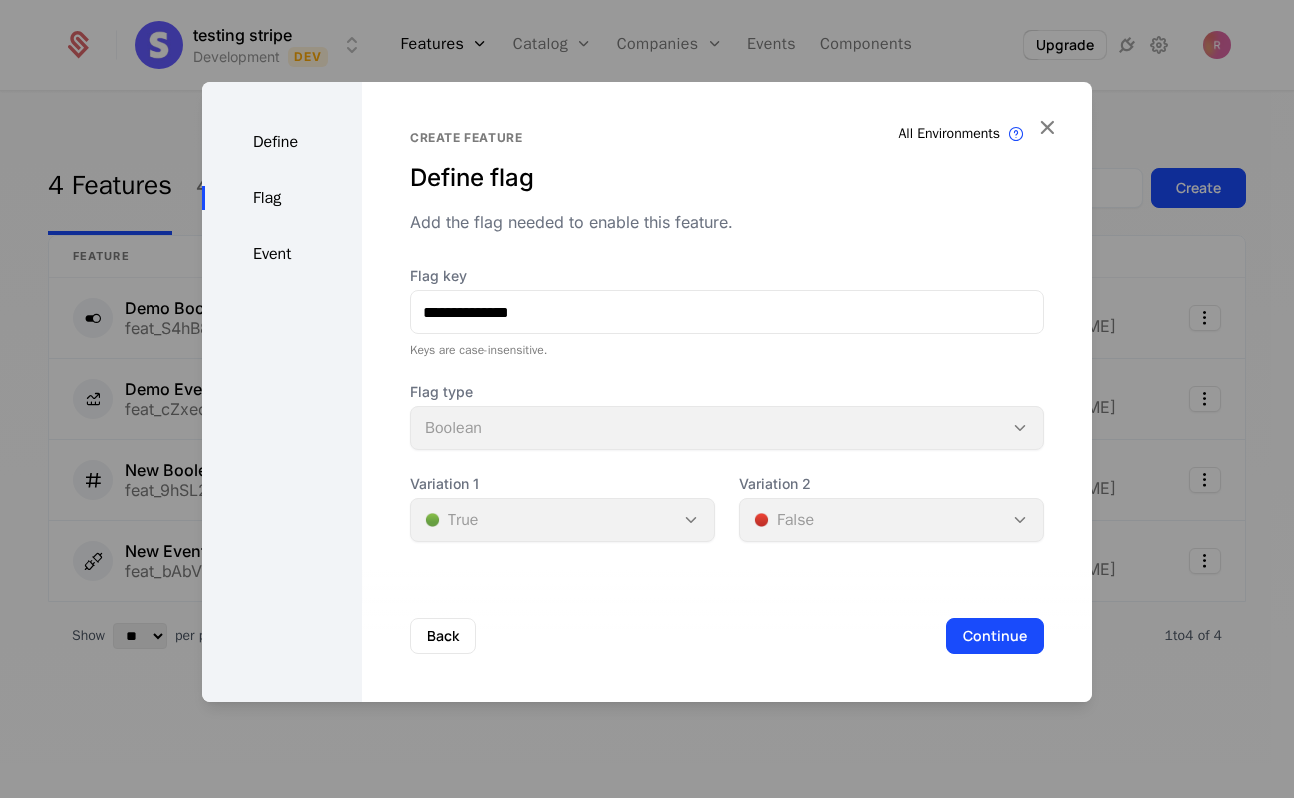 scroll, scrollTop: 0, scrollLeft: 0, axis: both 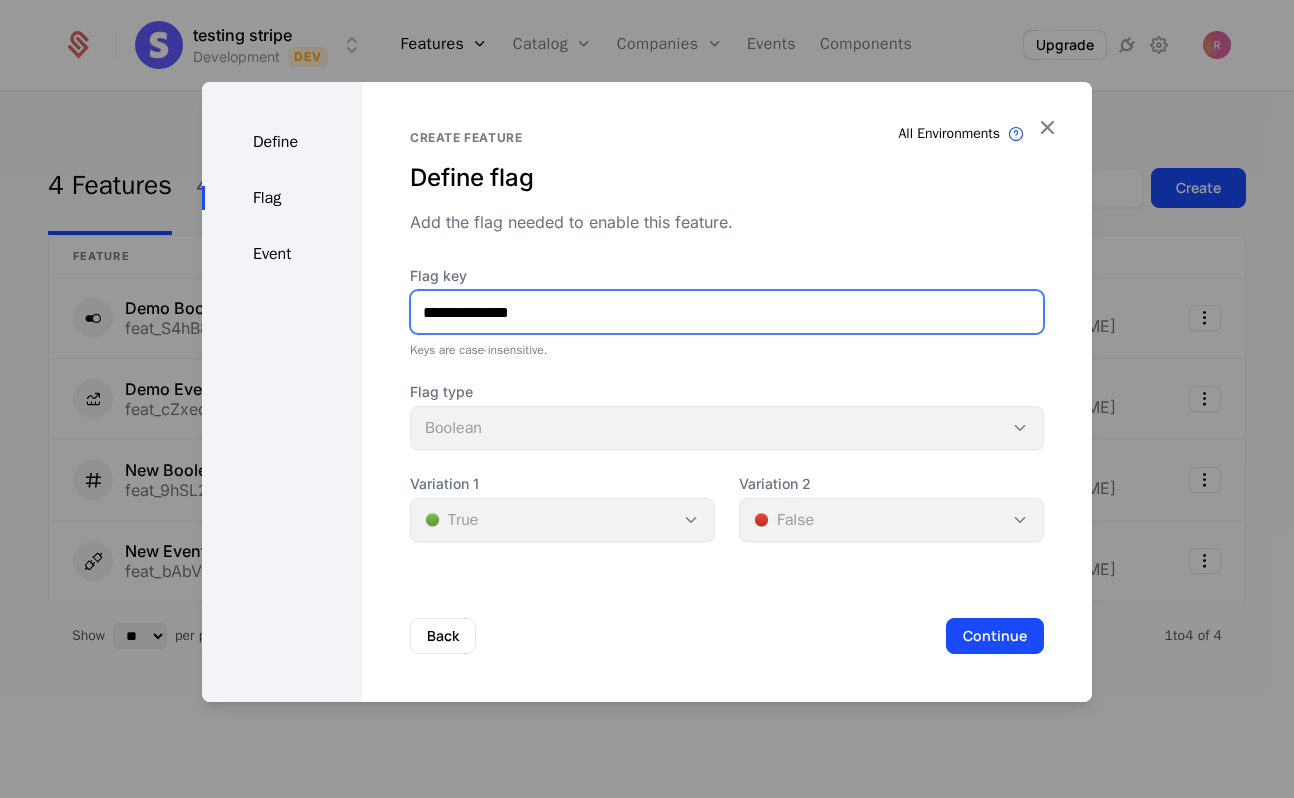 click on "**********" at bounding box center [727, 312] 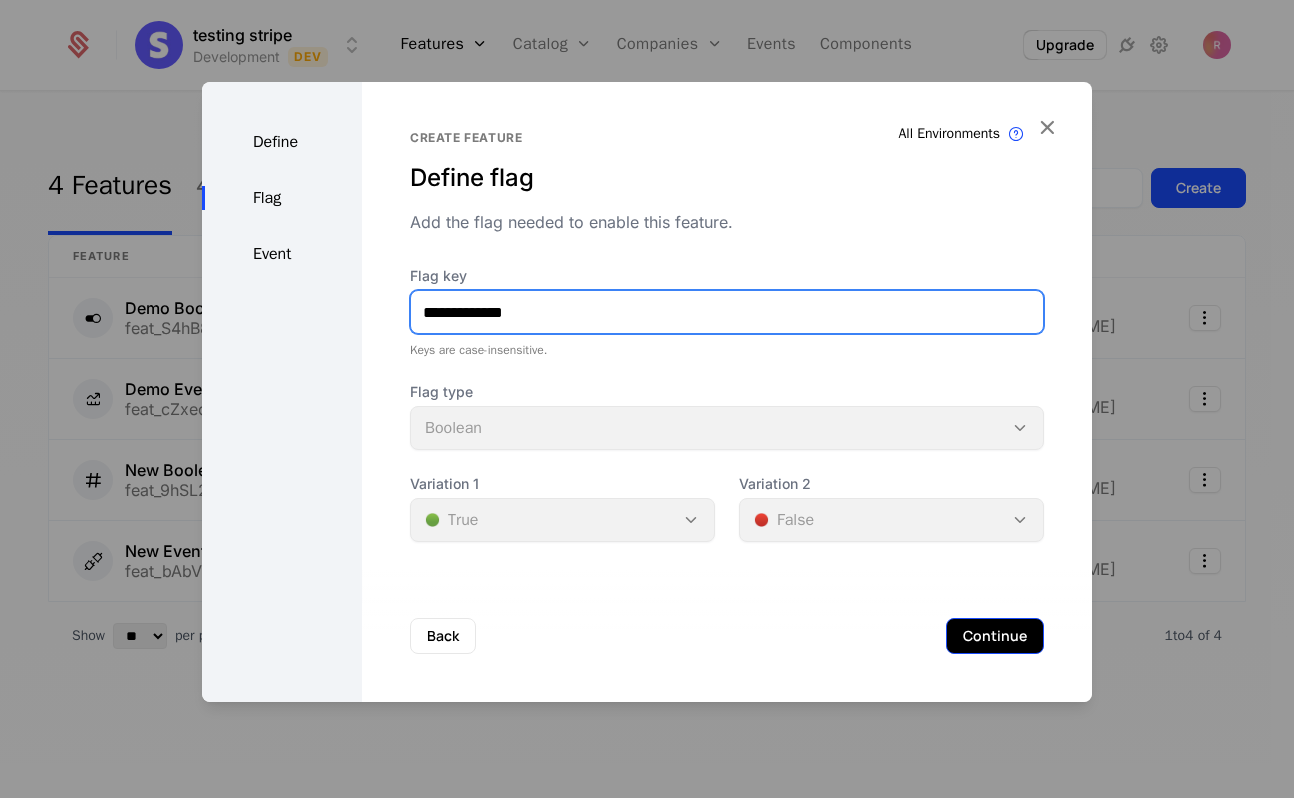 type on "**********" 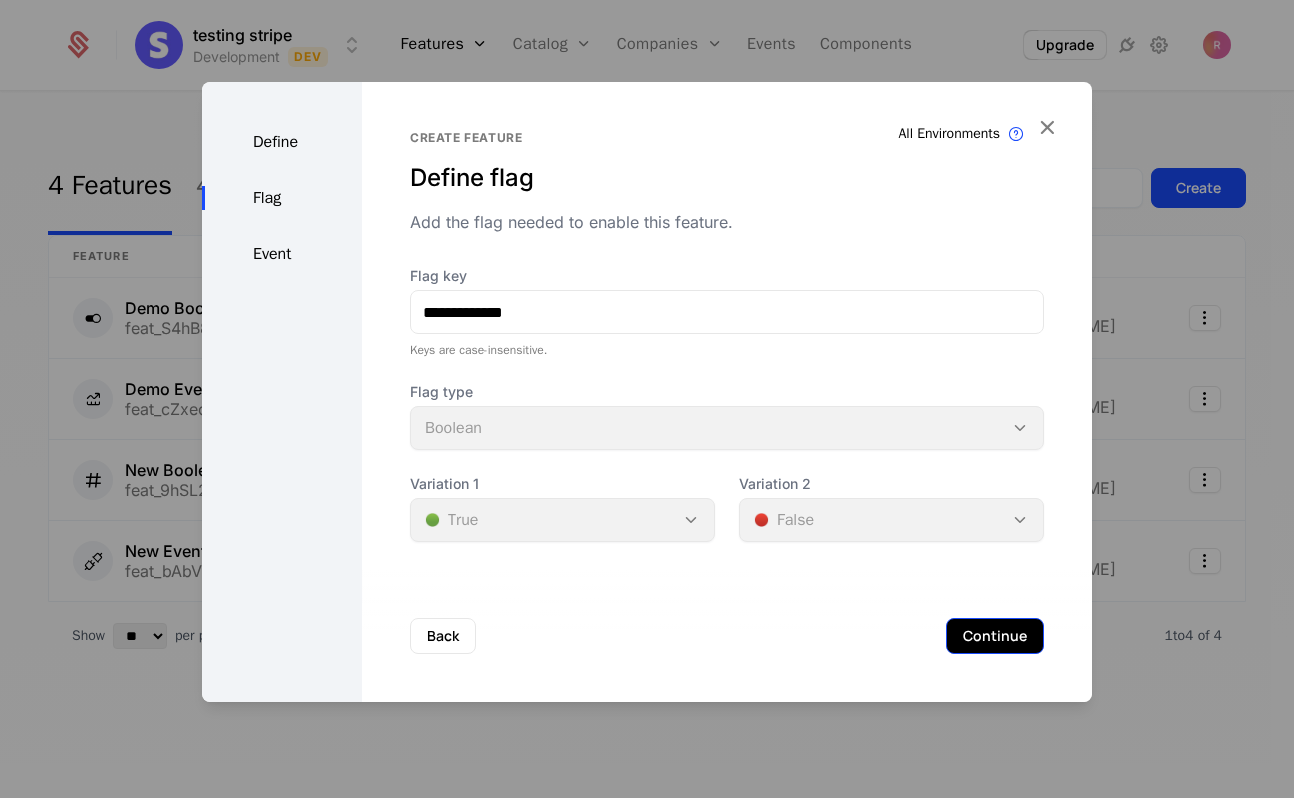 click on "Continue" at bounding box center (995, 636) 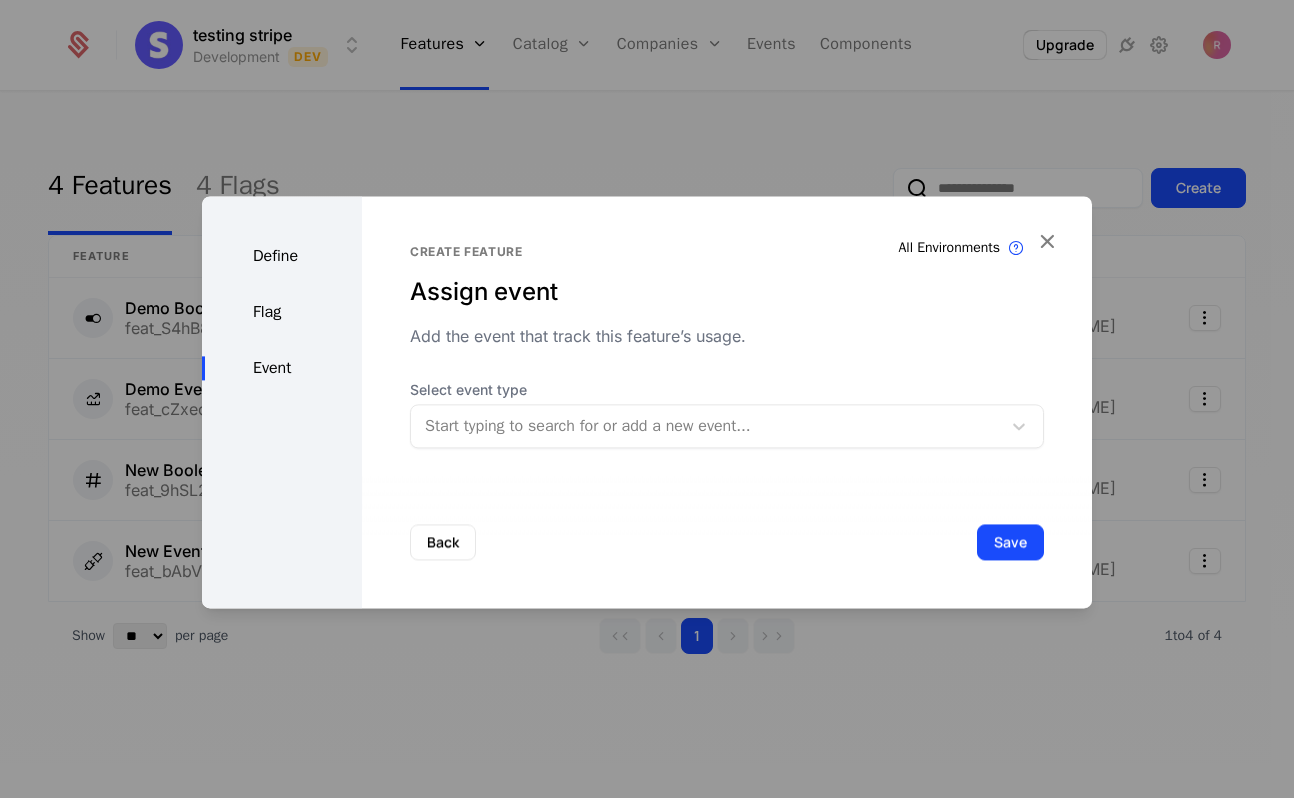 click at bounding box center (706, 426) 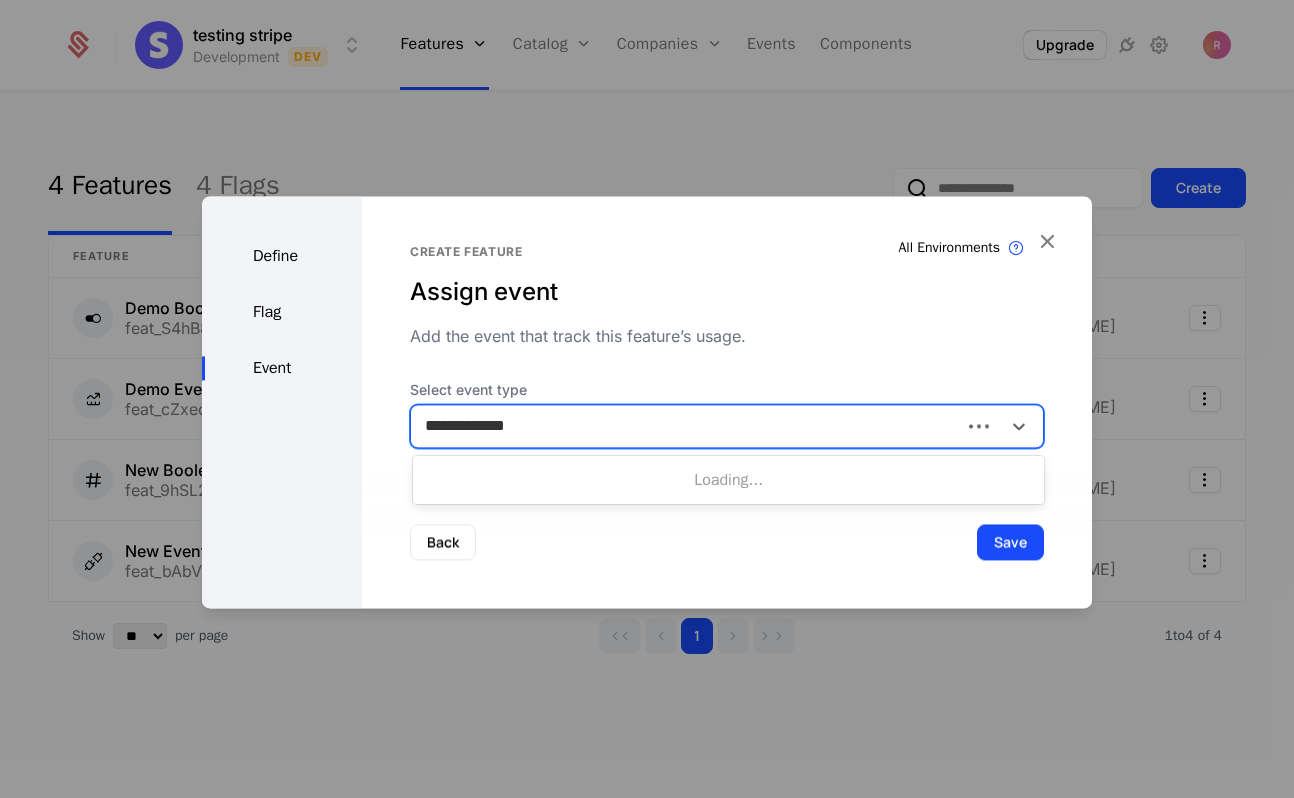 type on "**********" 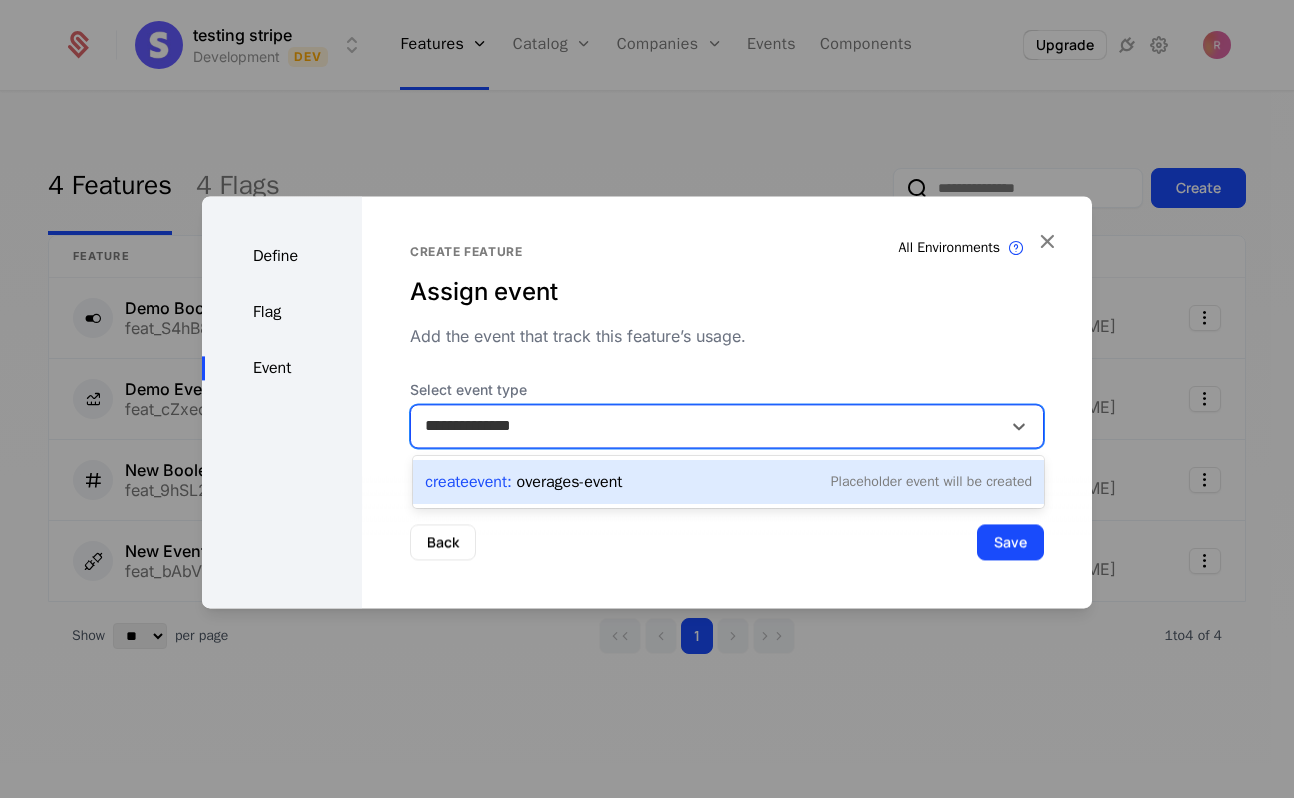 click on "Placeholder   Event   will be created" at bounding box center [931, 482] 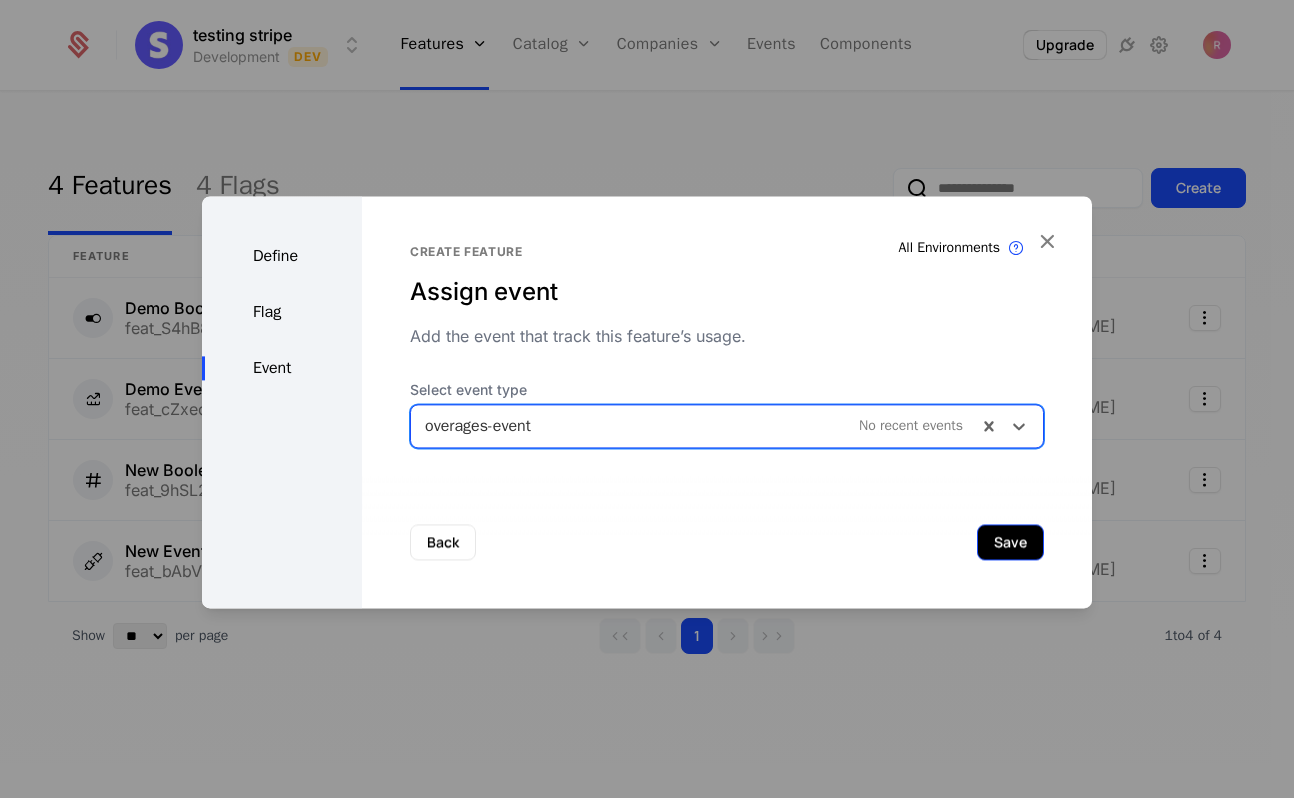 click on "Save" at bounding box center [1010, 542] 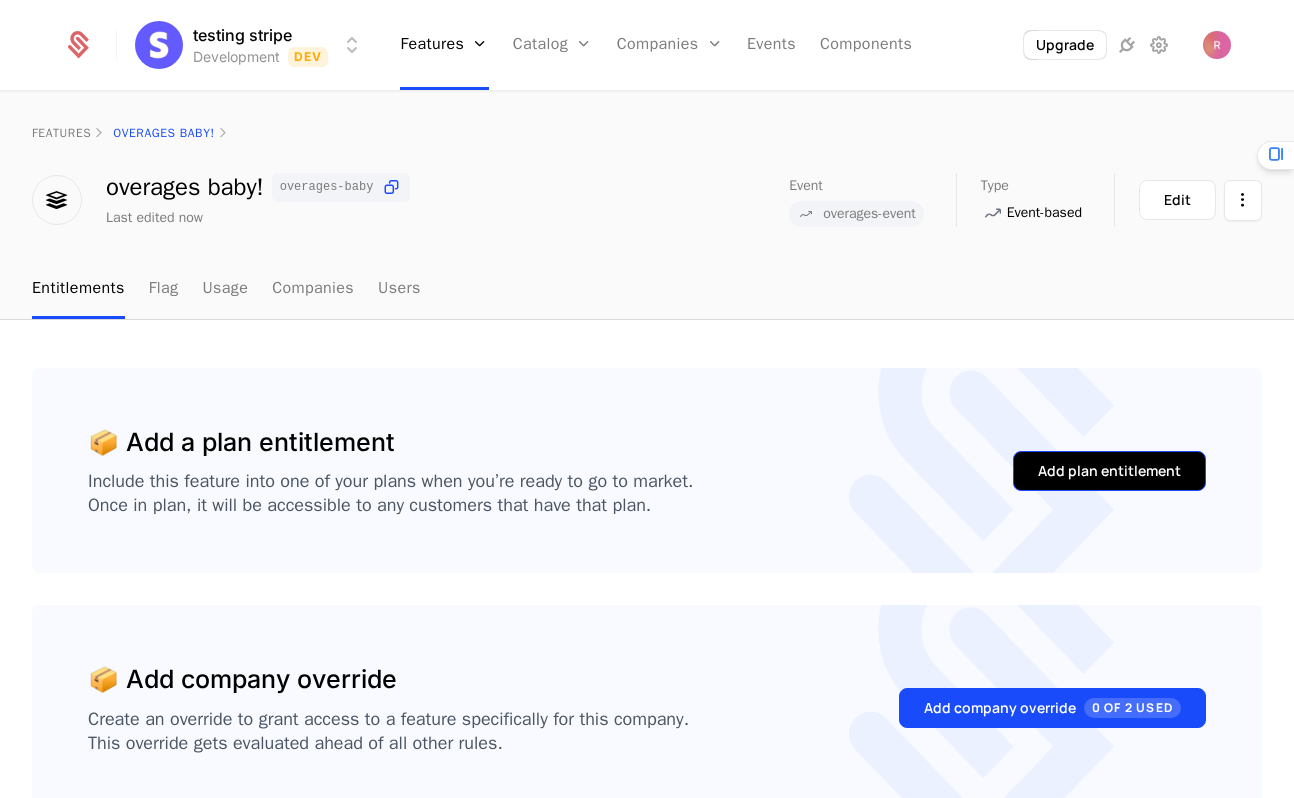 click on "Add plan entitlement" at bounding box center (1109, 471) 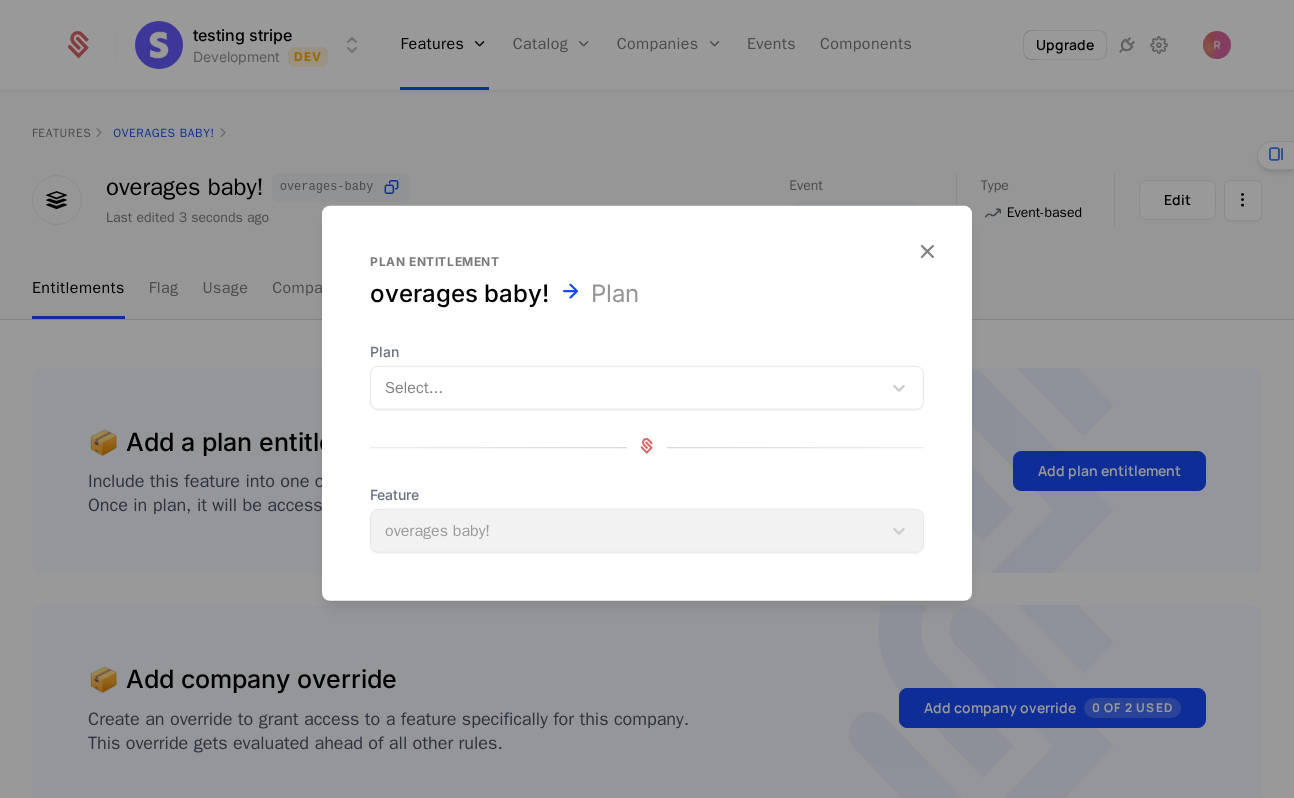 click at bounding box center (647, 399) 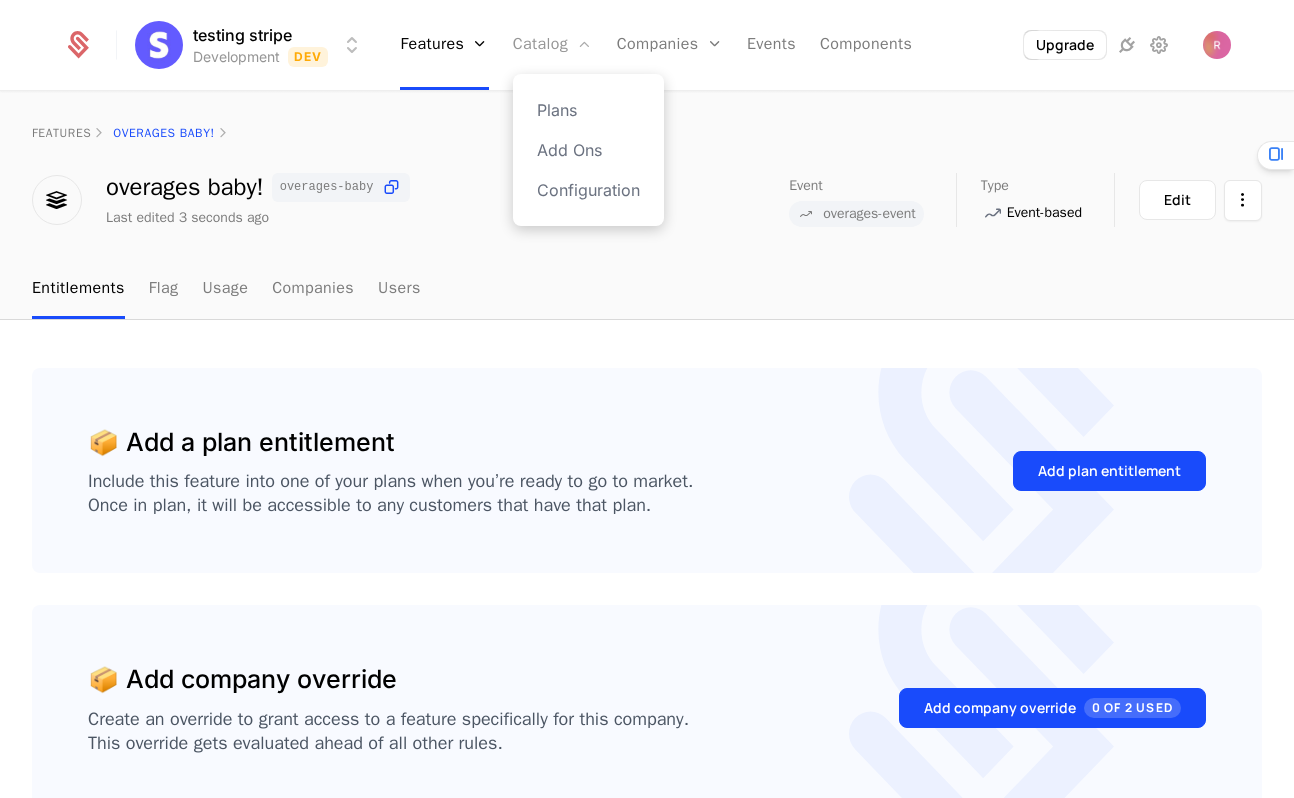 click on "Catalog" at bounding box center (553, 45) 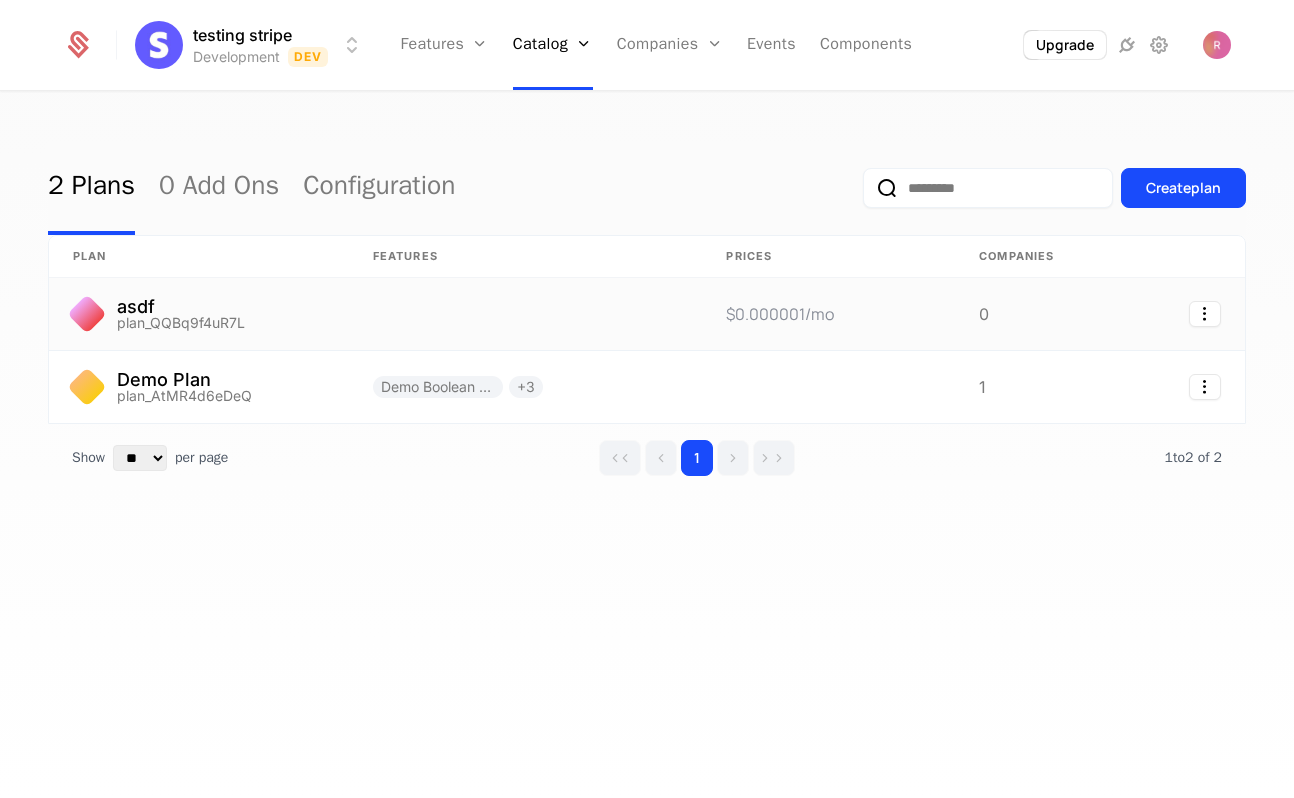 click on "asdf plan_[ID]" at bounding box center (199, 314) 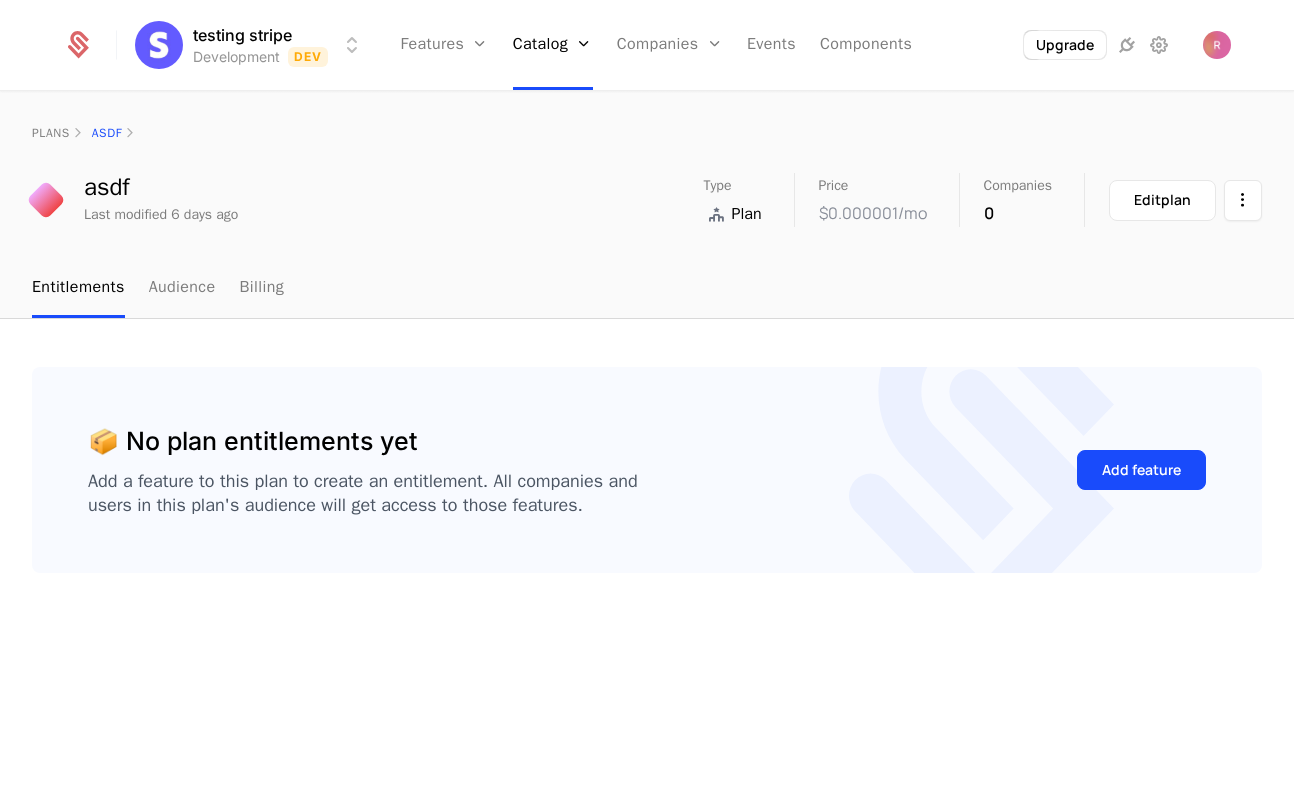 click on "Entitlements Audience Billing" at bounding box center (158, 288) 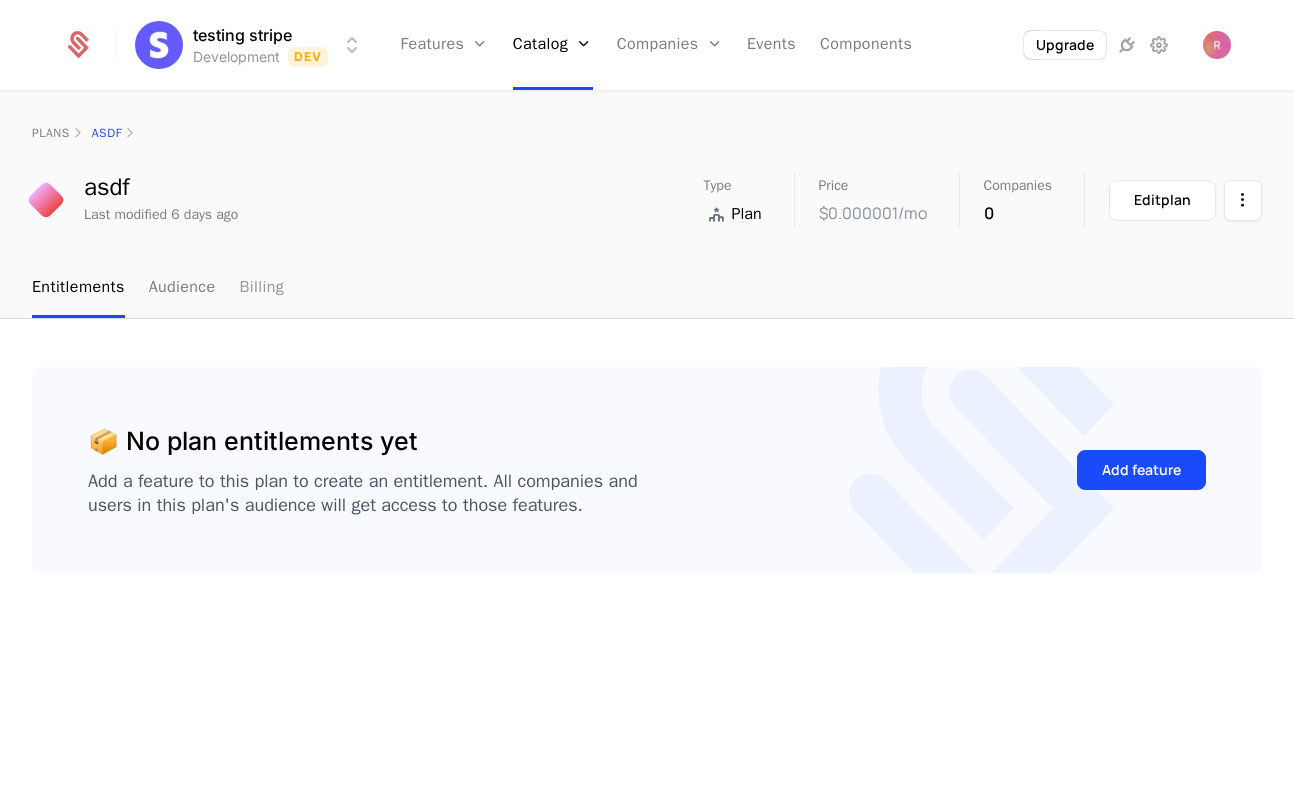 click on "Billing" at bounding box center (261, 288) 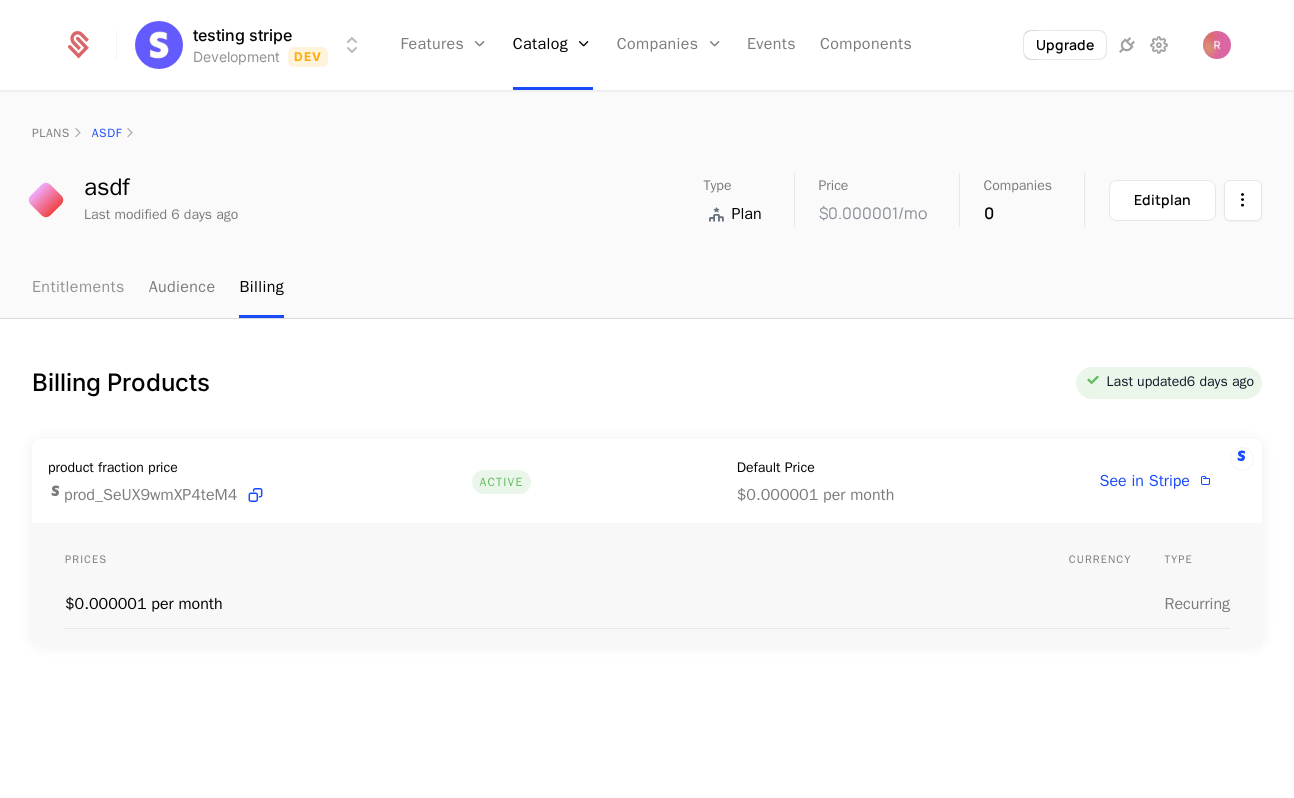 click on "Entitlements" at bounding box center (78, 288) 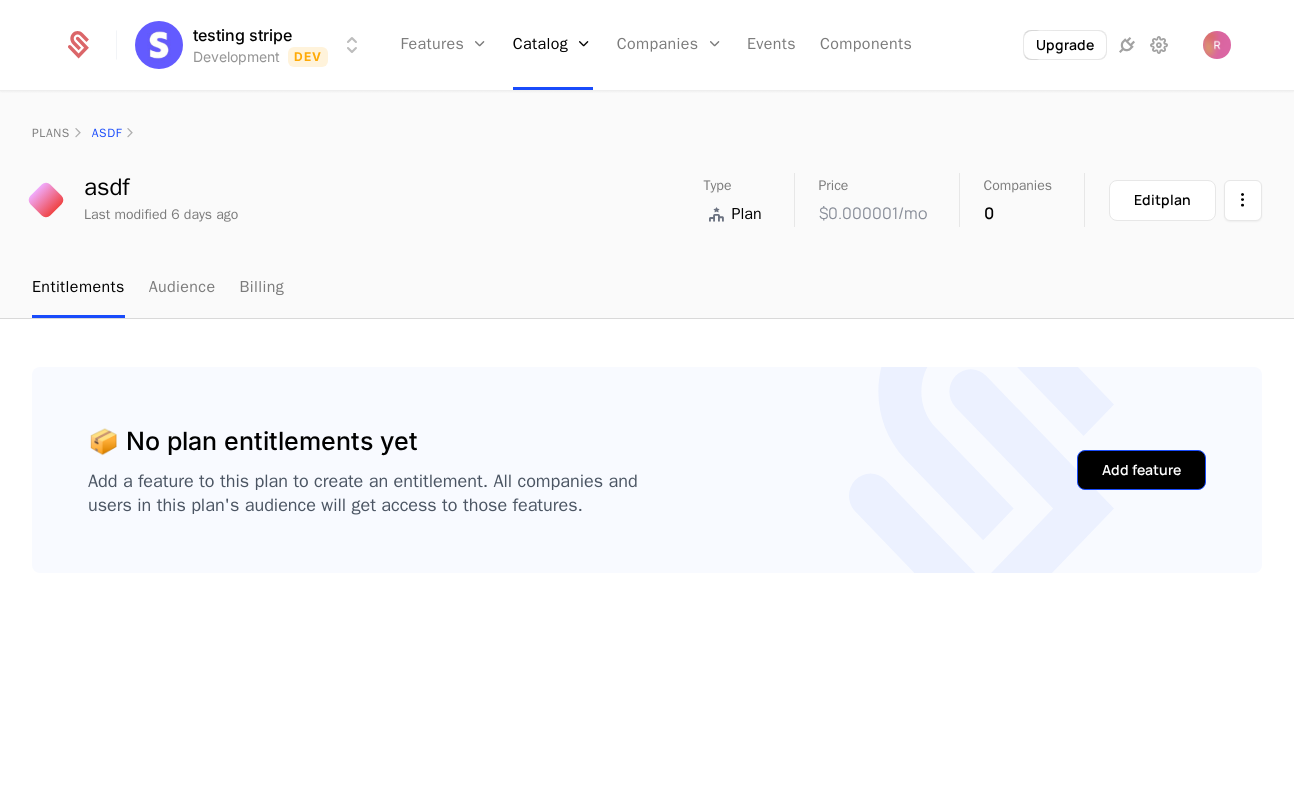 click on "Add feature" at bounding box center (1141, 470) 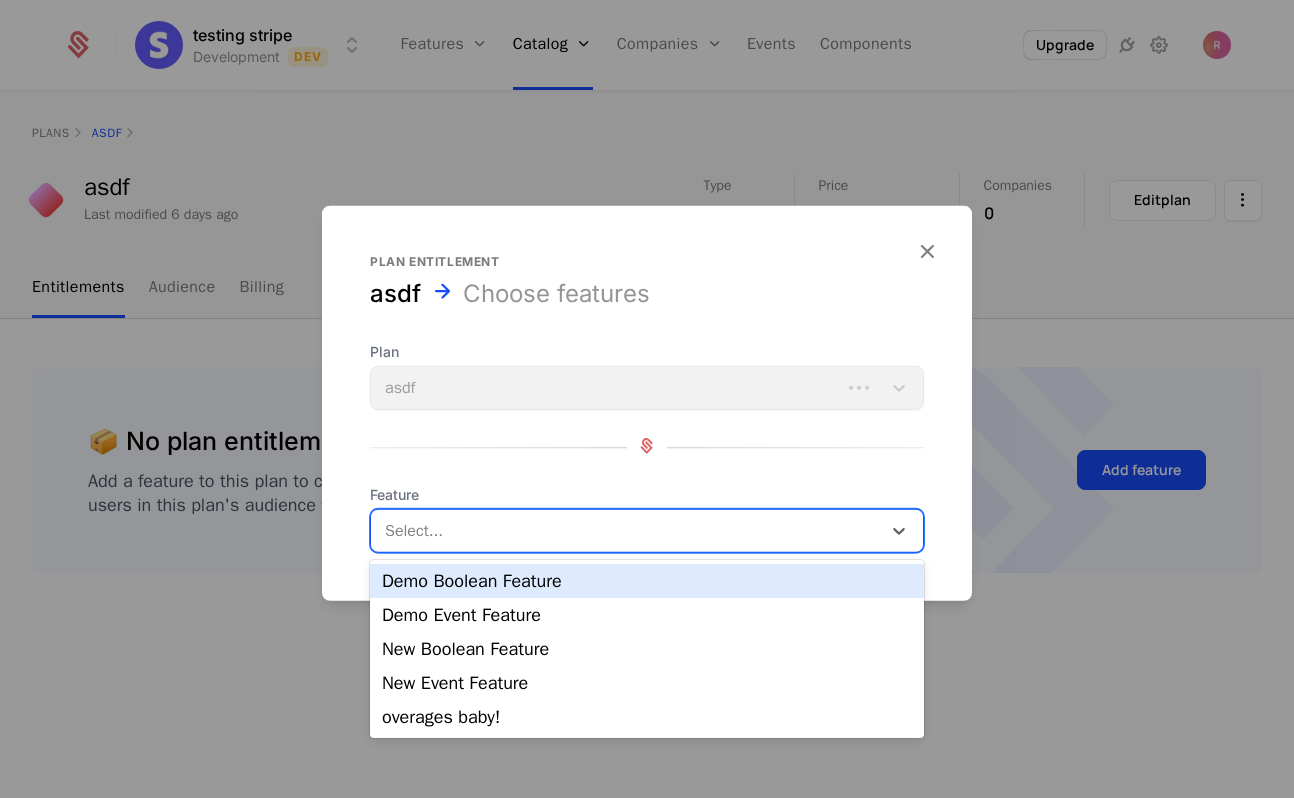 click on "Select..." at bounding box center (626, 531) 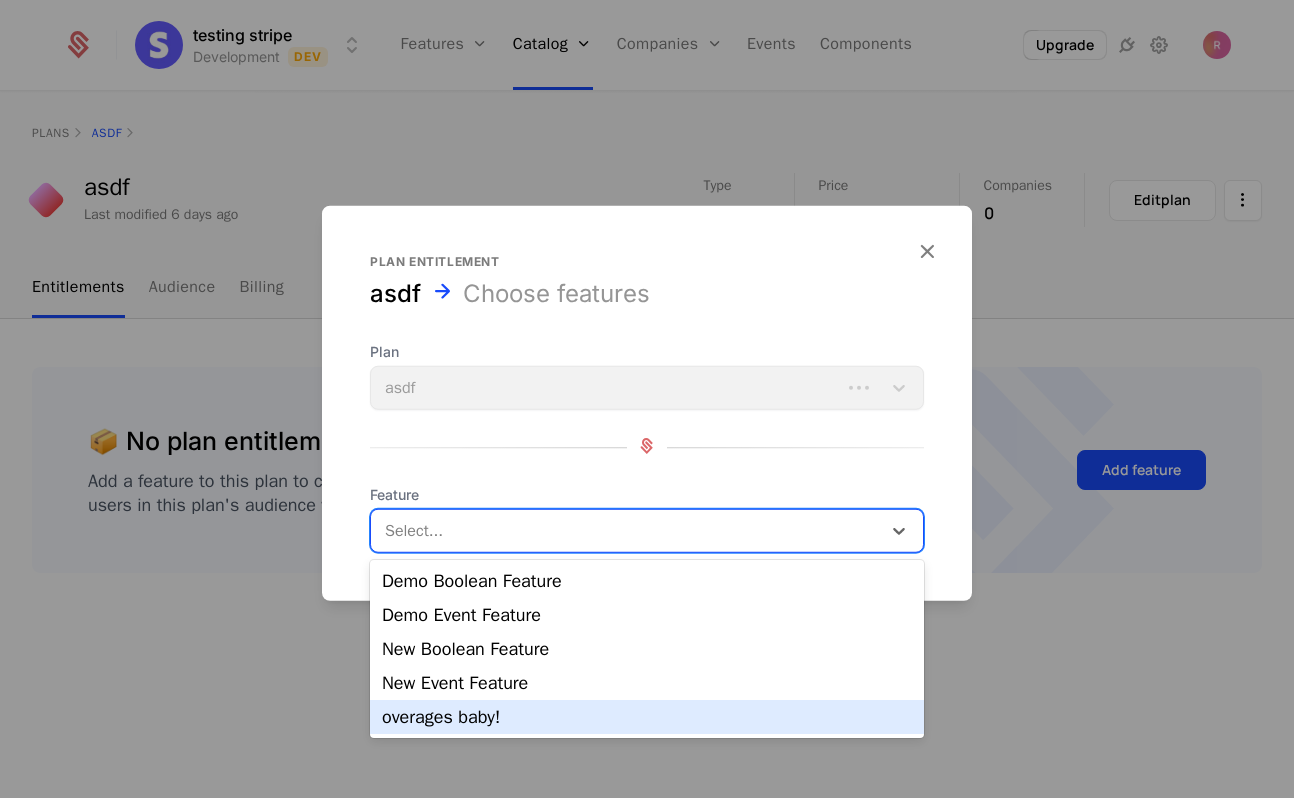 click on "overages baby!" at bounding box center (647, 717) 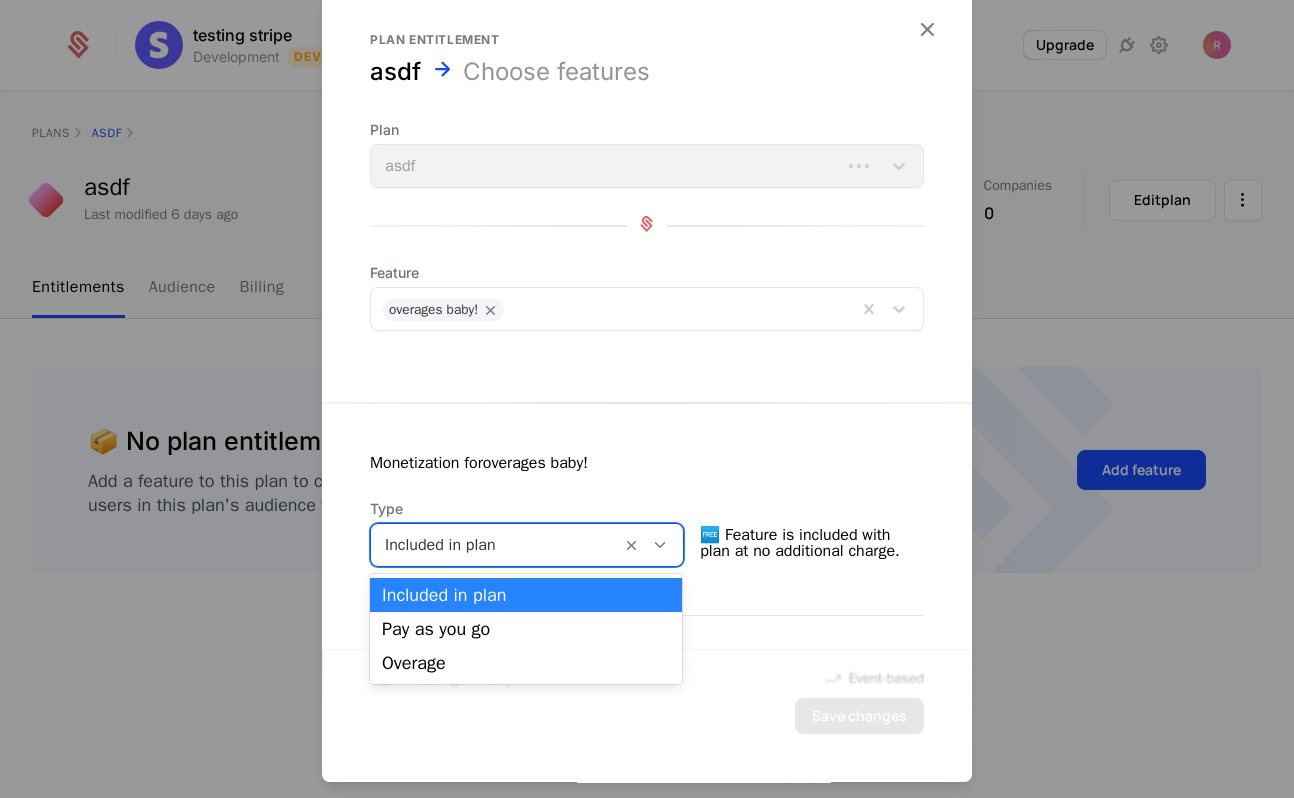 click at bounding box center (496, 545) 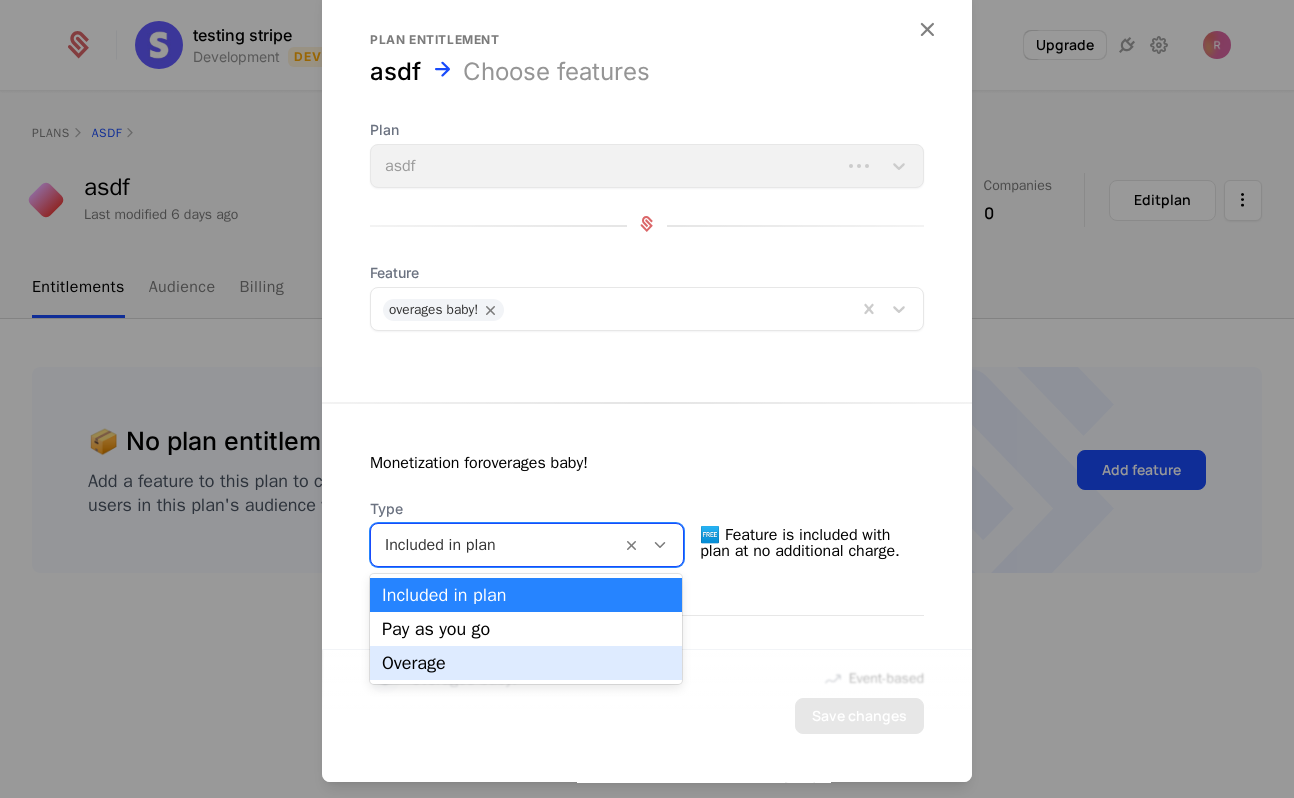 click on "Included in plan Pay as you go Overage" at bounding box center [526, 629] 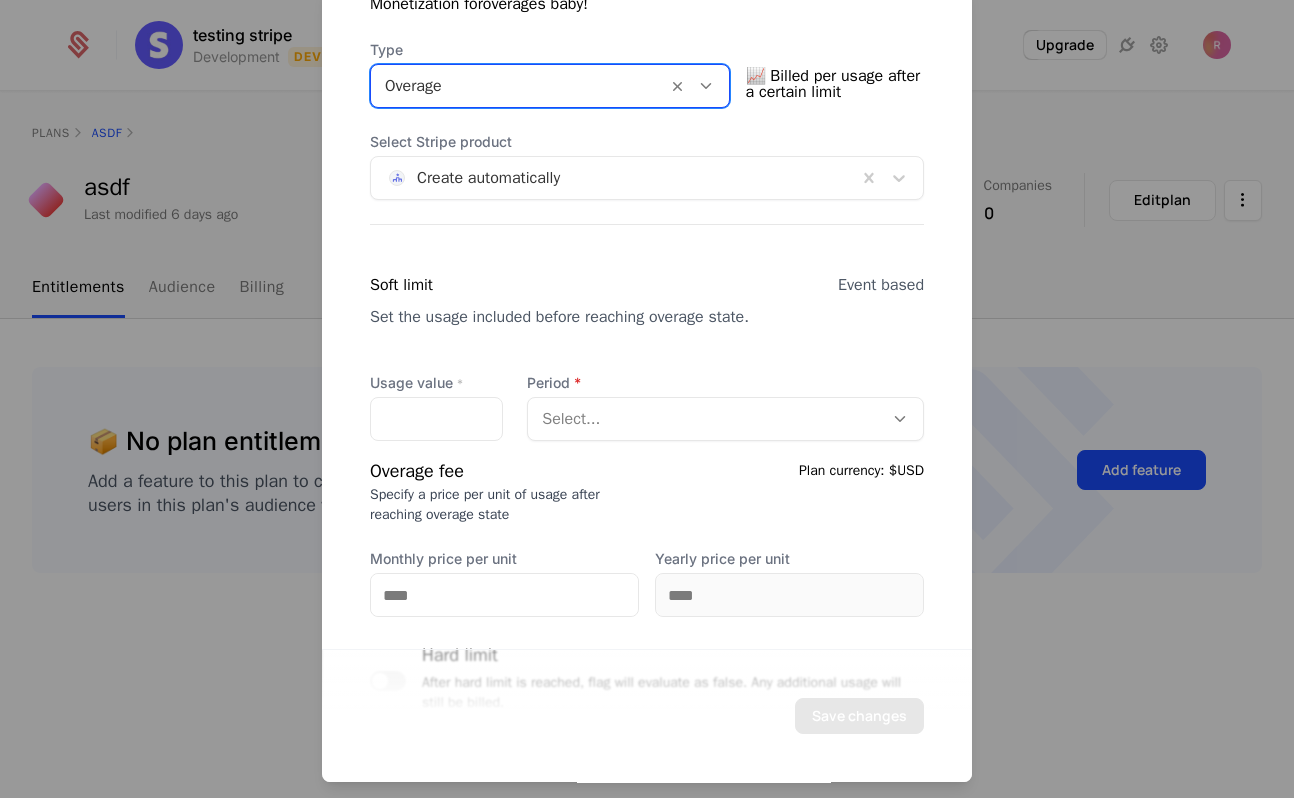 scroll, scrollTop: 554, scrollLeft: 0, axis: vertical 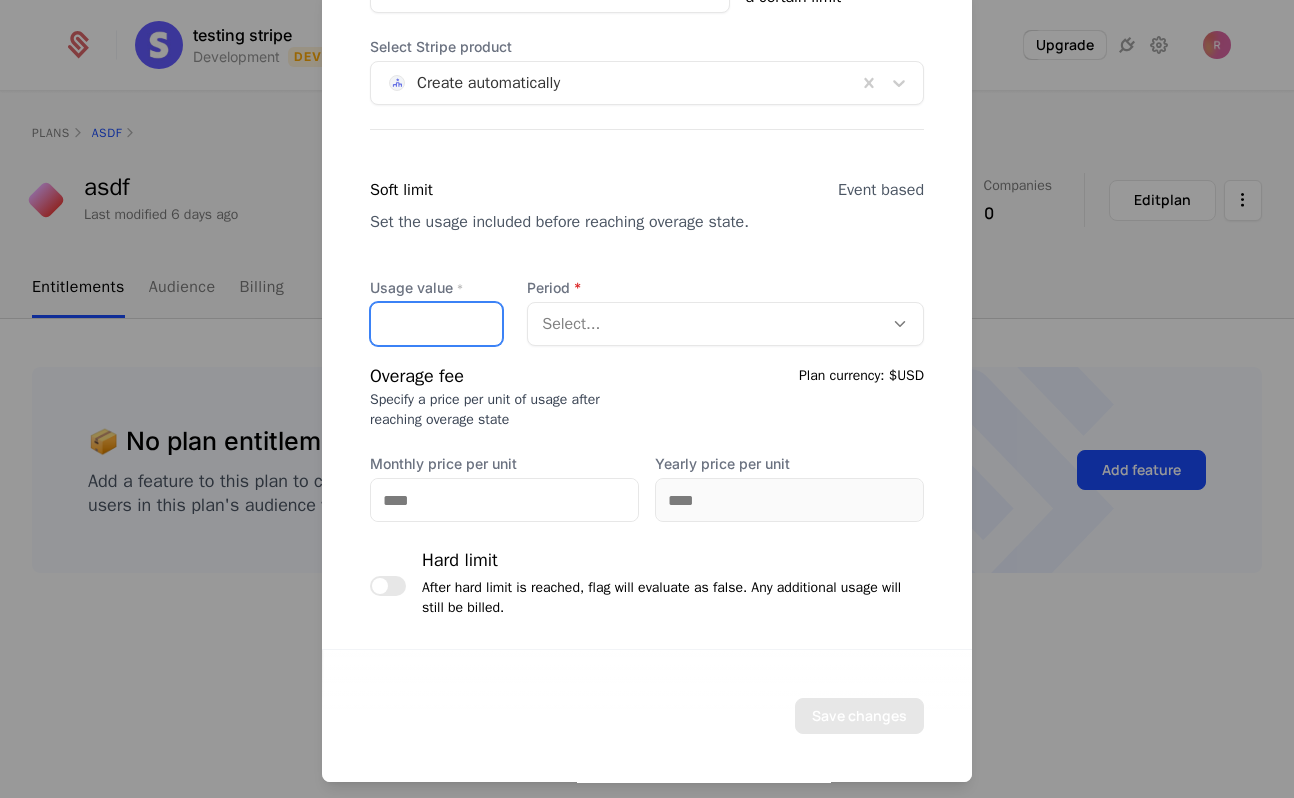 click on "Usage value *" at bounding box center (436, 324) 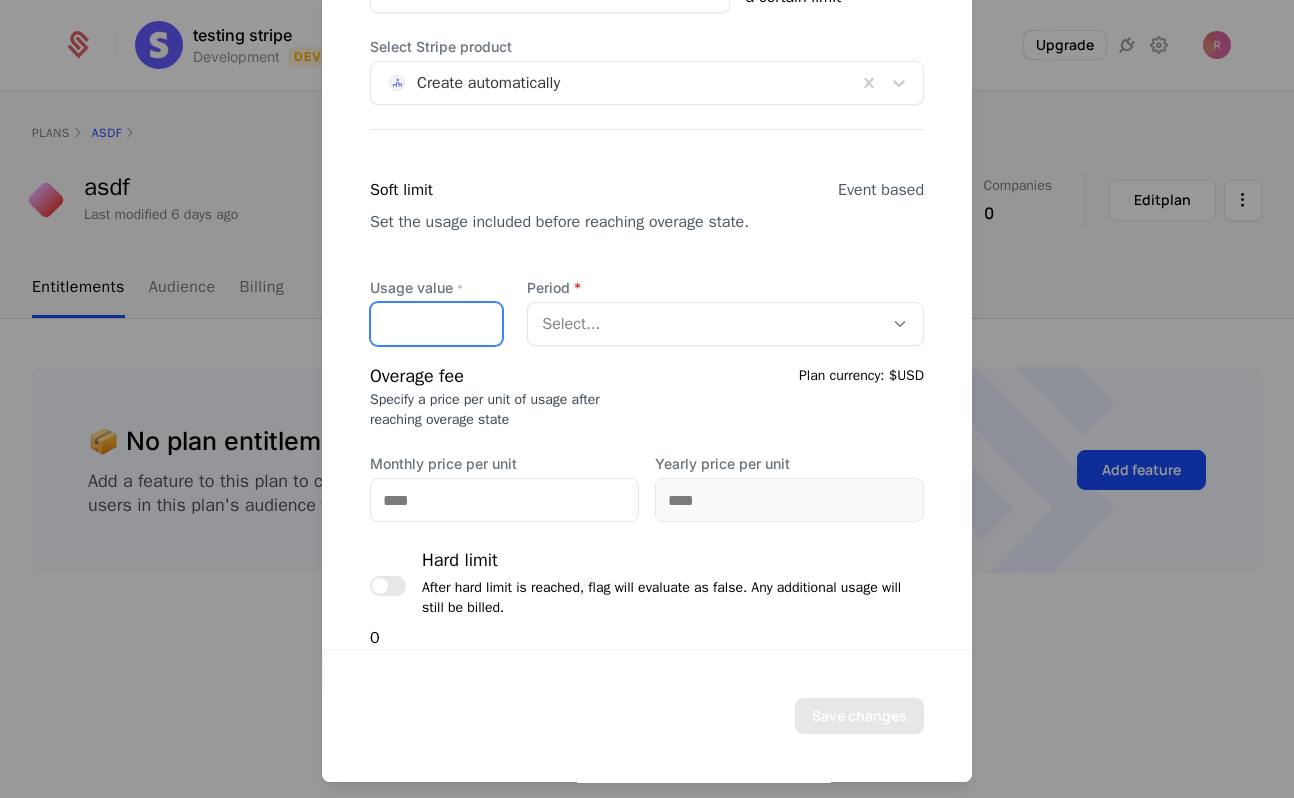 type on "*" 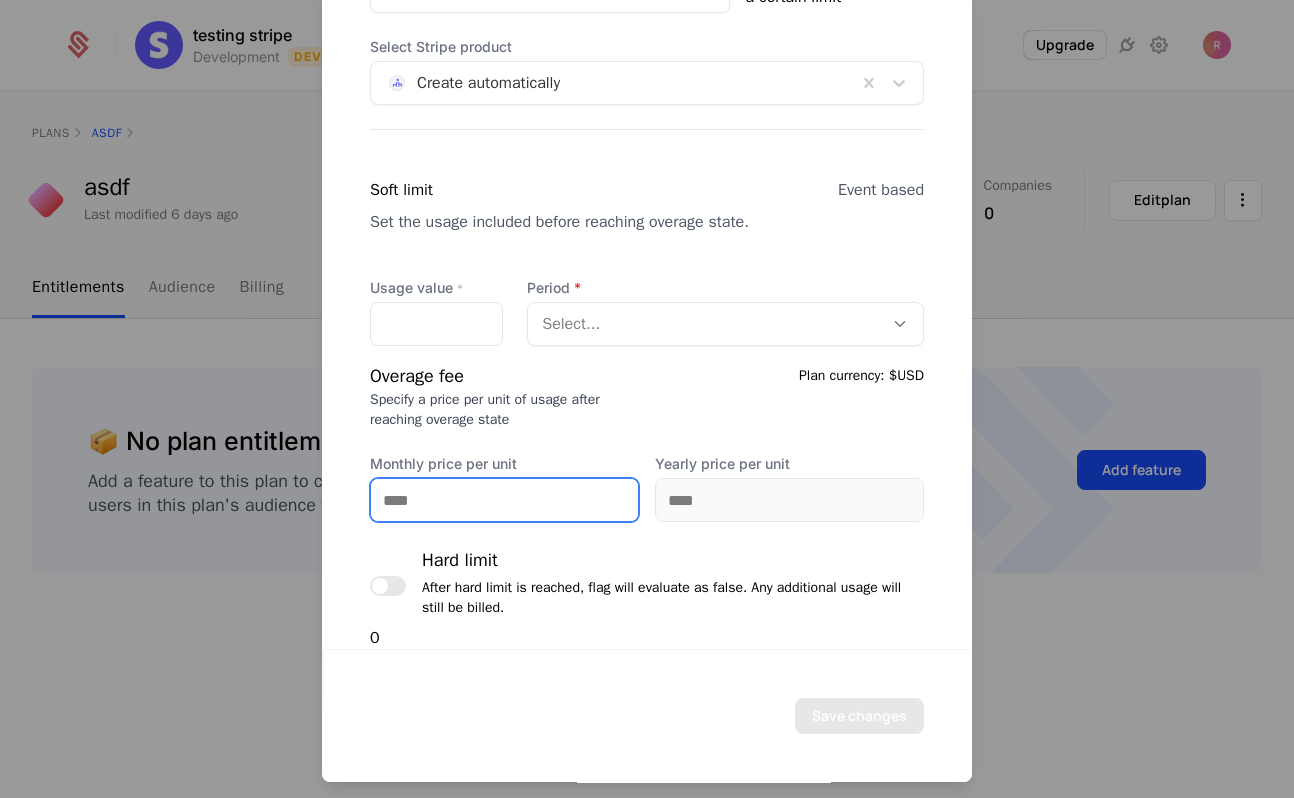 click on "Monthly price per unit" at bounding box center [504, 488] 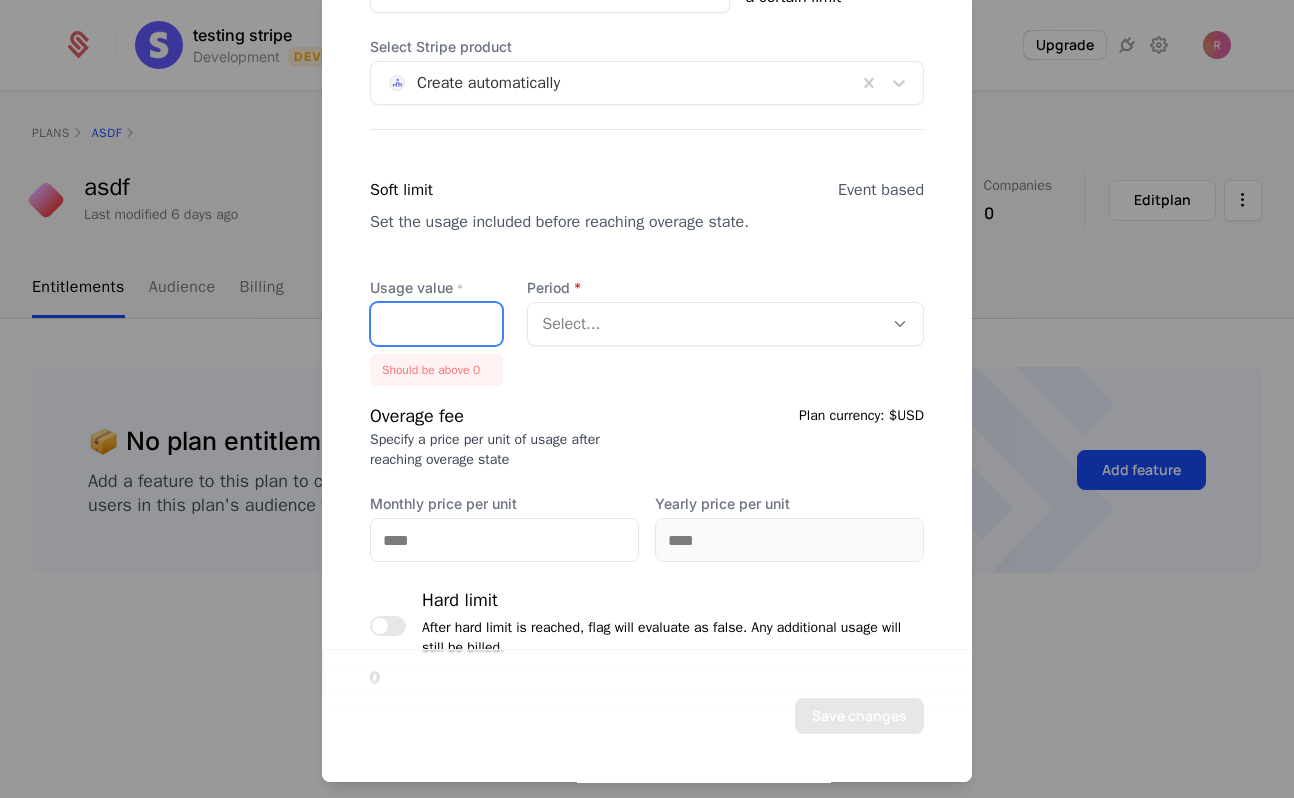 click on "*" at bounding box center (436, 324) 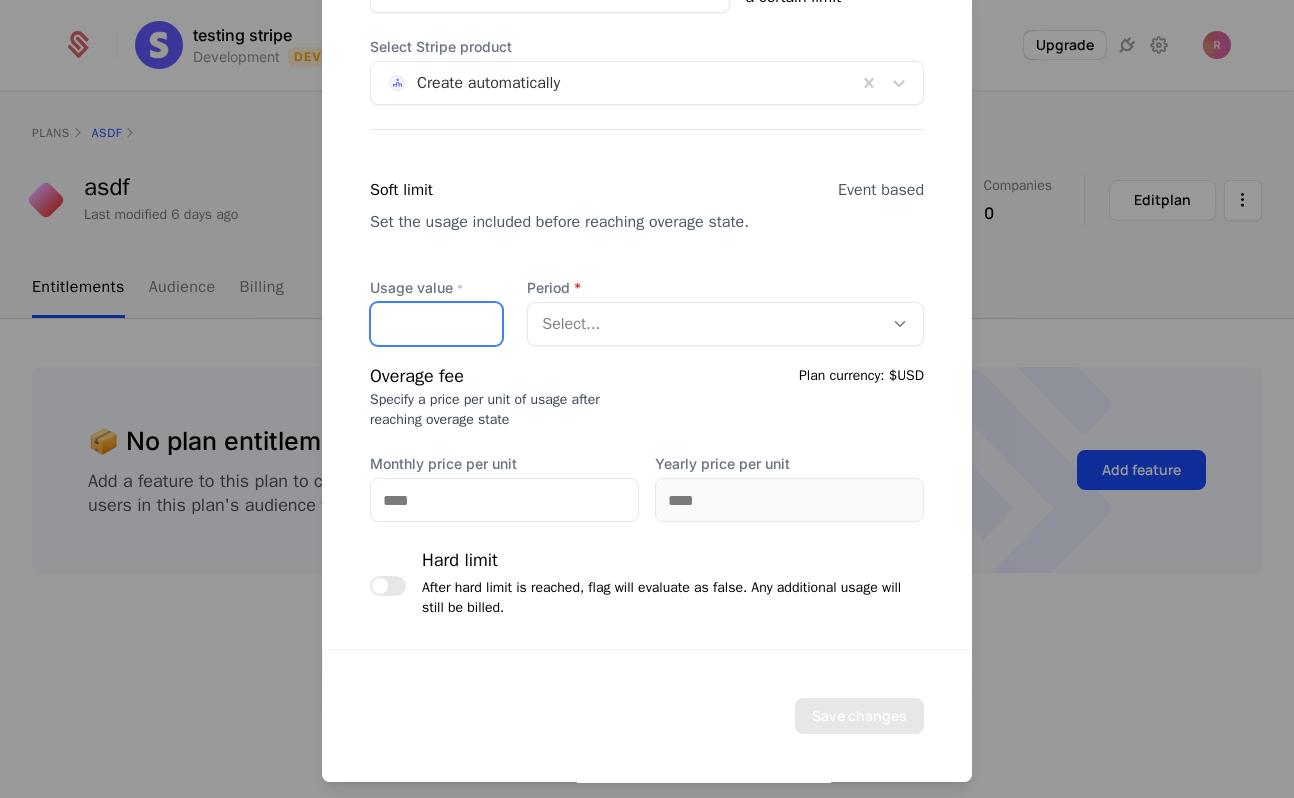 type on "**" 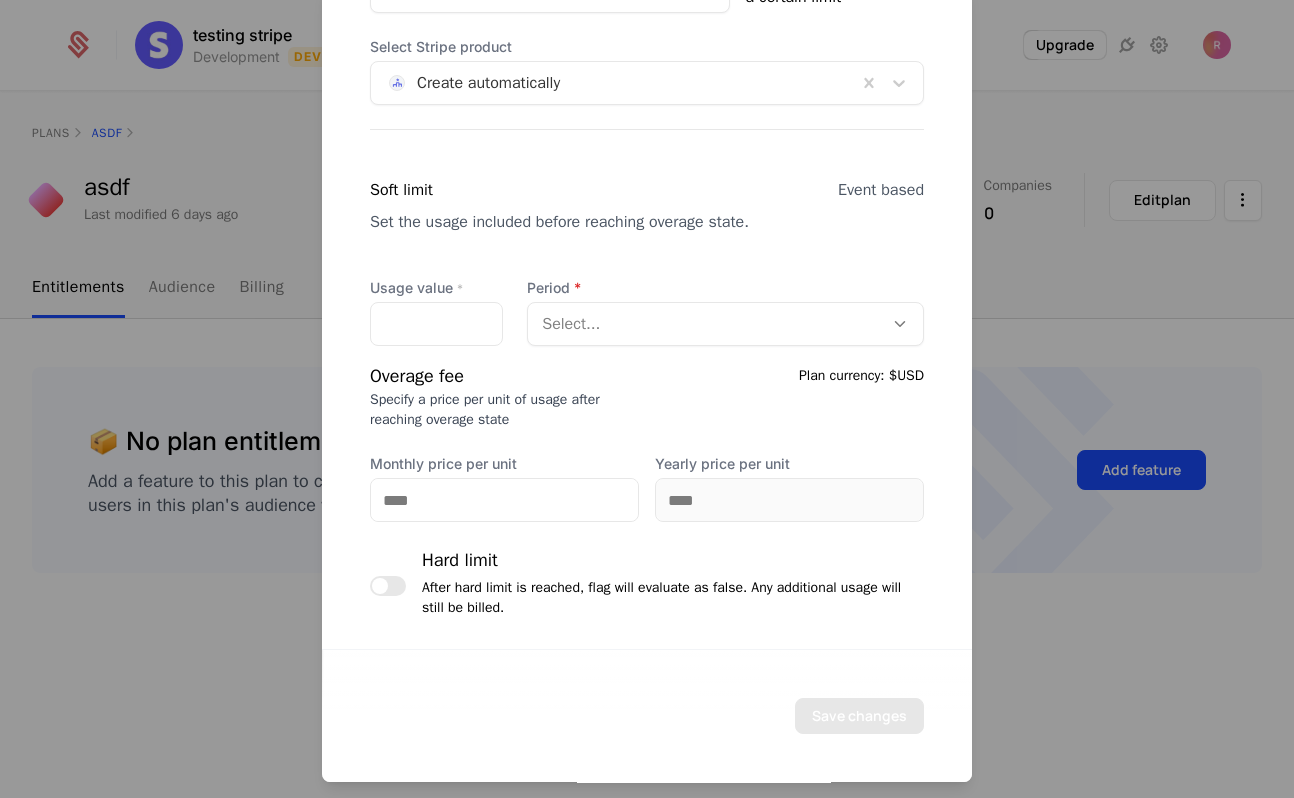 click on "Soft limit Set the usage included before reaching overage state. Event based Usage value * ** Period Select... Overage fee Specify a price per unit of usage after reaching overage state Plan currency: $USD Monthly price per unit Yearly price per unit Hard limit After hard limit is reached, flag will evaluate as false. Any additional usage will still be billed." at bounding box center [647, 402] 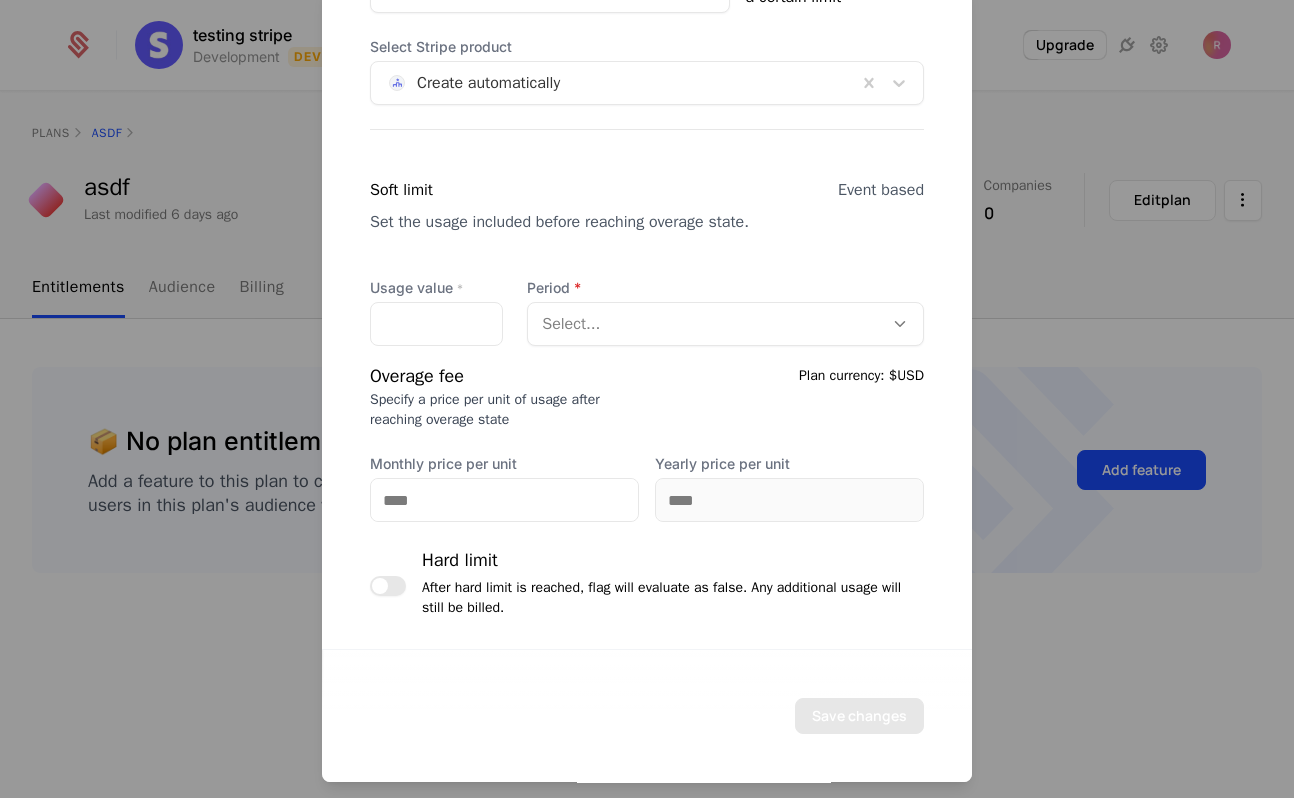 click at bounding box center (388, 586) 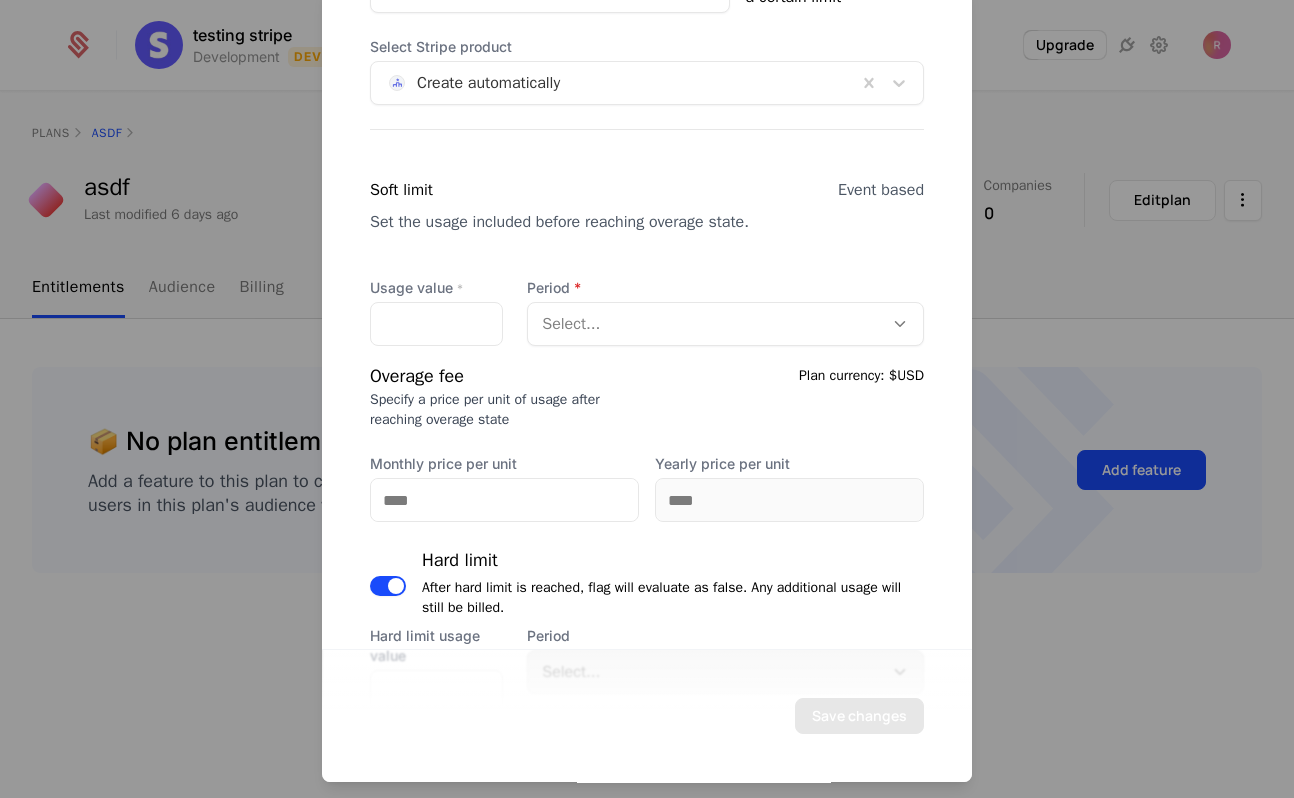 scroll, scrollTop: 642, scrollLeft: 0, axis: vertical 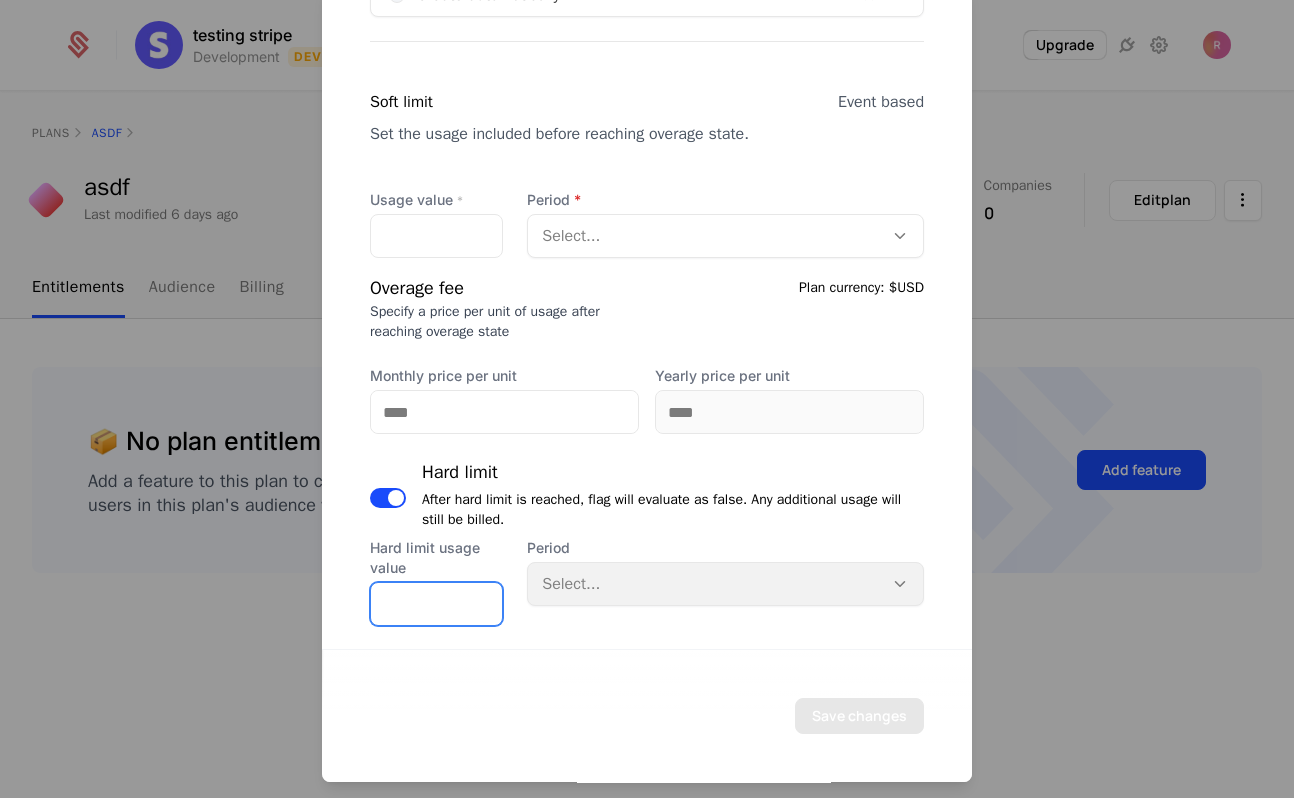 click on "*" at bounding box center (436, 604) 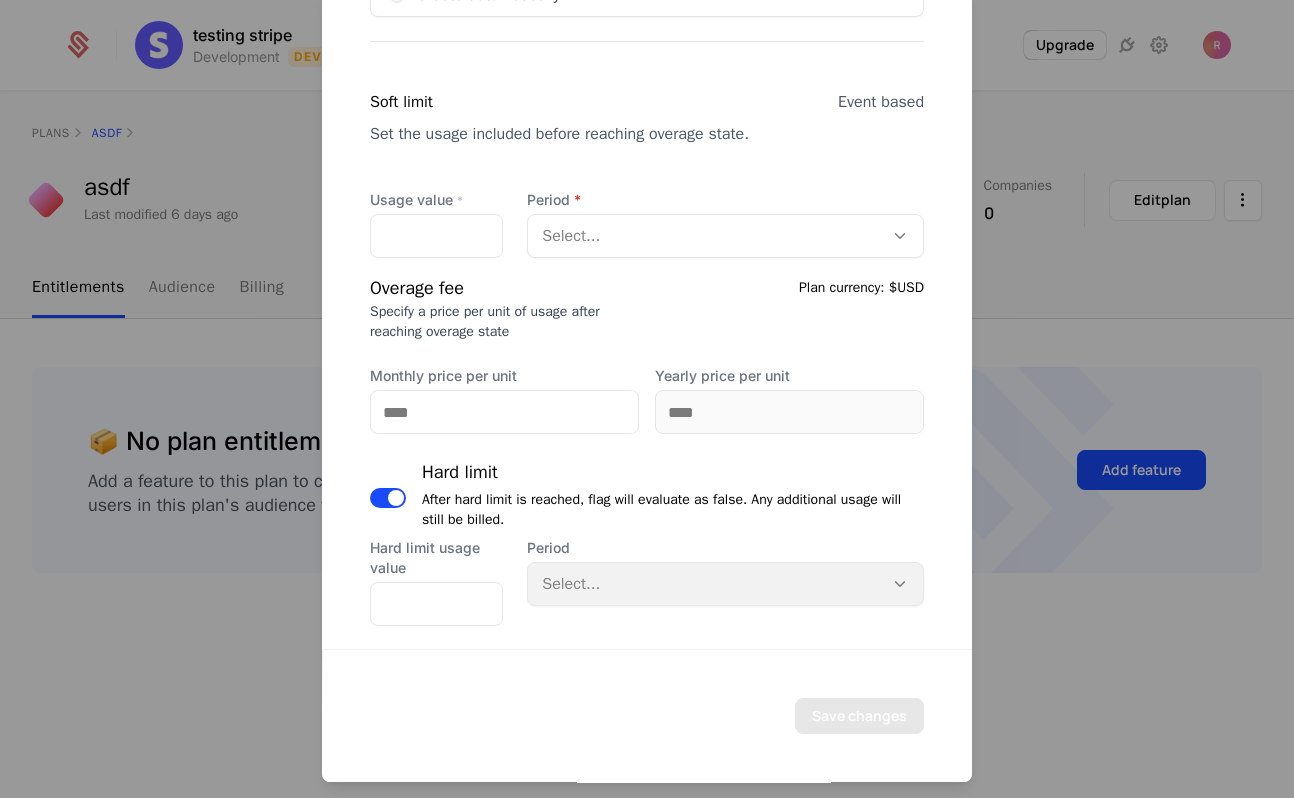 click on "Hard limit" at bounding box center [673, 472] 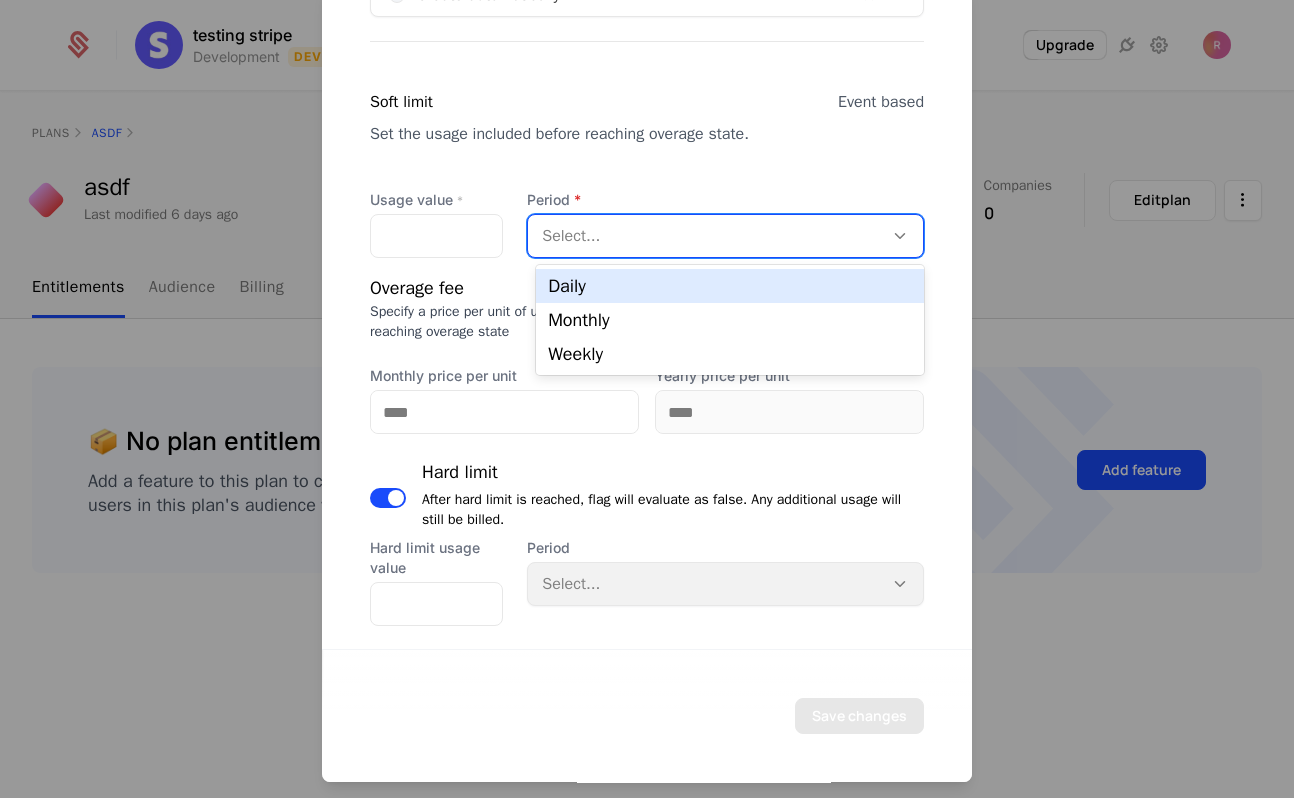 click at bounding box center (705, 236) 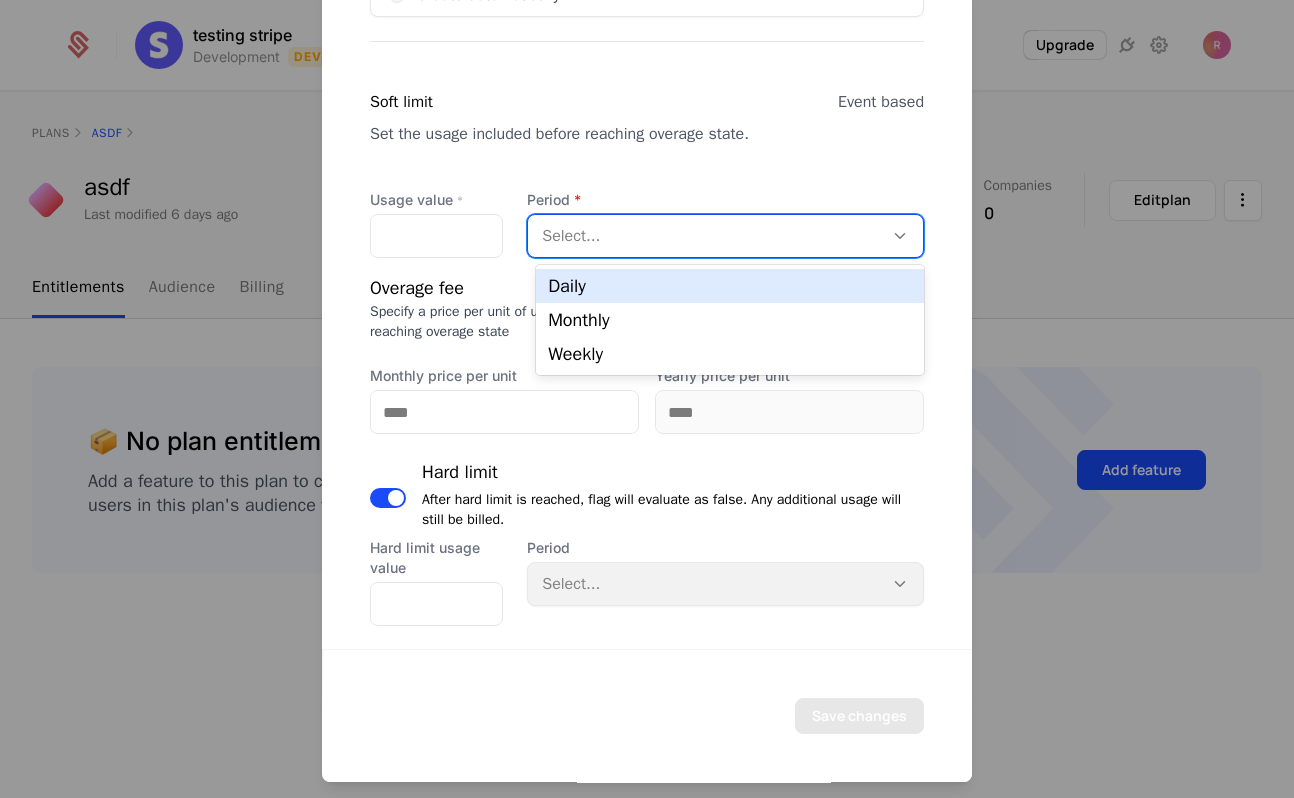 click on "Daily" at bounding box center (730, 286) 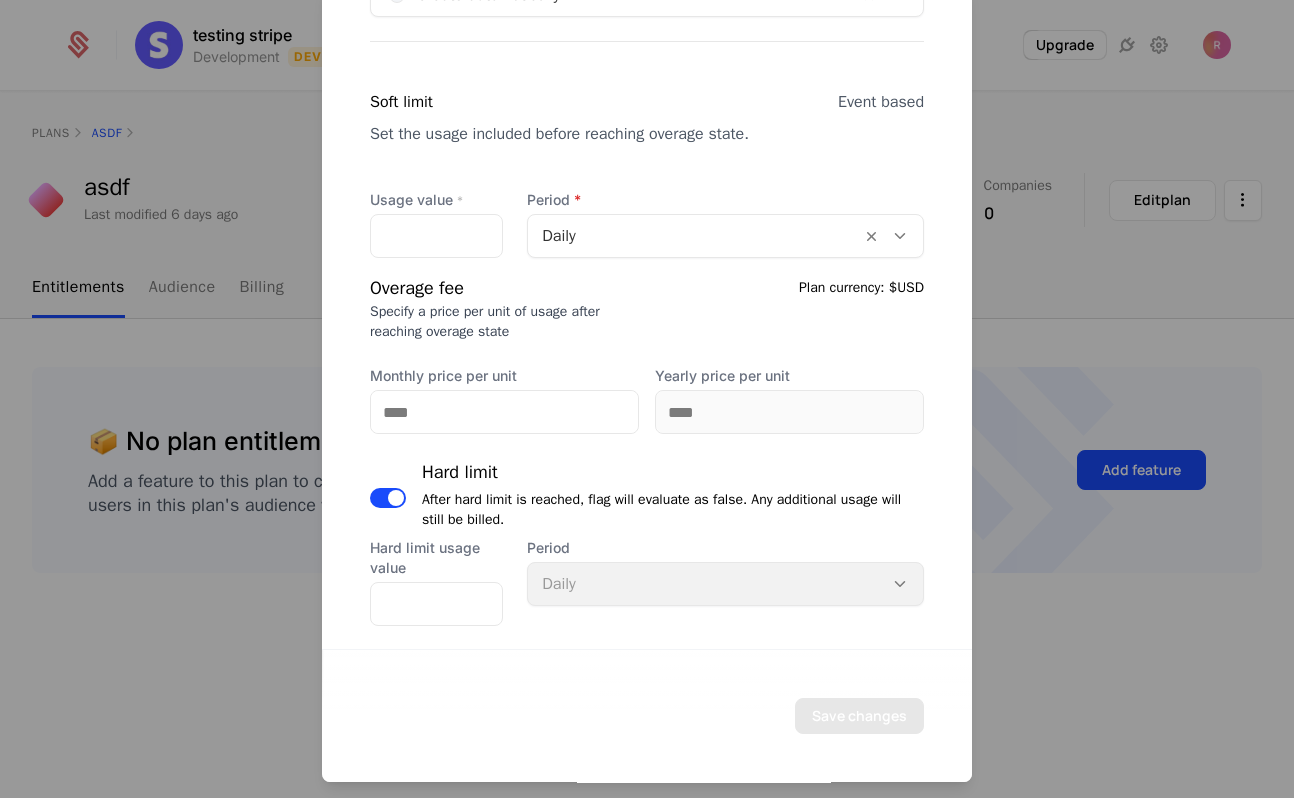 click on "Overage fee" at bounding box center (485, 288) 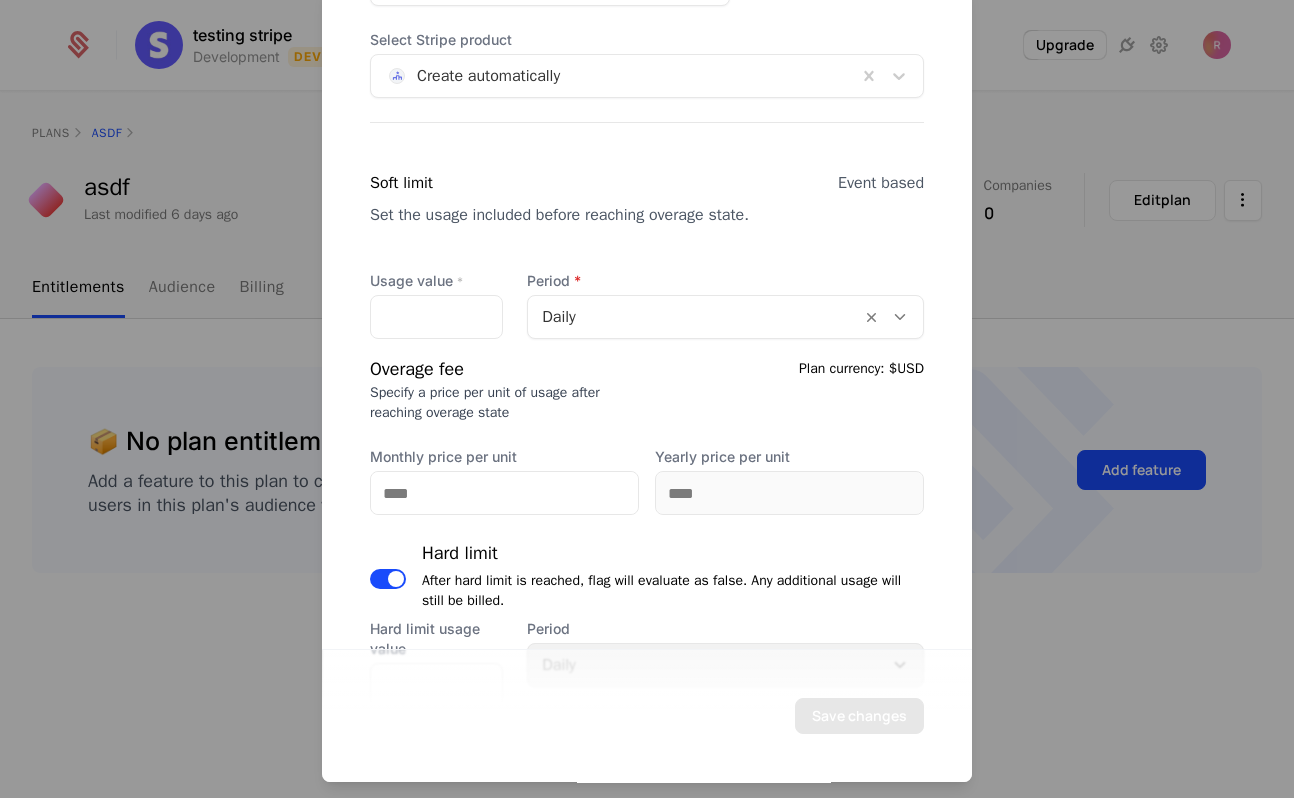 scroll, scrollTop: 631, scrollLeft: 0, axis: vertical 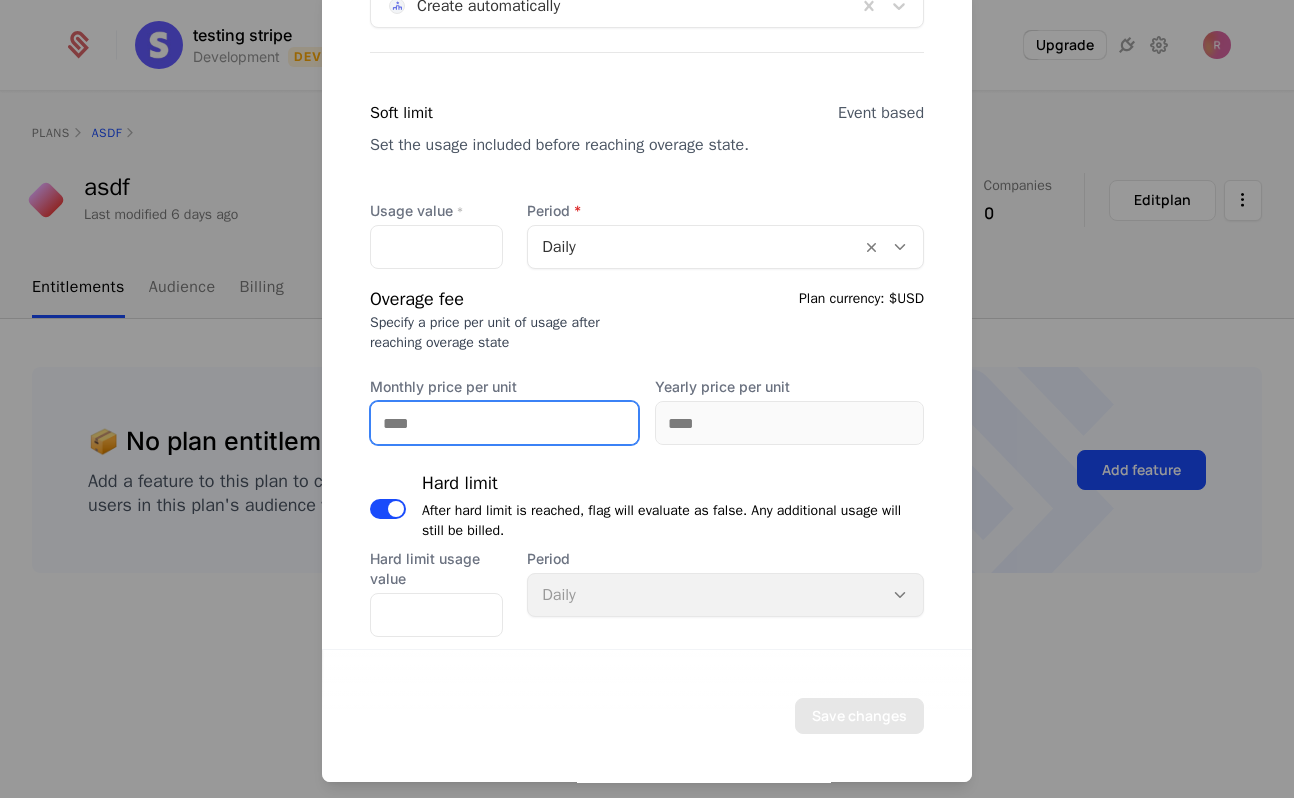 click on "Monthly price per unit" at bounding box center [504, 423] 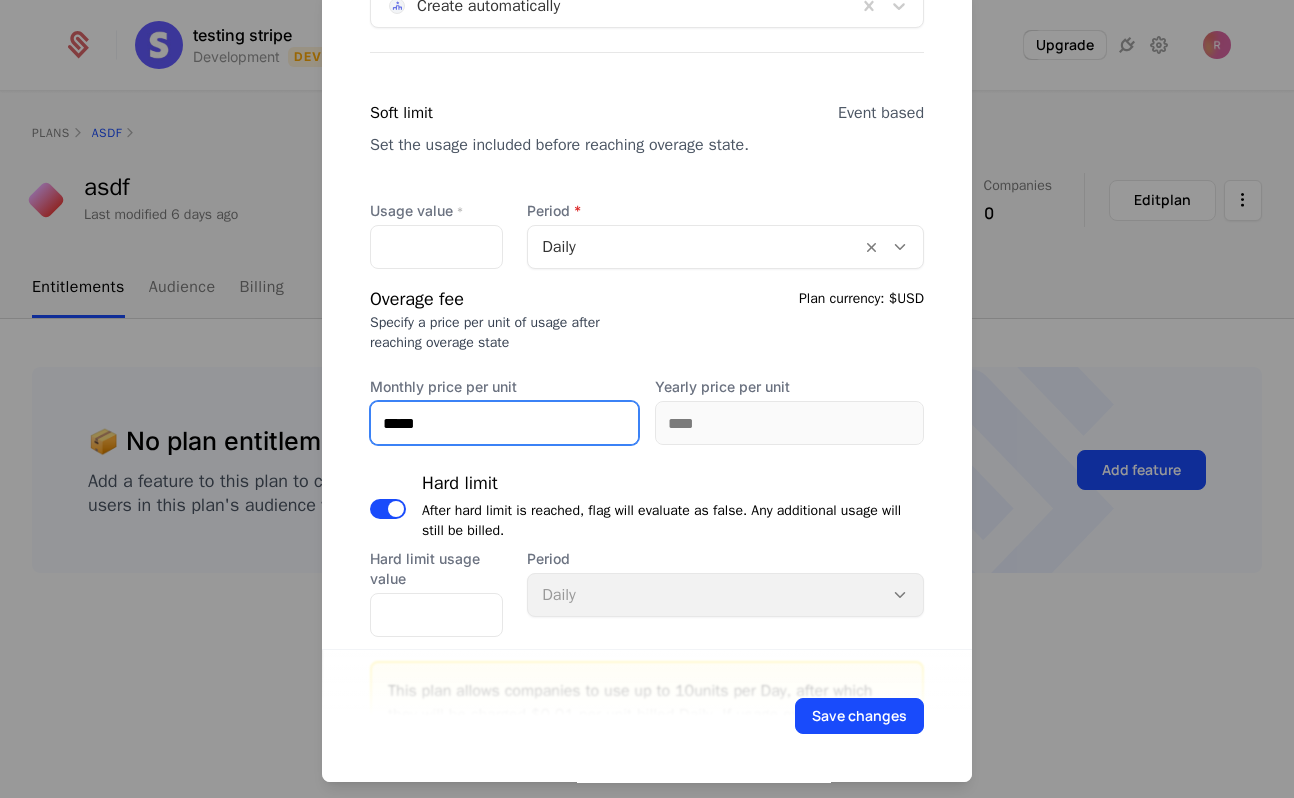 type on "*****" 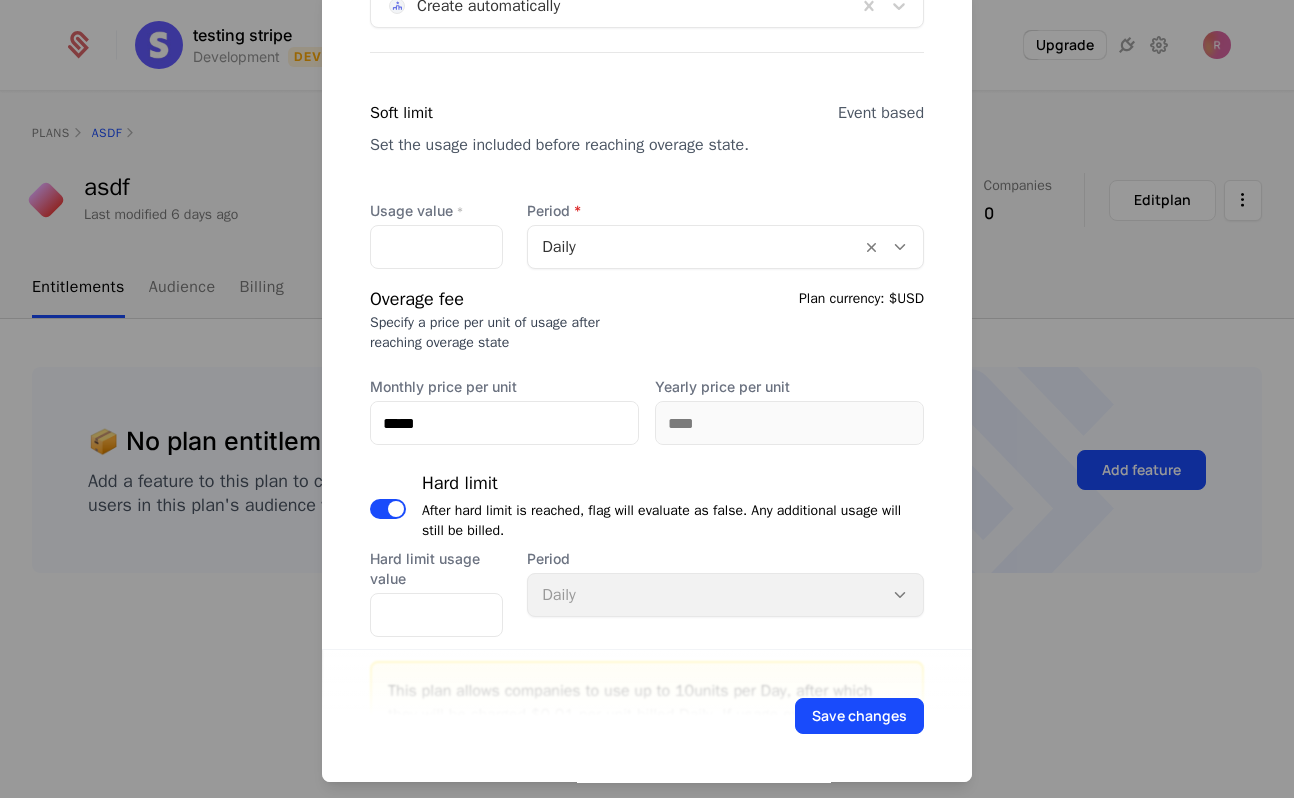 click on "Overage fee Specify a price per unit of usage after reaching overage state Plan currency: $USD Monthly price per unit ***** Yearly price per unit" at bounding box center (647, 365) 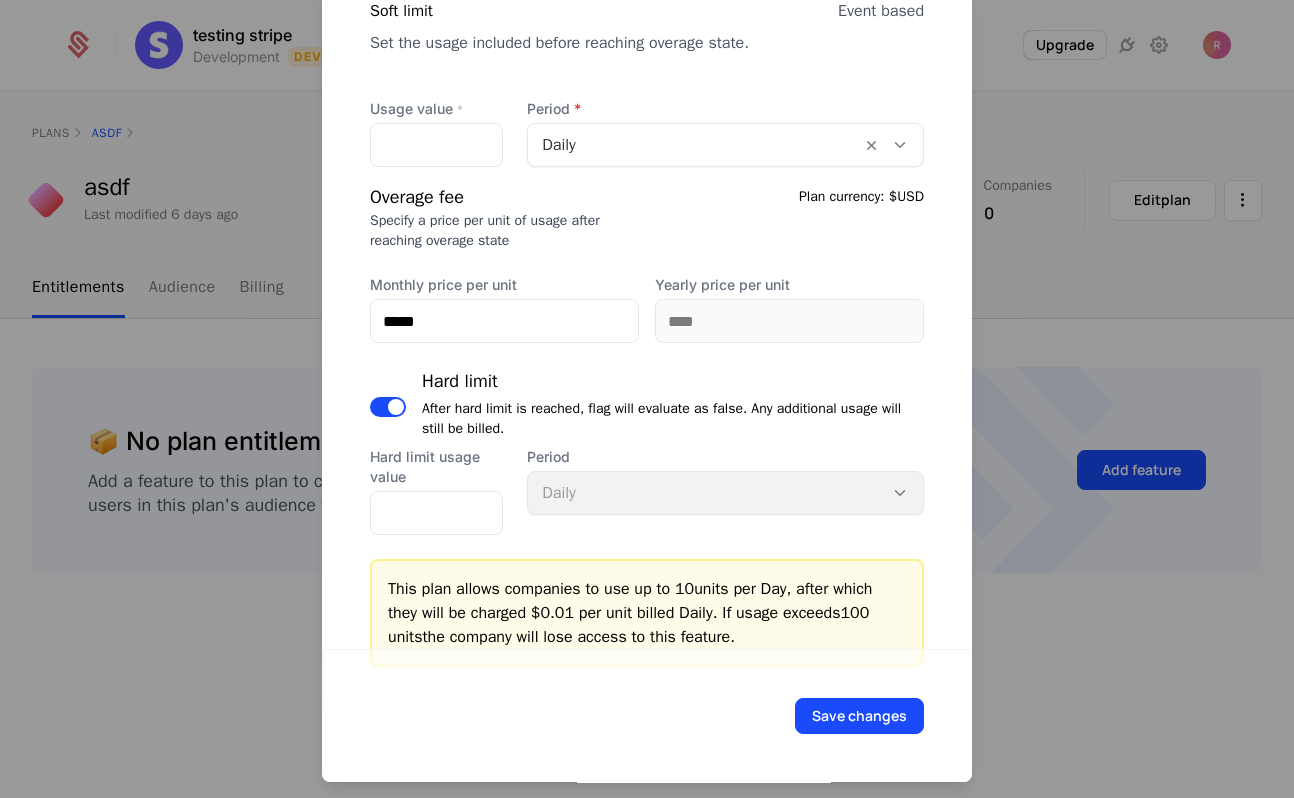 scroll, scrollTop: 770, scrollLeft: 0, axis: vertical 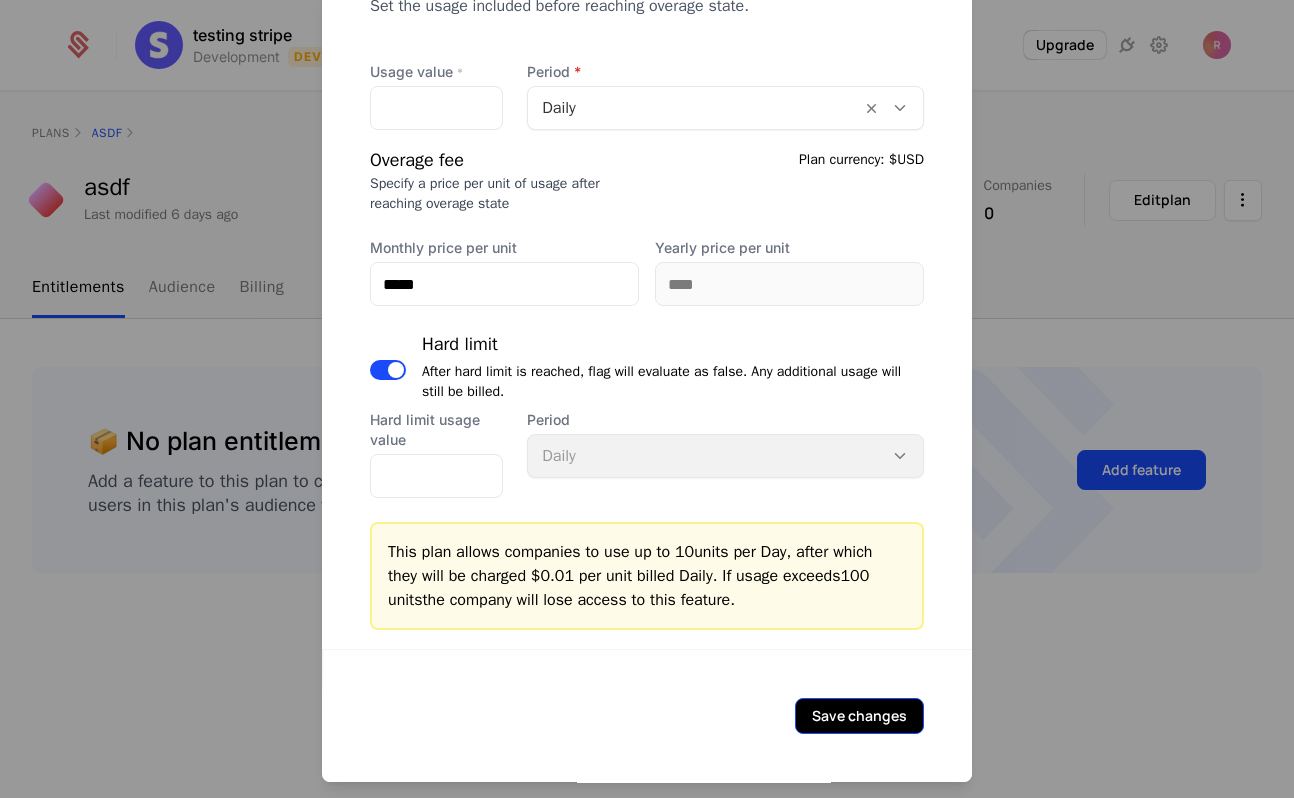 click on "Save changes" at bounding box center (859, 716) 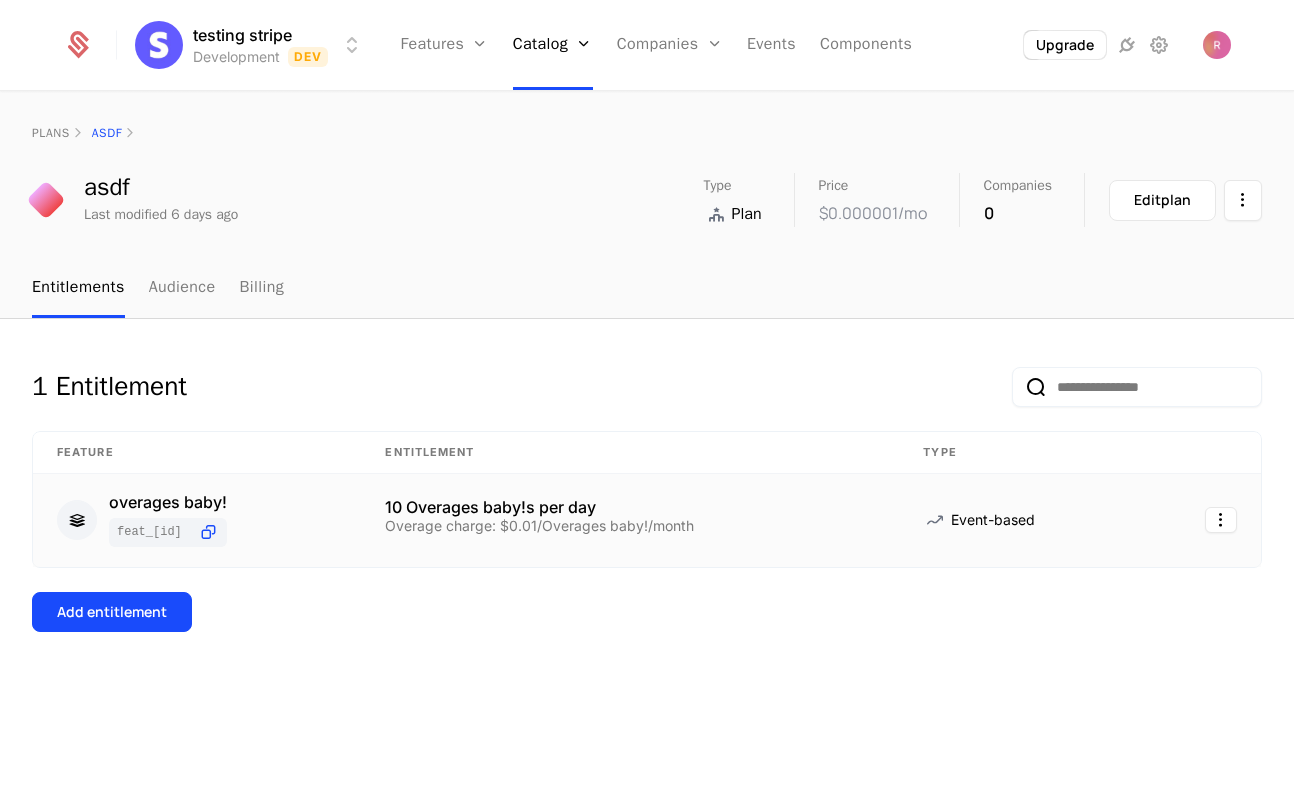click on "overages baby! feat_[ID]" at bounding box center [197, 520] 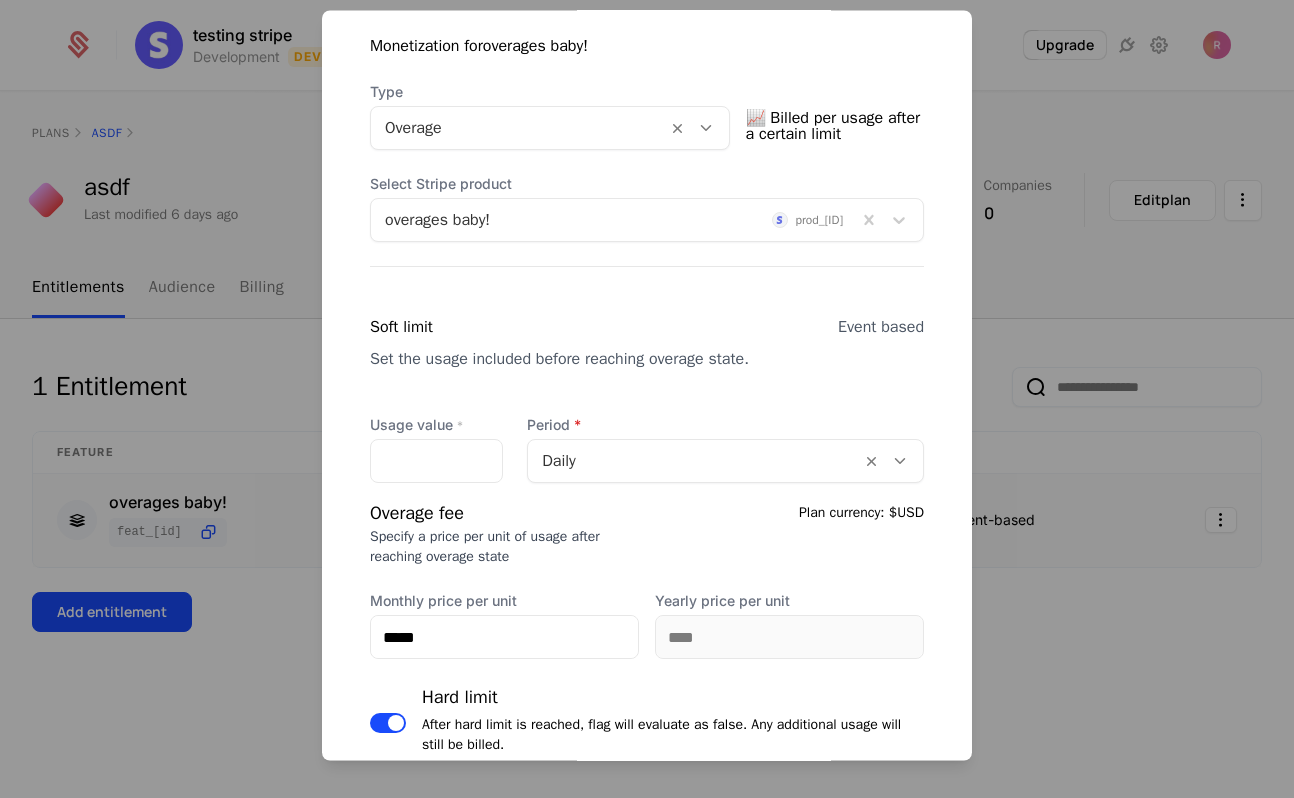 scroll, scrollTop: 678, scrollLeft: 0, axis: vertical 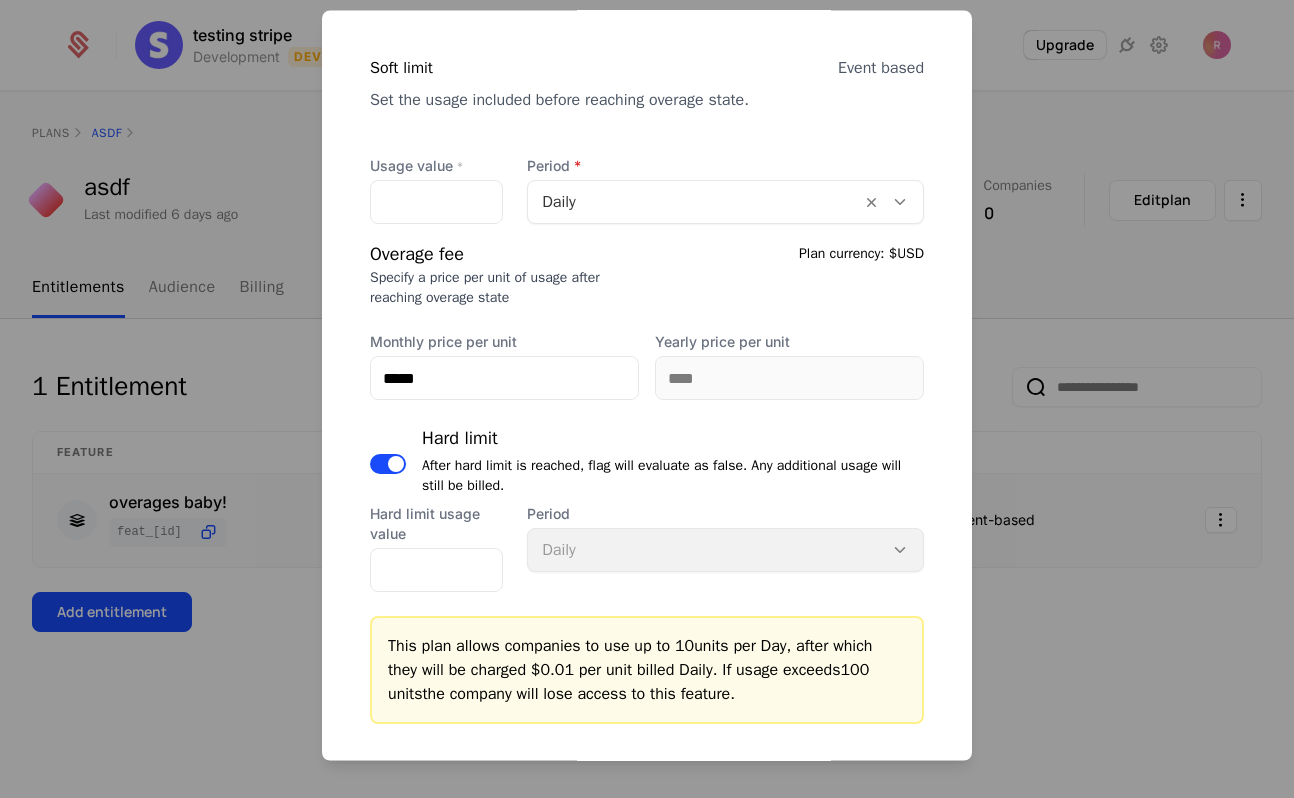 click at bounding box center (647, 399) 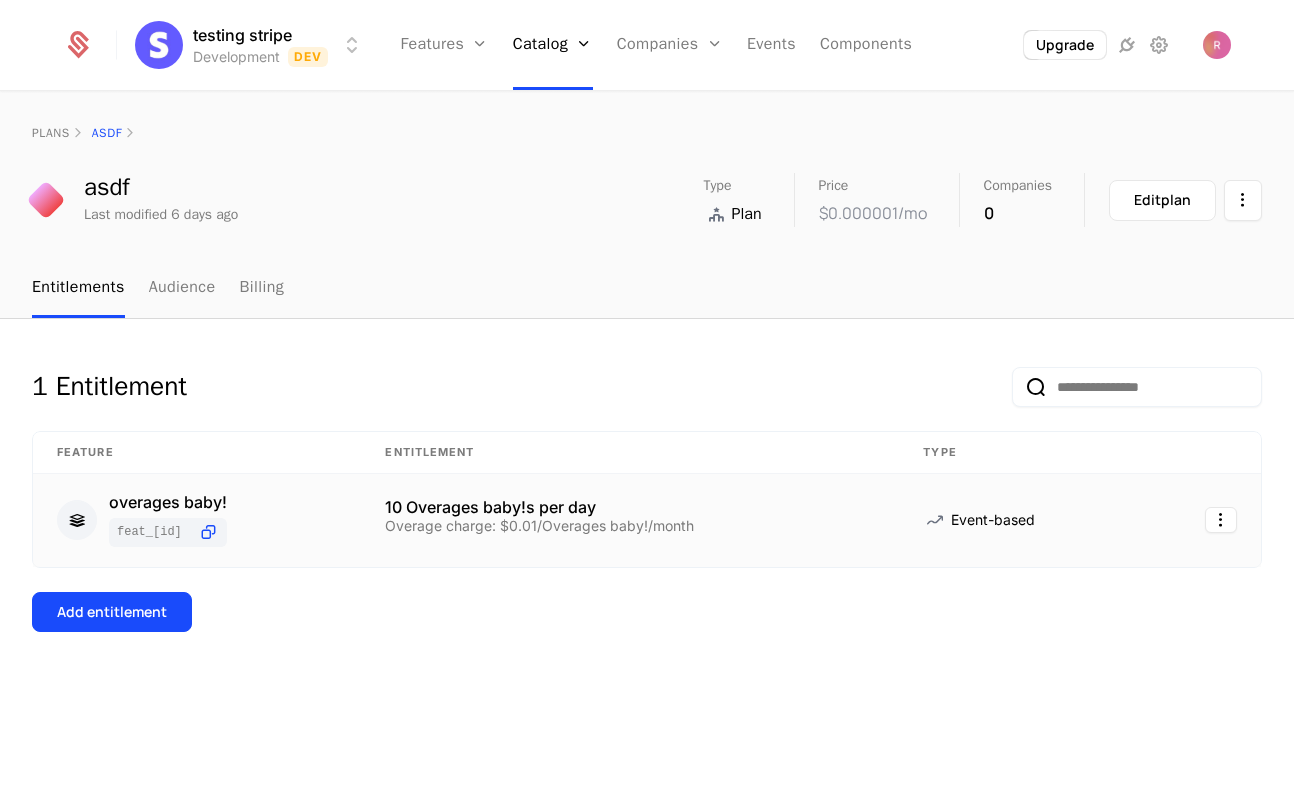 click on "plans asdf" at bounding box center [647, 133] 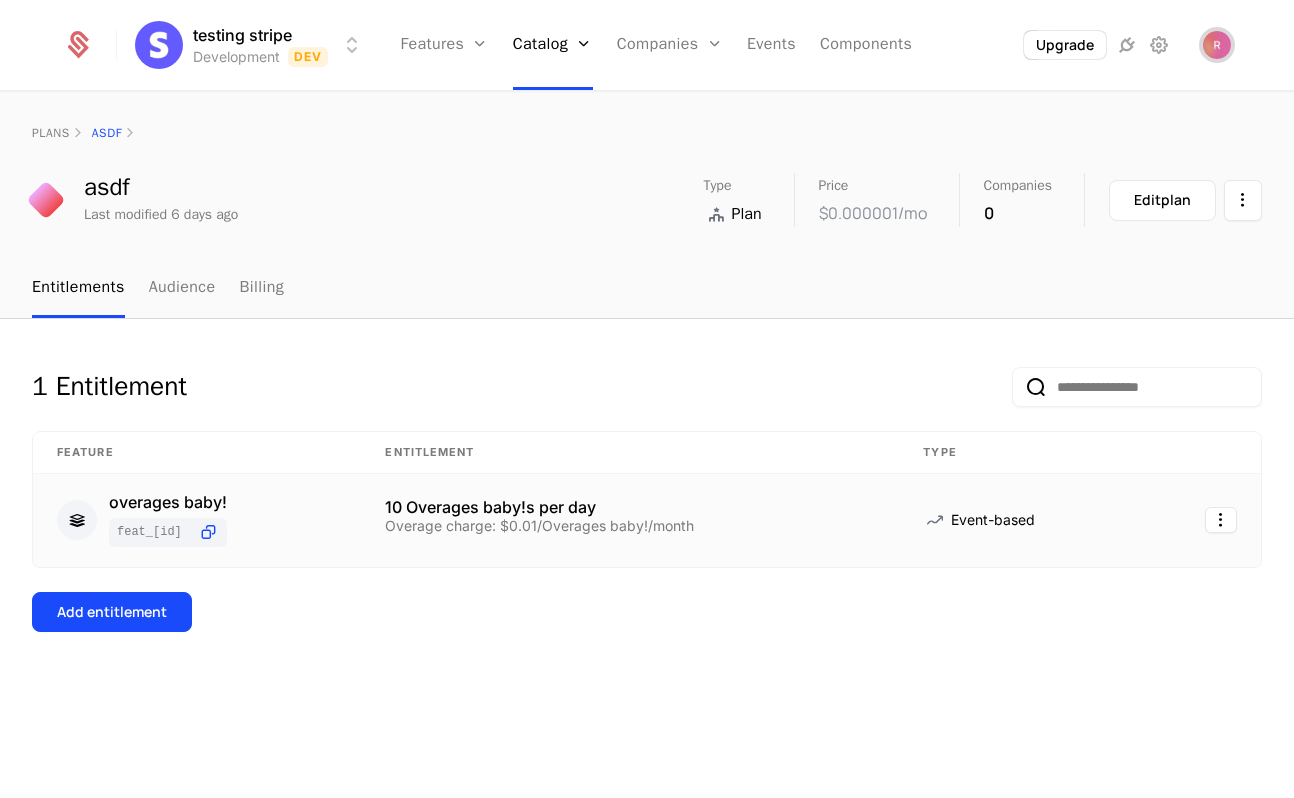 click at bounding box center [1217, 45] 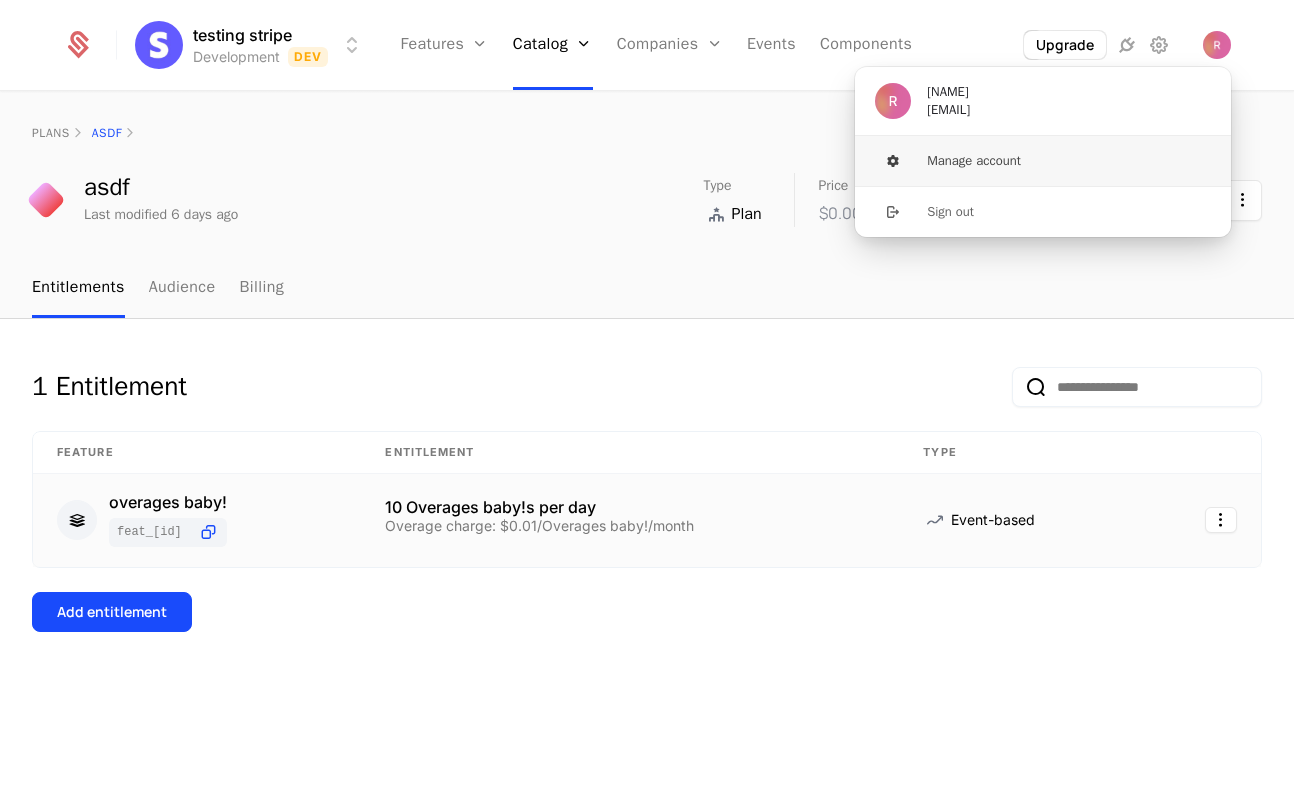 click on "Manage account" at bounding box center (1043, 161) 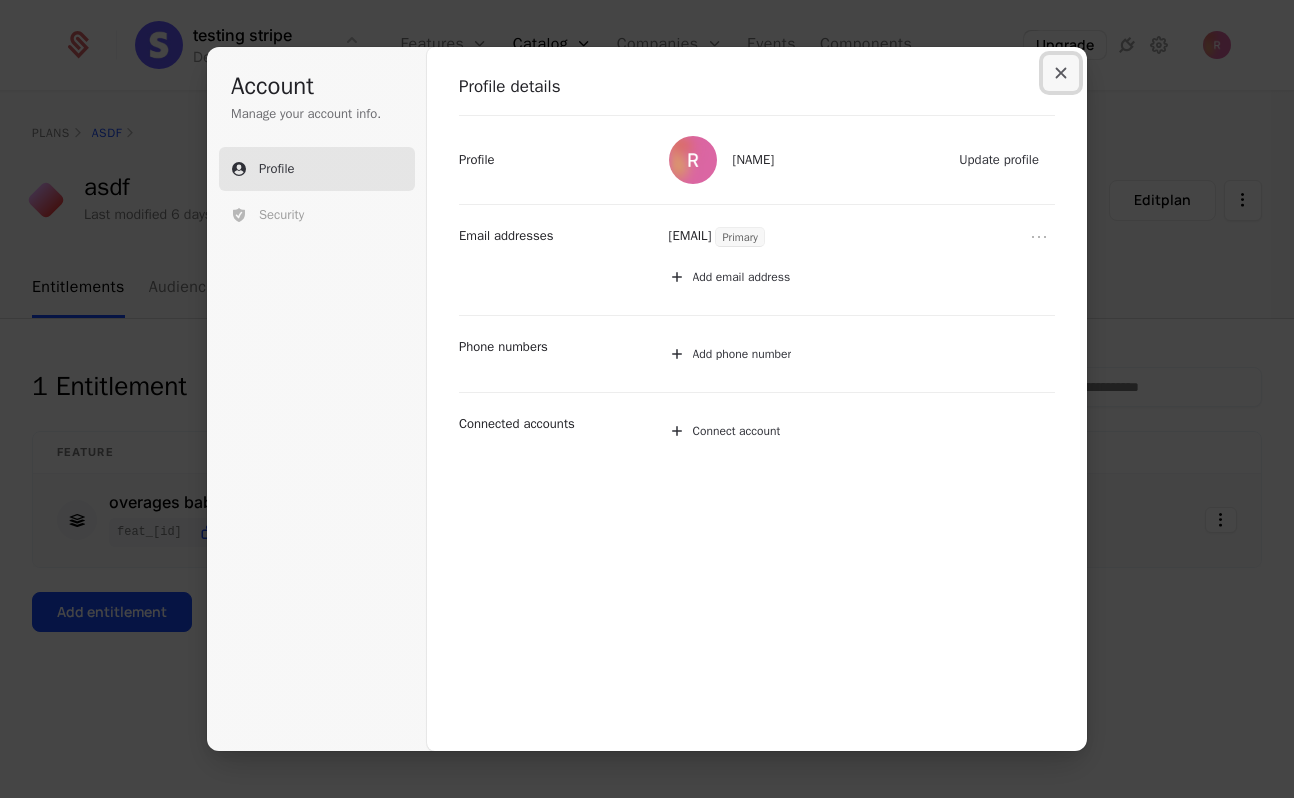 click at bounding box center [1061, 73] 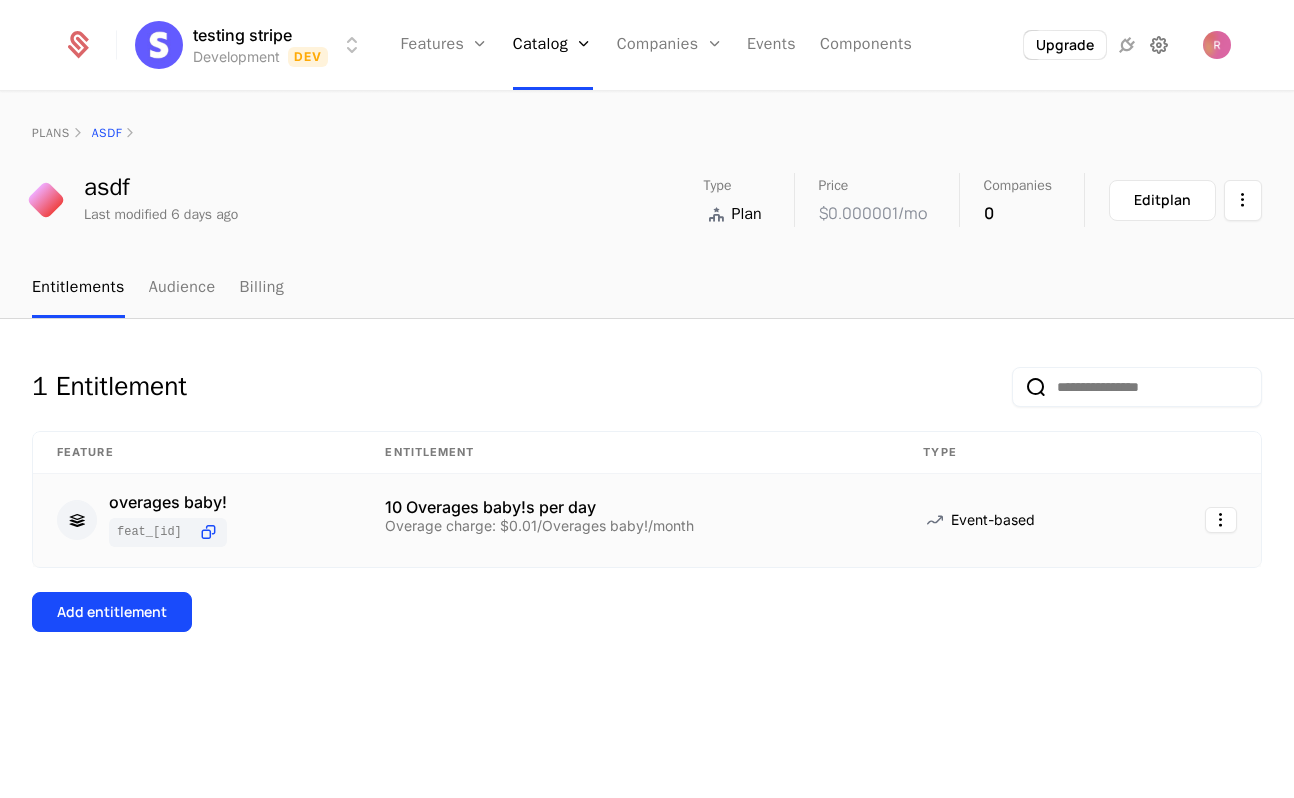 click at bounding box center [1159, 45] 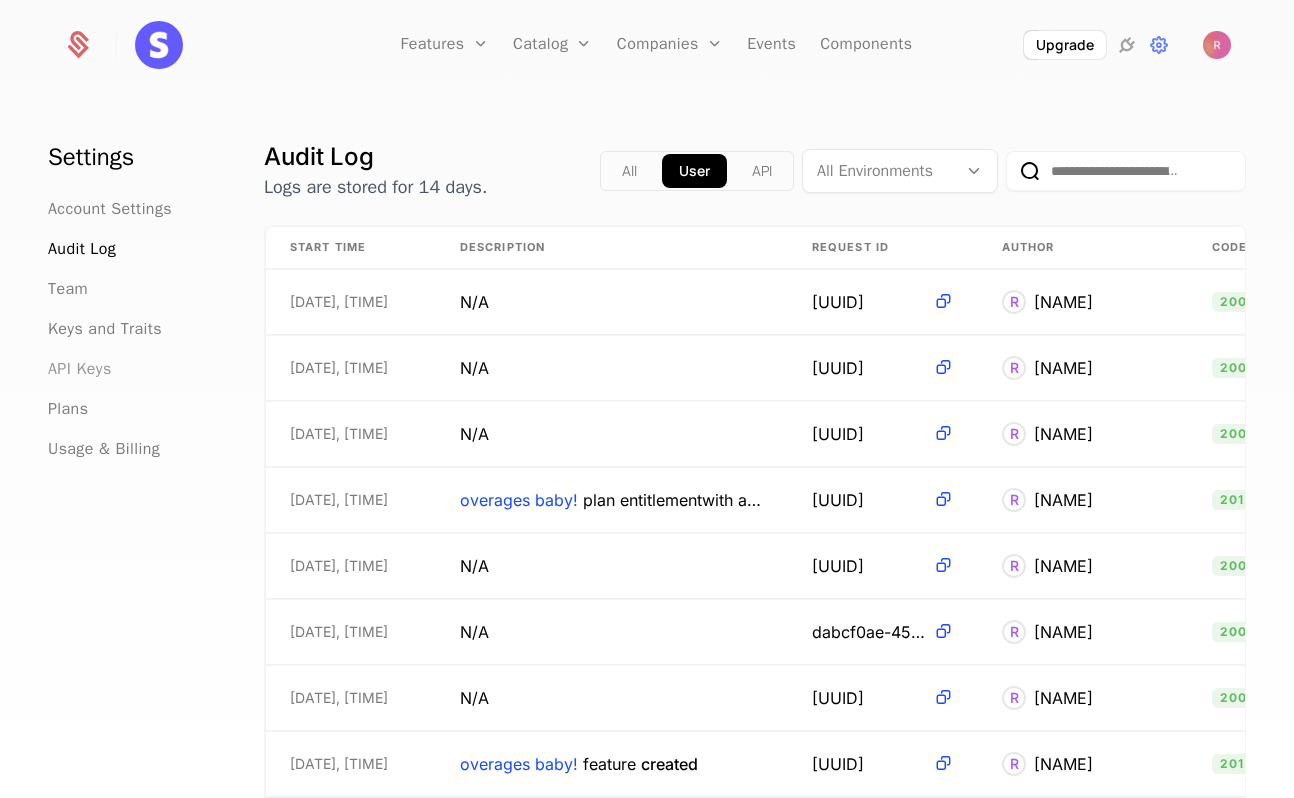 click on "API Keys" at bounding box center (80, 369) 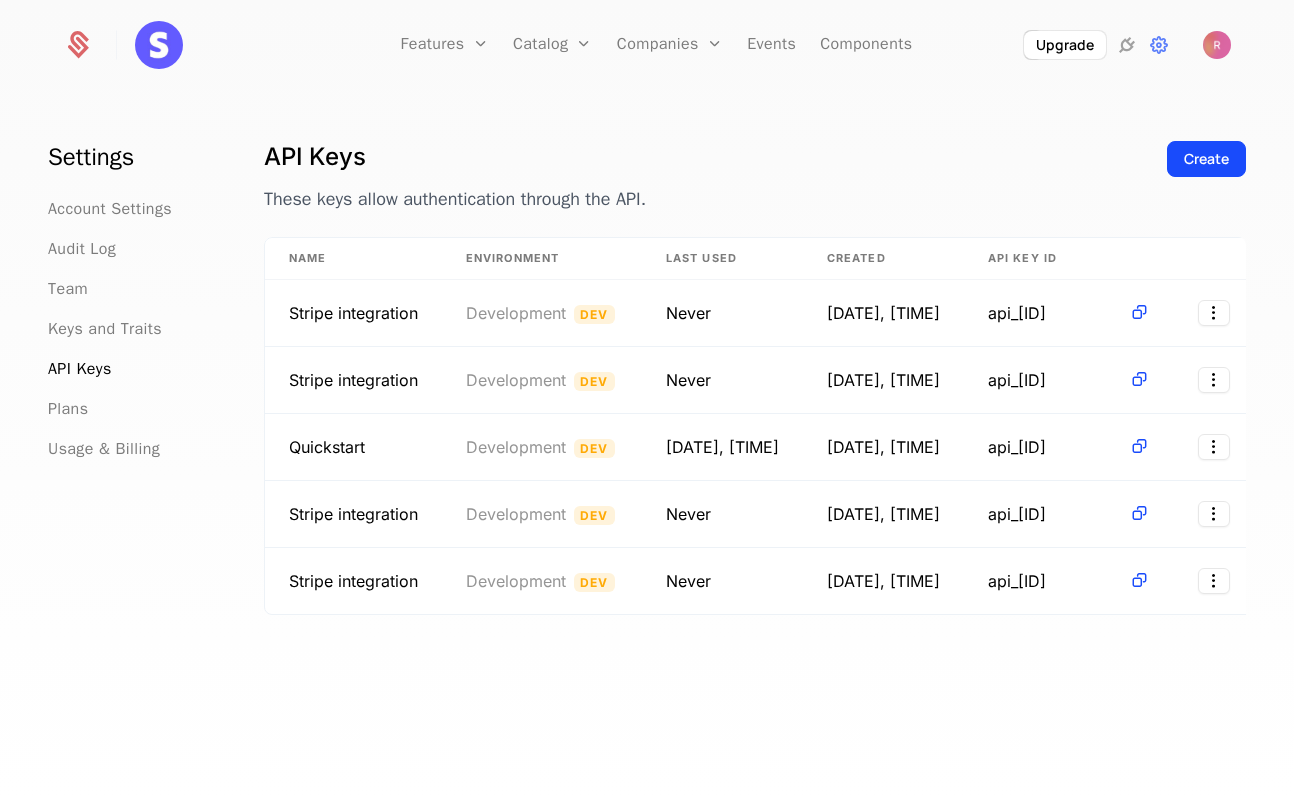 click on "Create" at bounding box center (1206, 189) 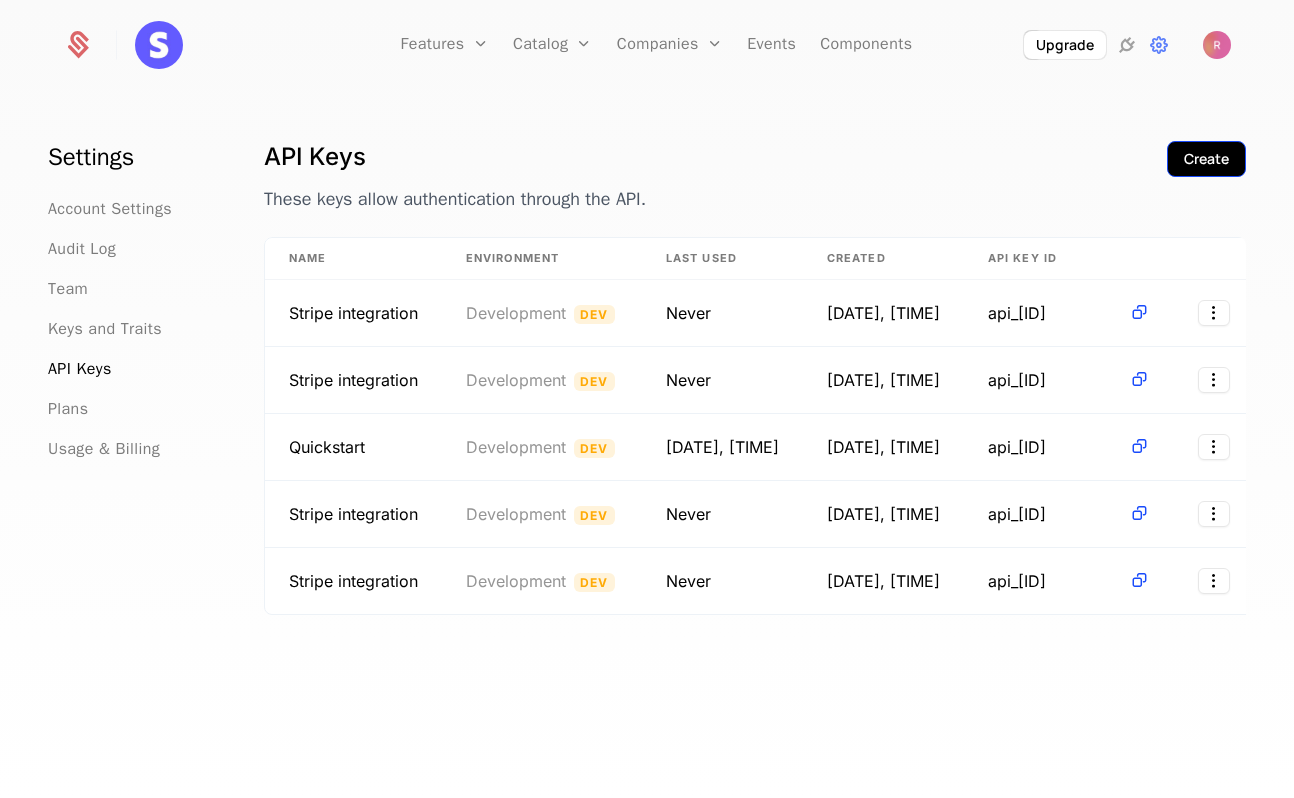 click on "Create" at bounding box center [1206, 159] 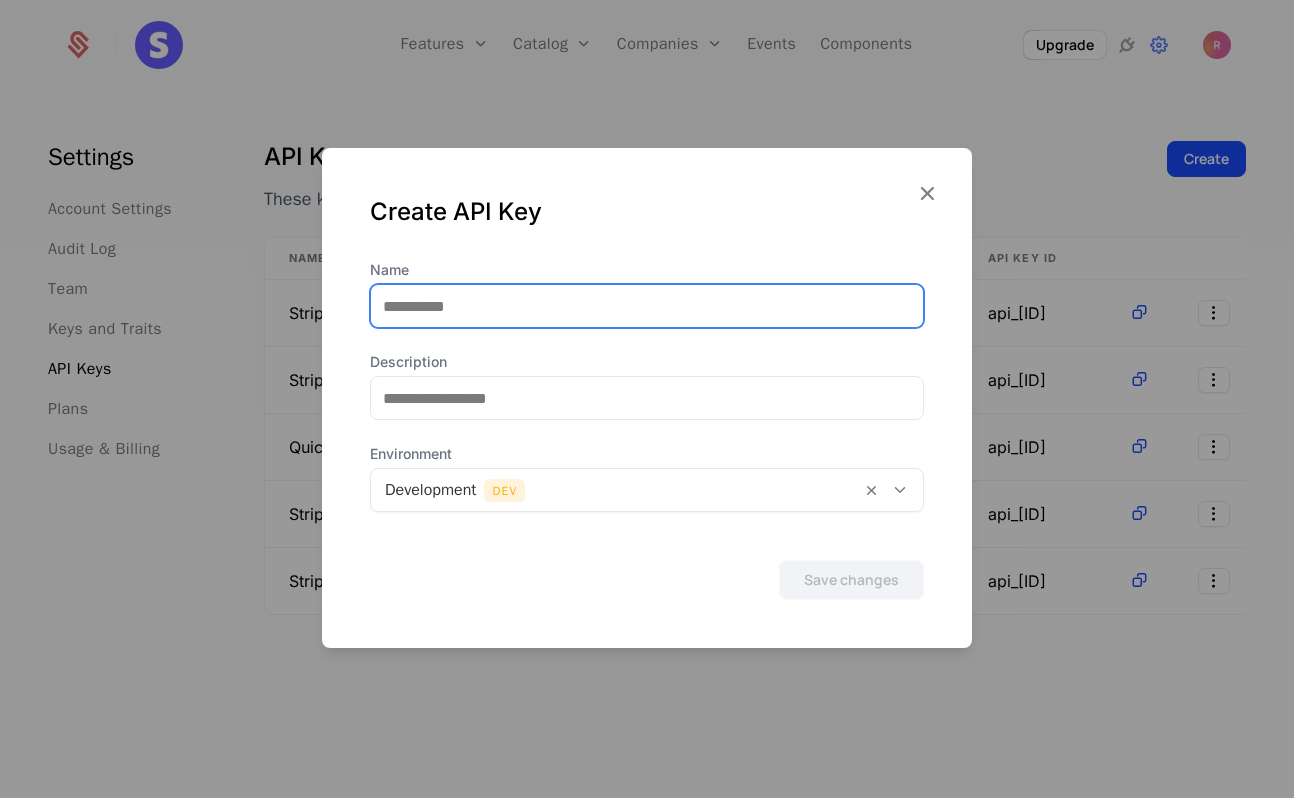 click on "Name" at bounding box center (647, 306) 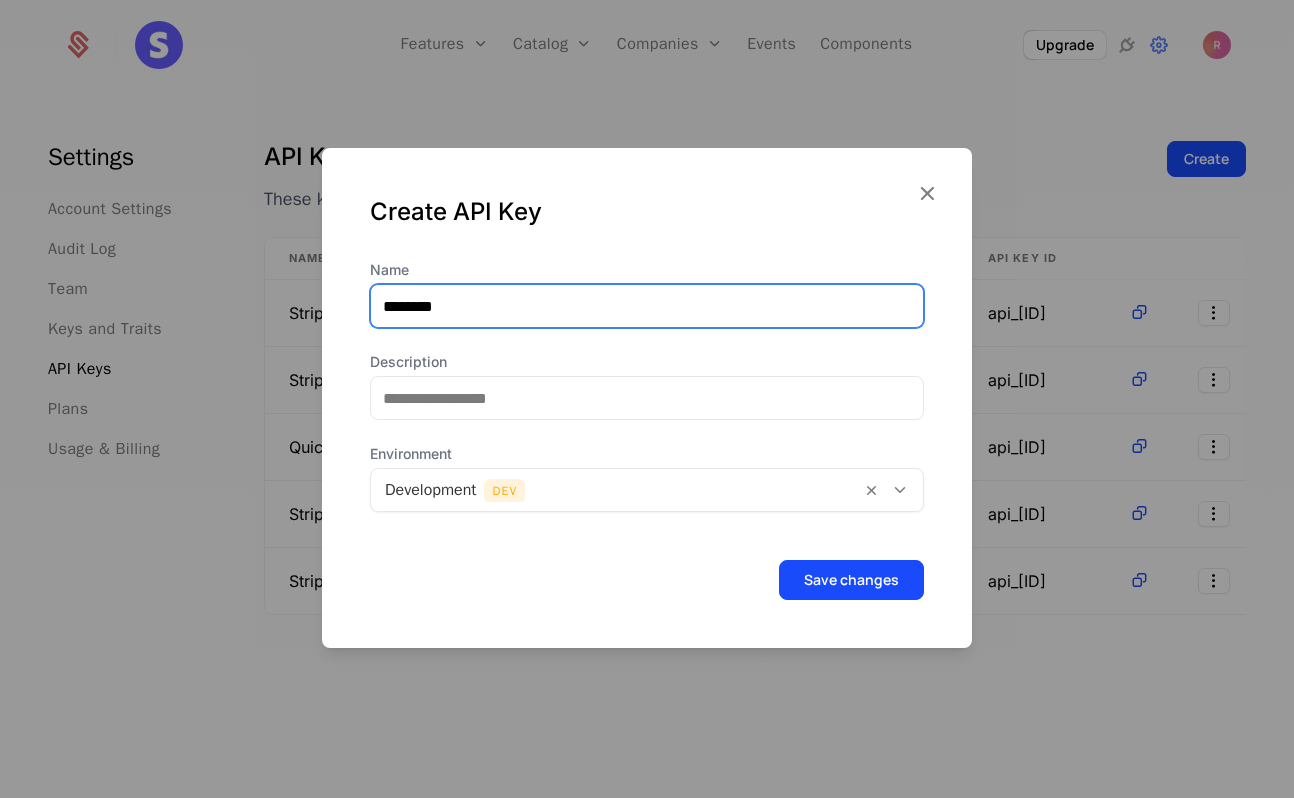 click on "********" at bounding box center (647, 306) 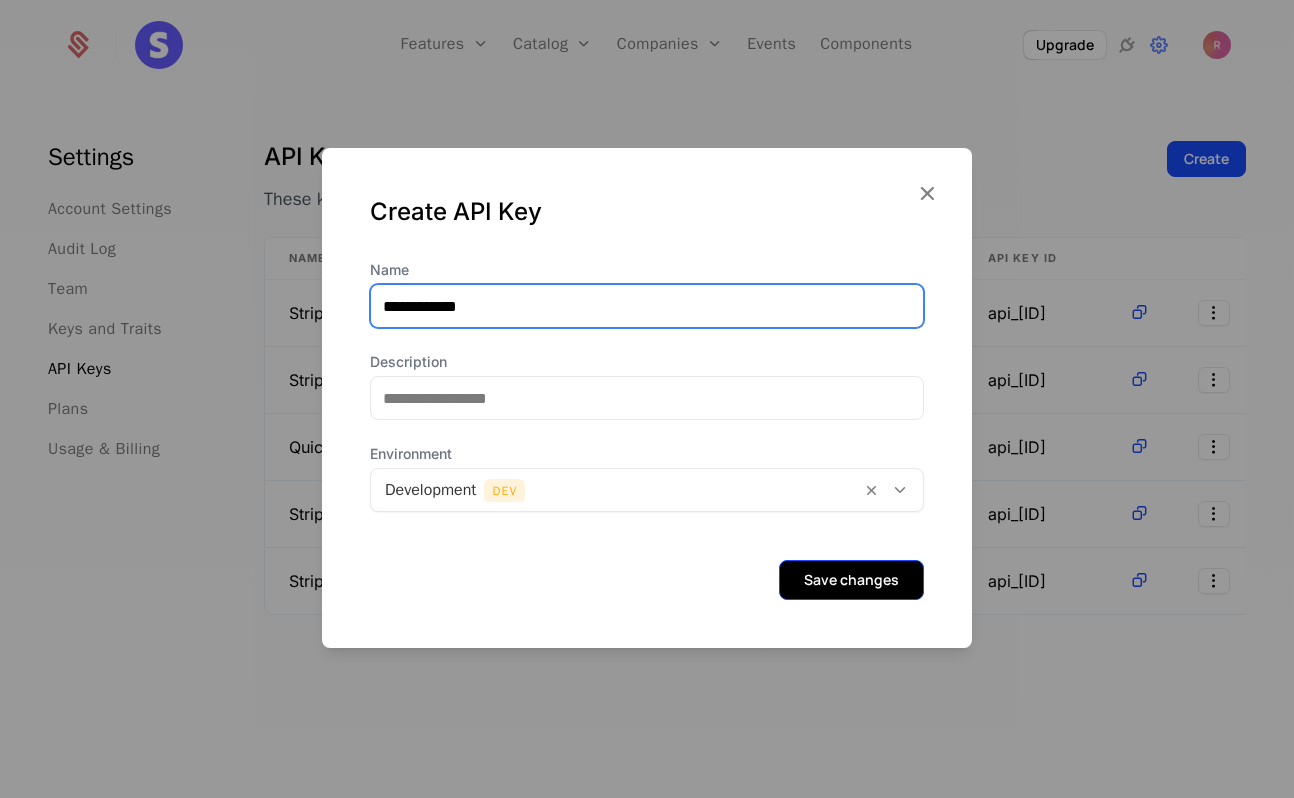 type on "**********" 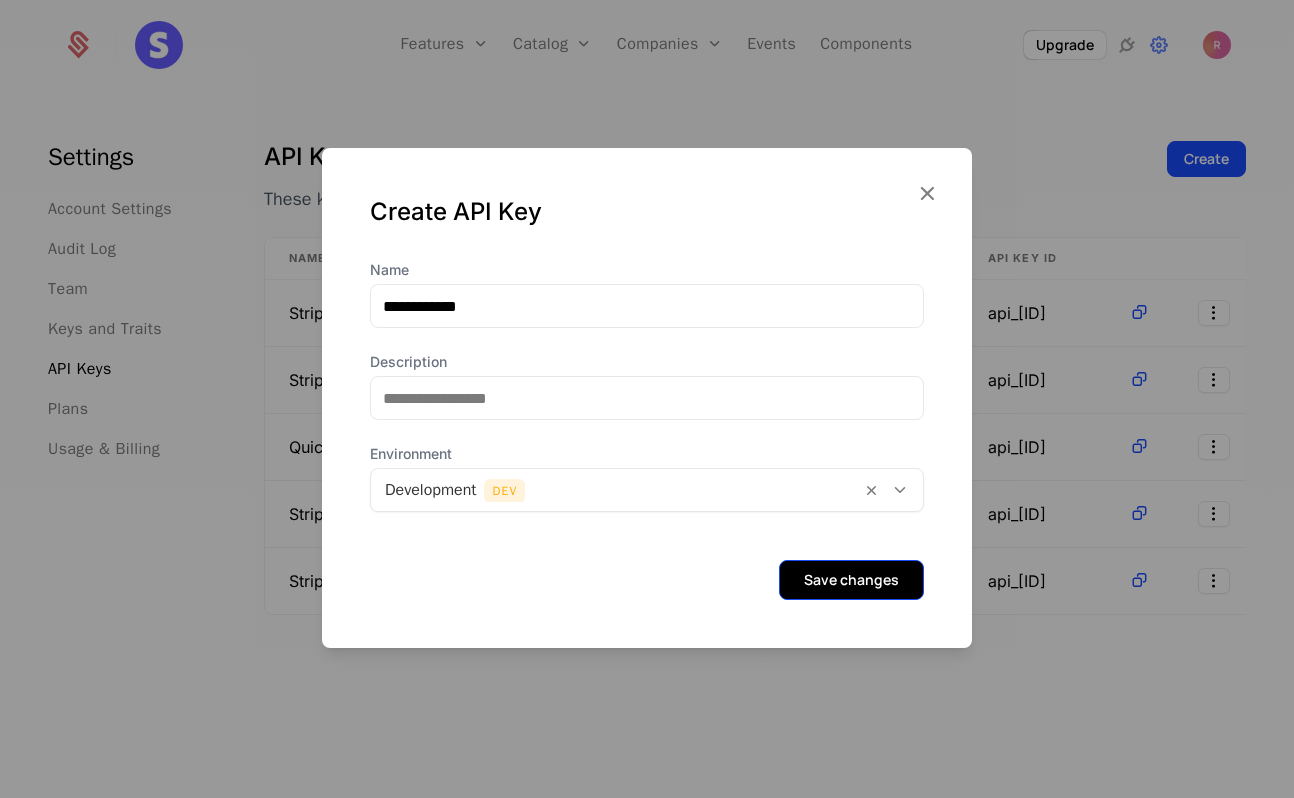click on "Save changes" at bounding box center (851, 580) 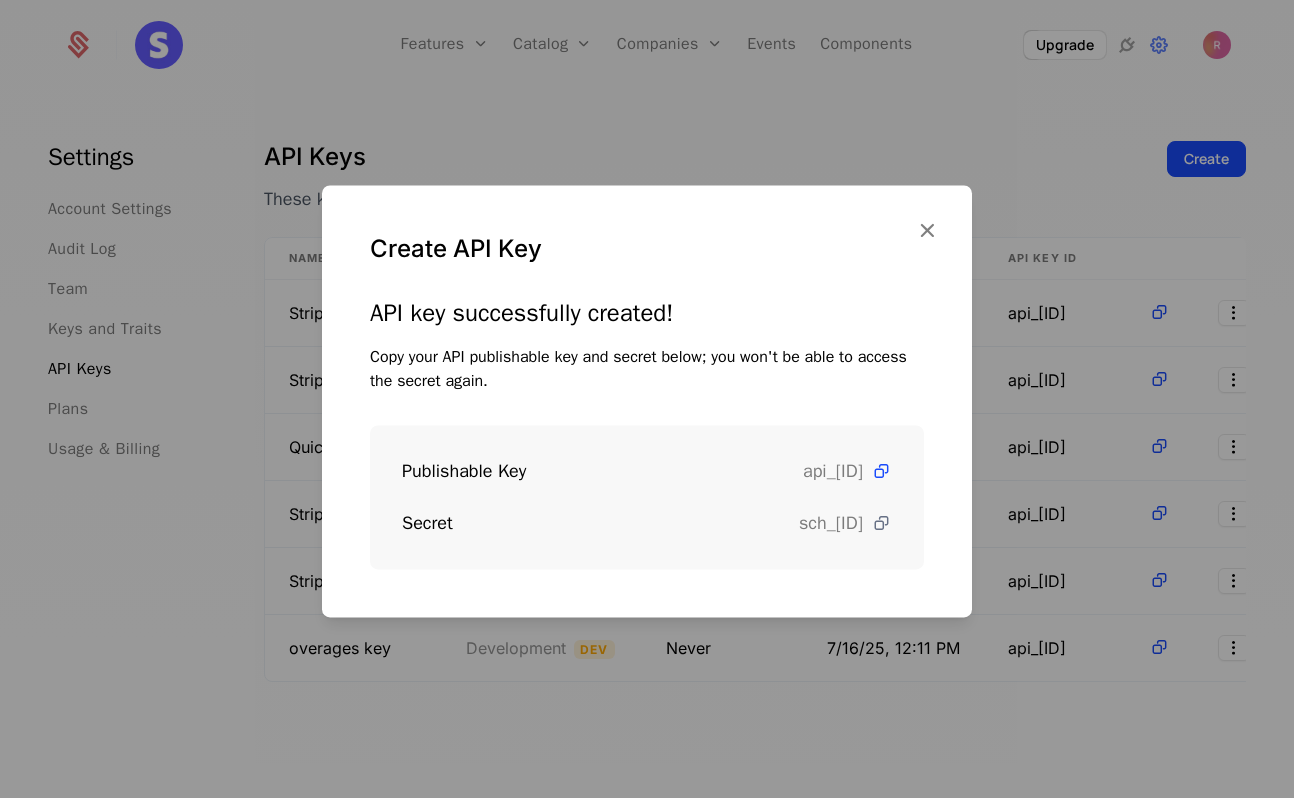 click at bounding box center (881, 523) 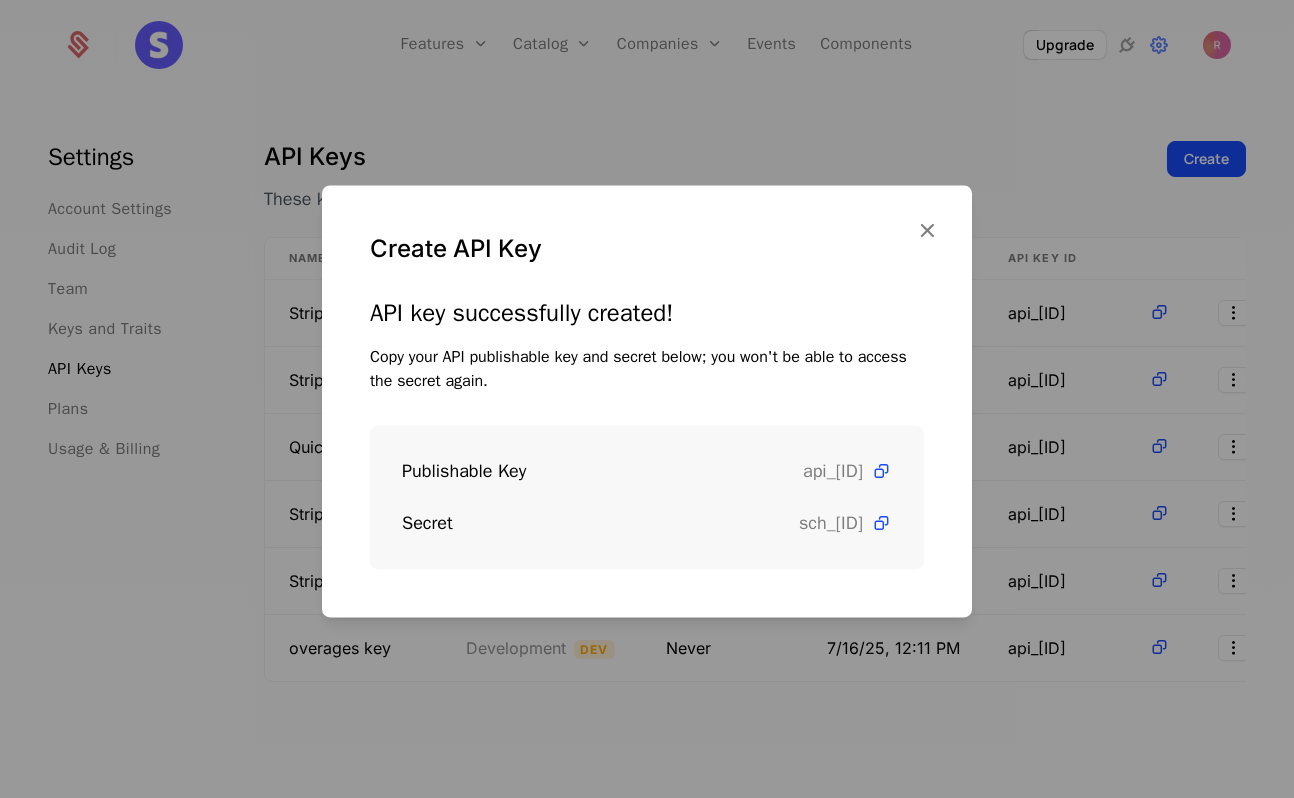 click at bounding box center [647, 399] 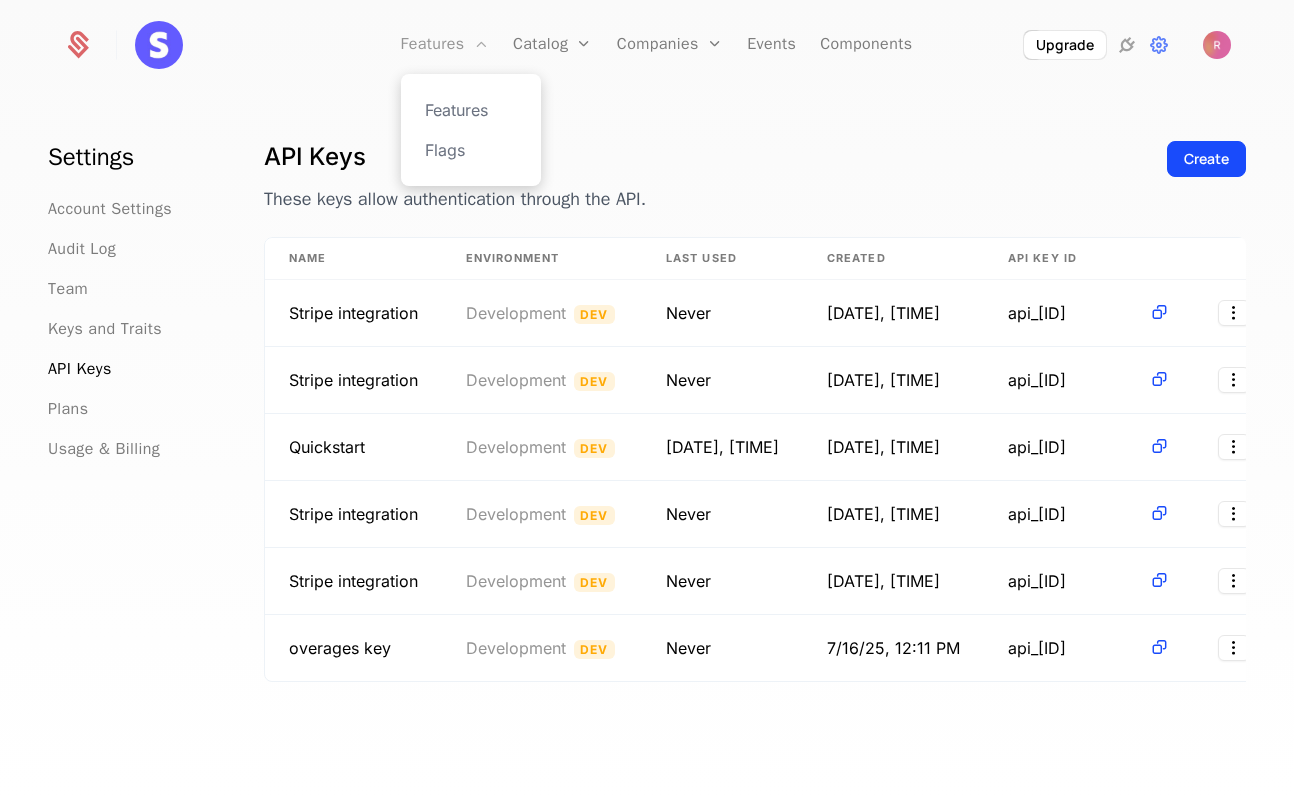 click on "Features" at bounding box center (445, 45) 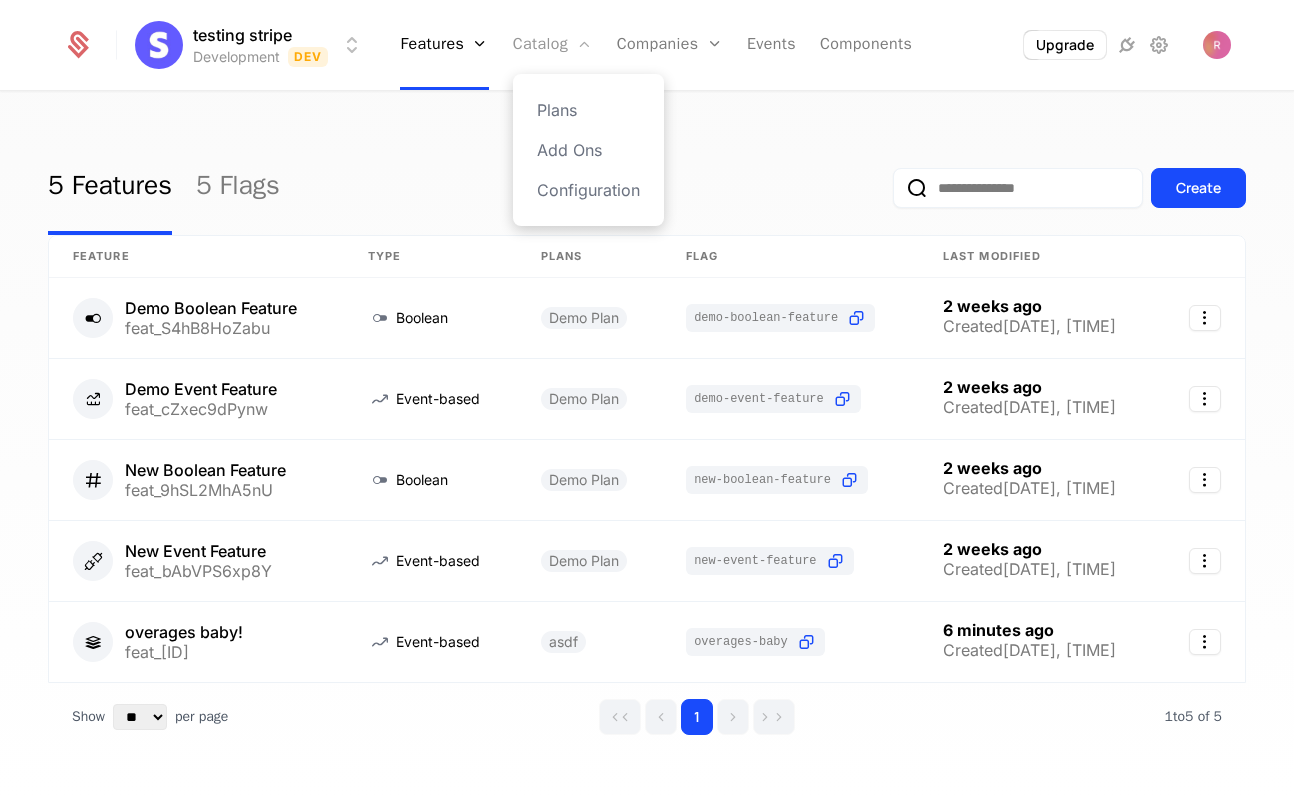 click on "Catalog" at bounding box center [553, 45] 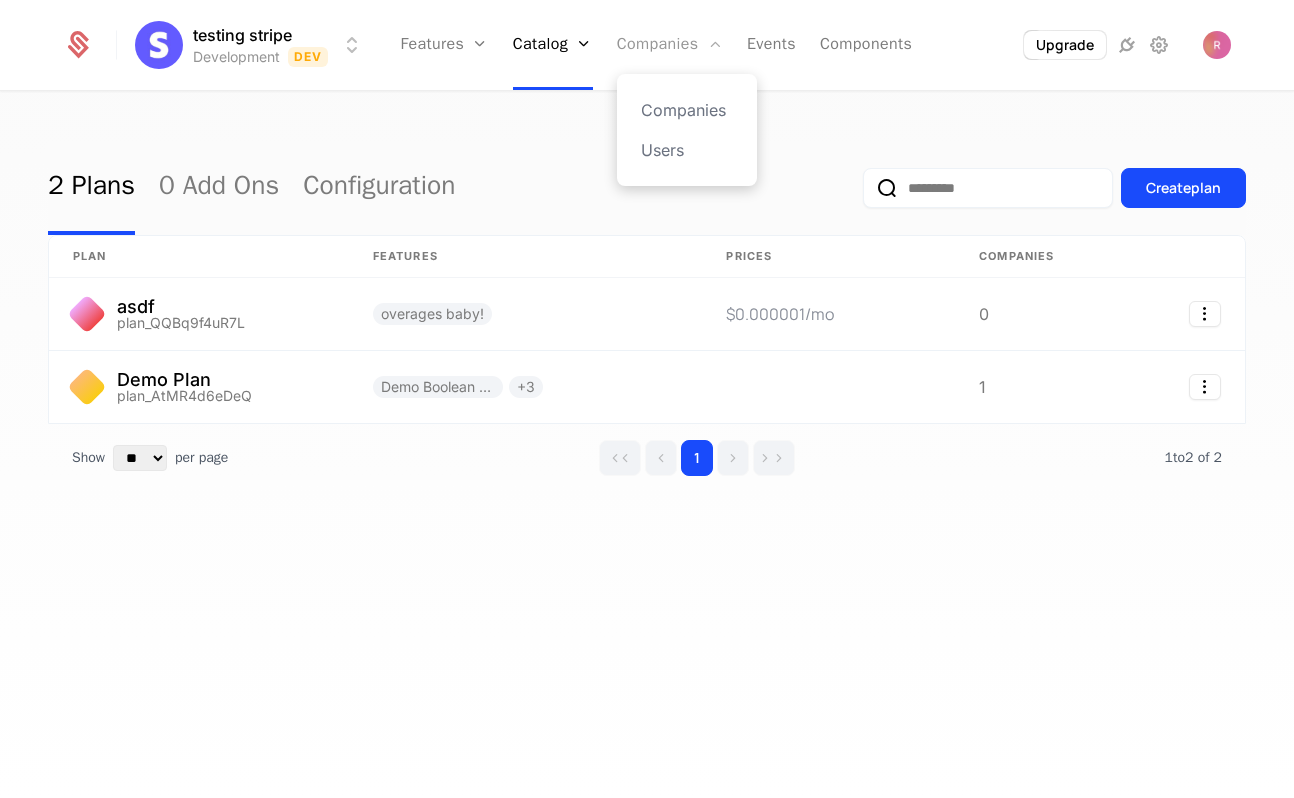 click on "Companies" at bounding box center (670, 45) 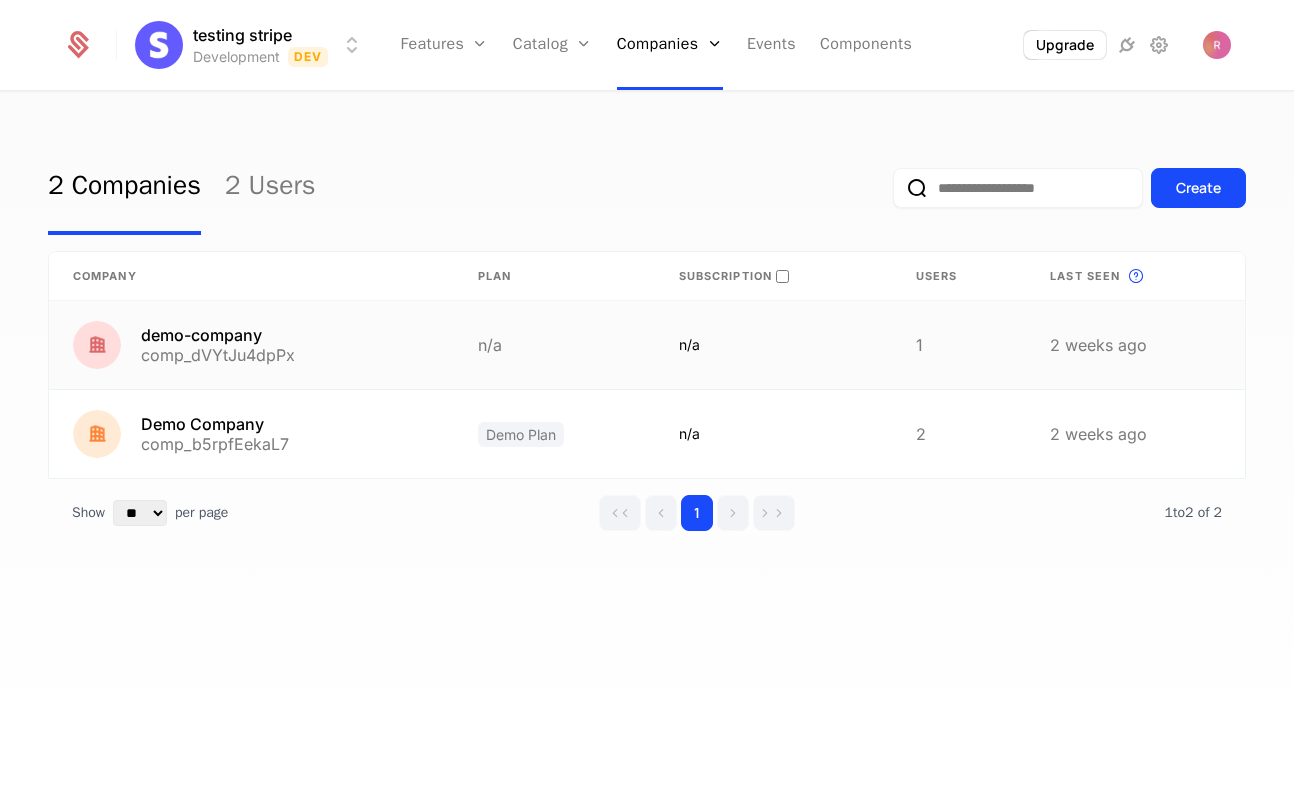 click on "n/a" at bounding box center (554, 345) 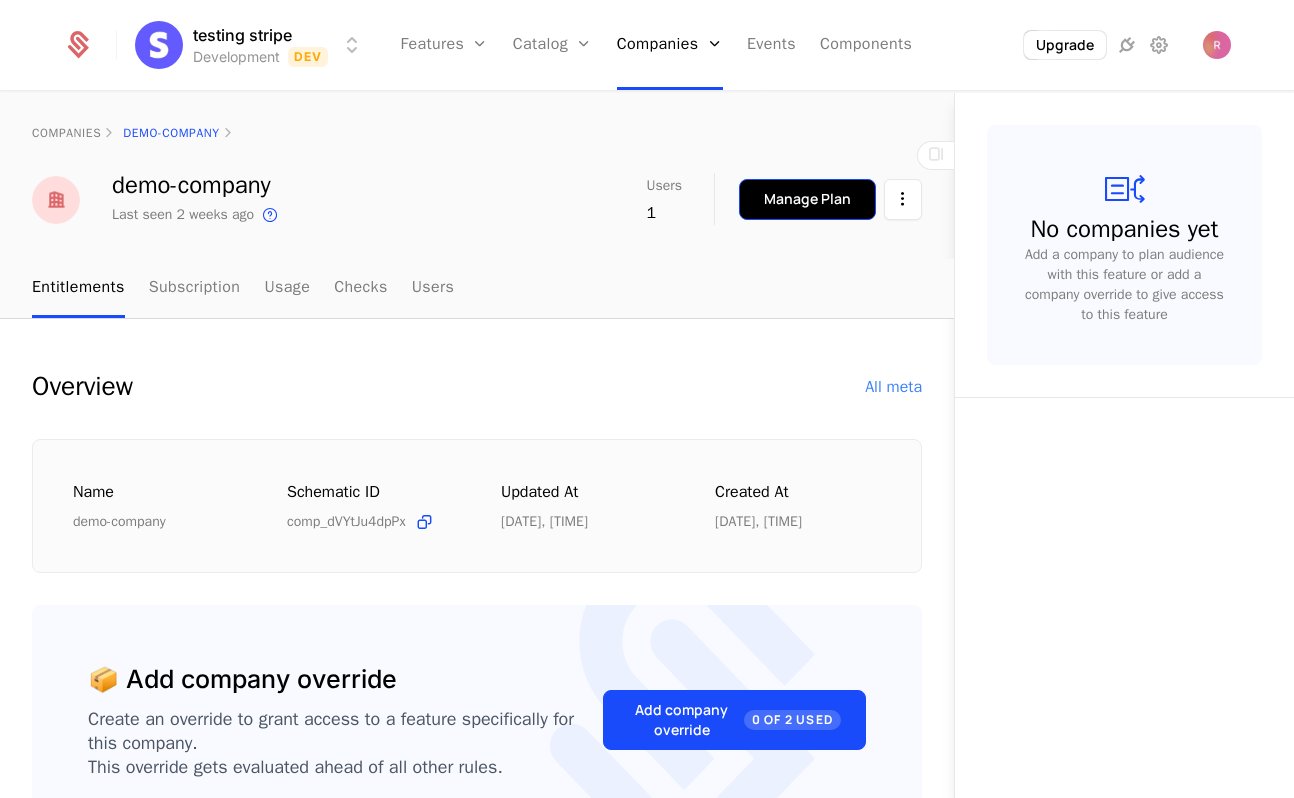 click on "Manage Plan" at bounding box center [807, 199] 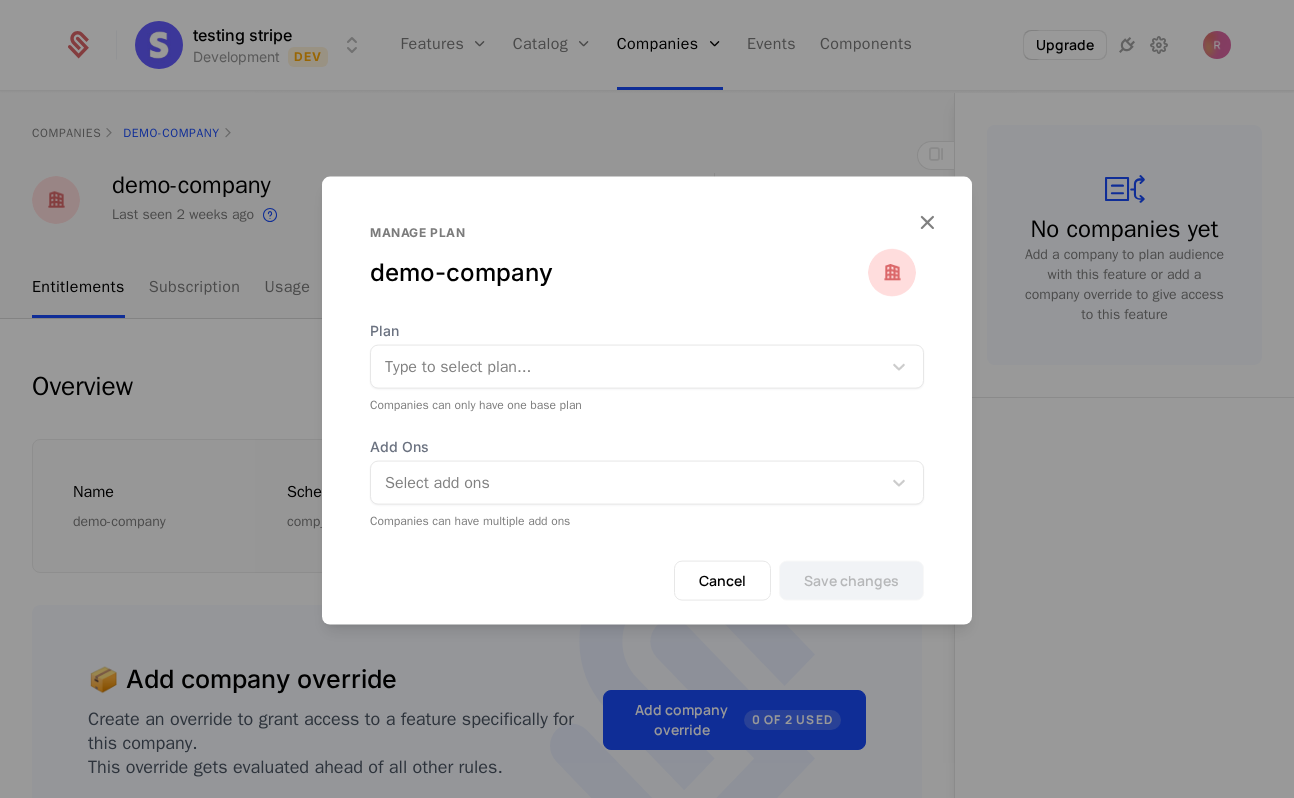 click at bounding box center [626, 367] 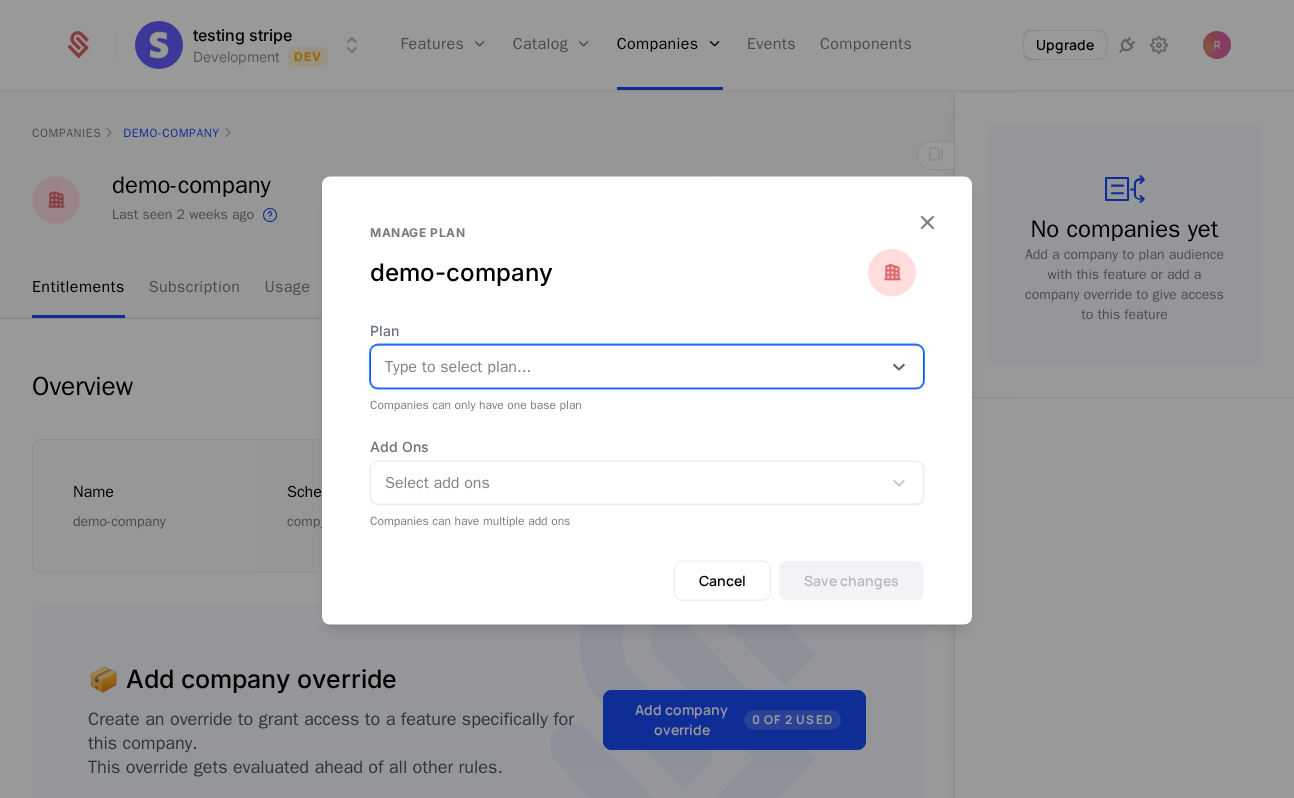click at bounding box center [626, 367] 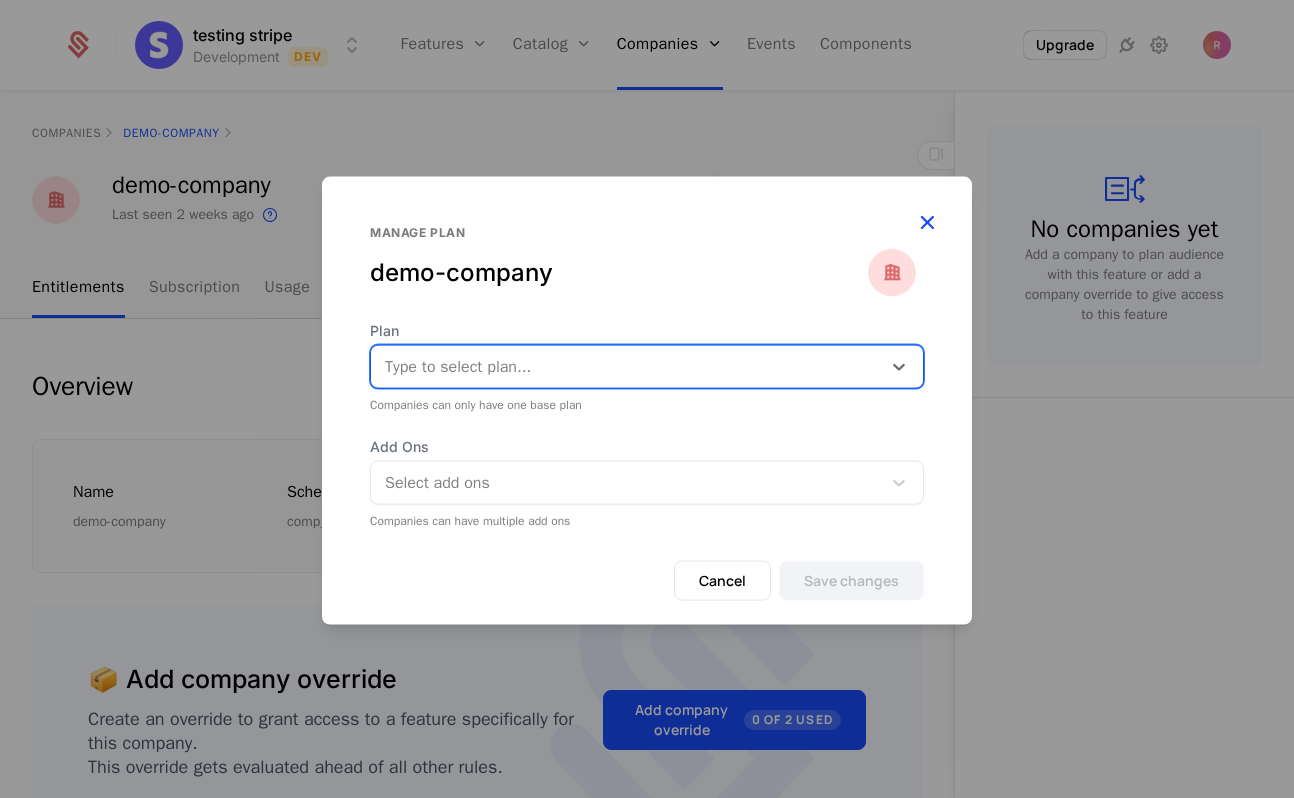click on "Manage plan demo-company" at bounding box center (647, 249) 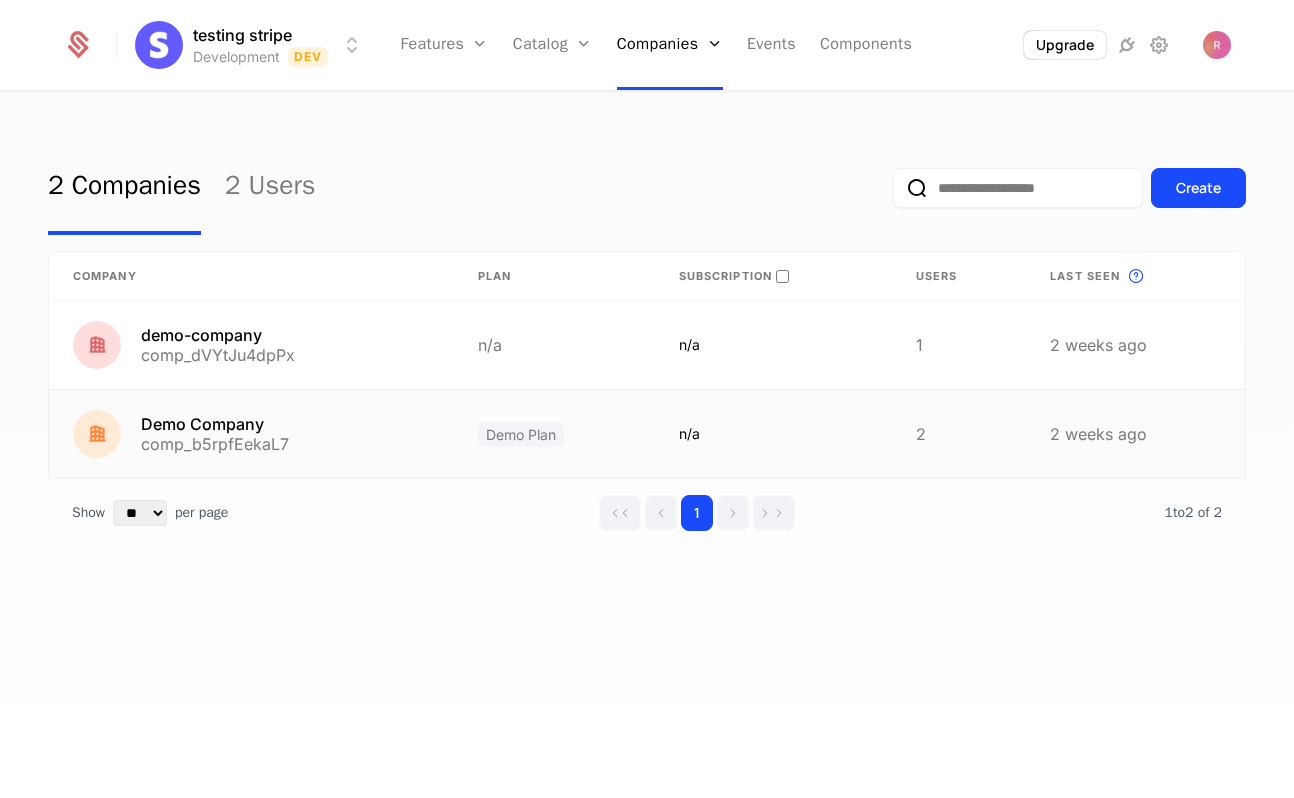 click on "Demo Plan" at bounding box center (554, 434) 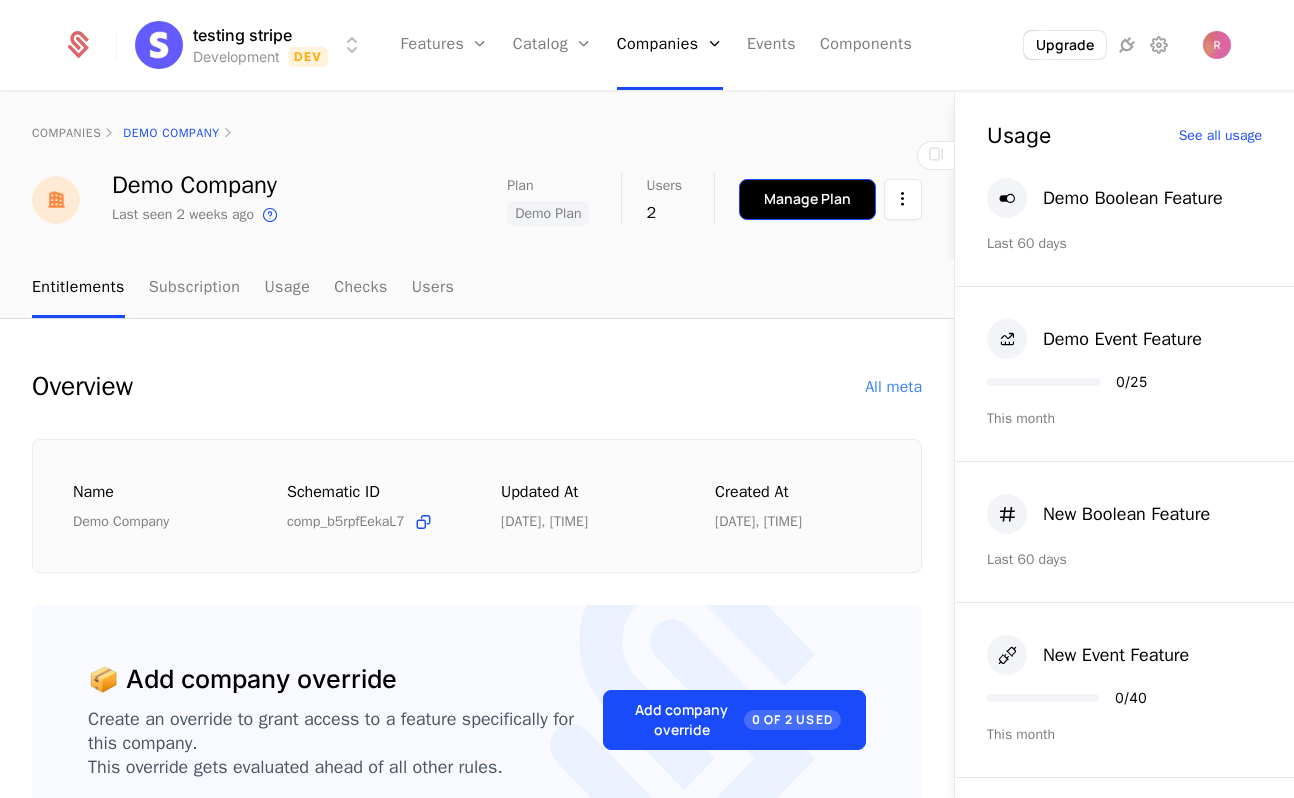 click on "Manage Plan" at bounding box center (807, 199) 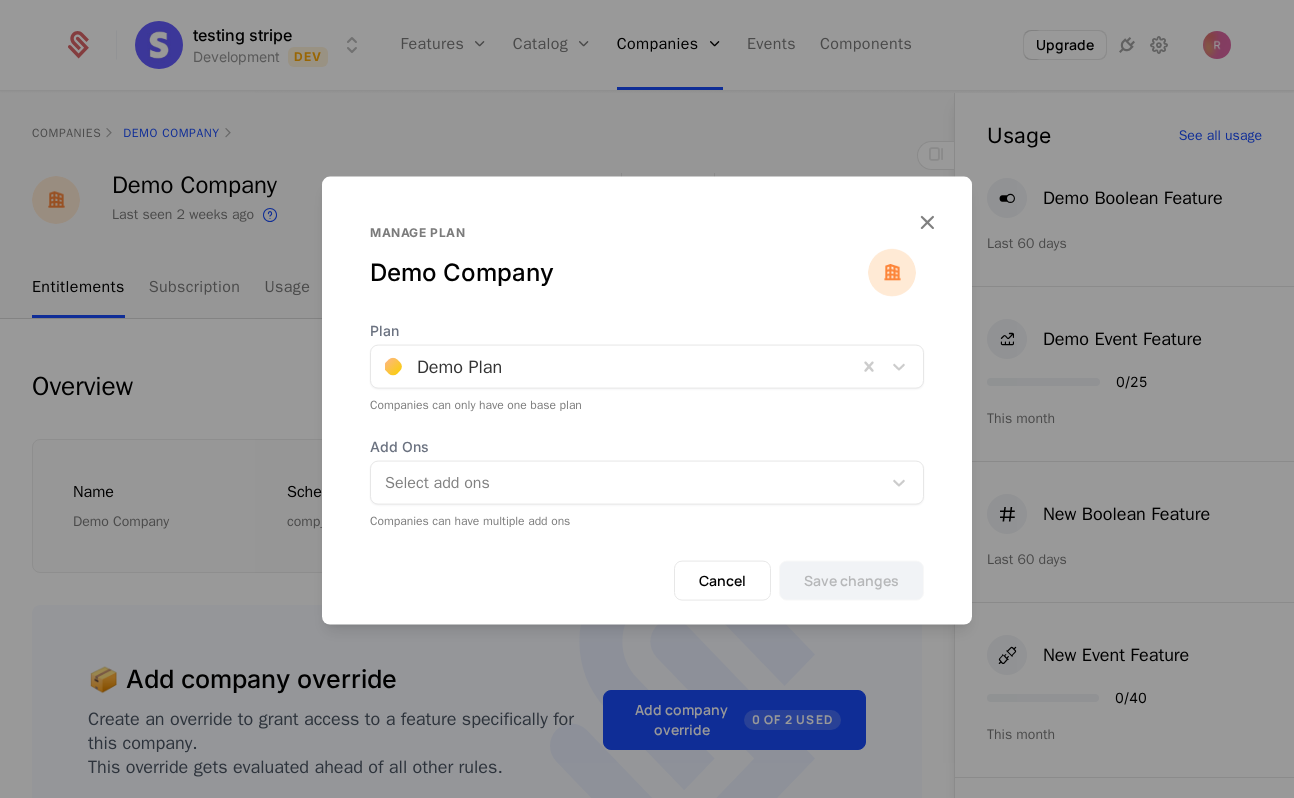 click at bounding box center (614, 367) 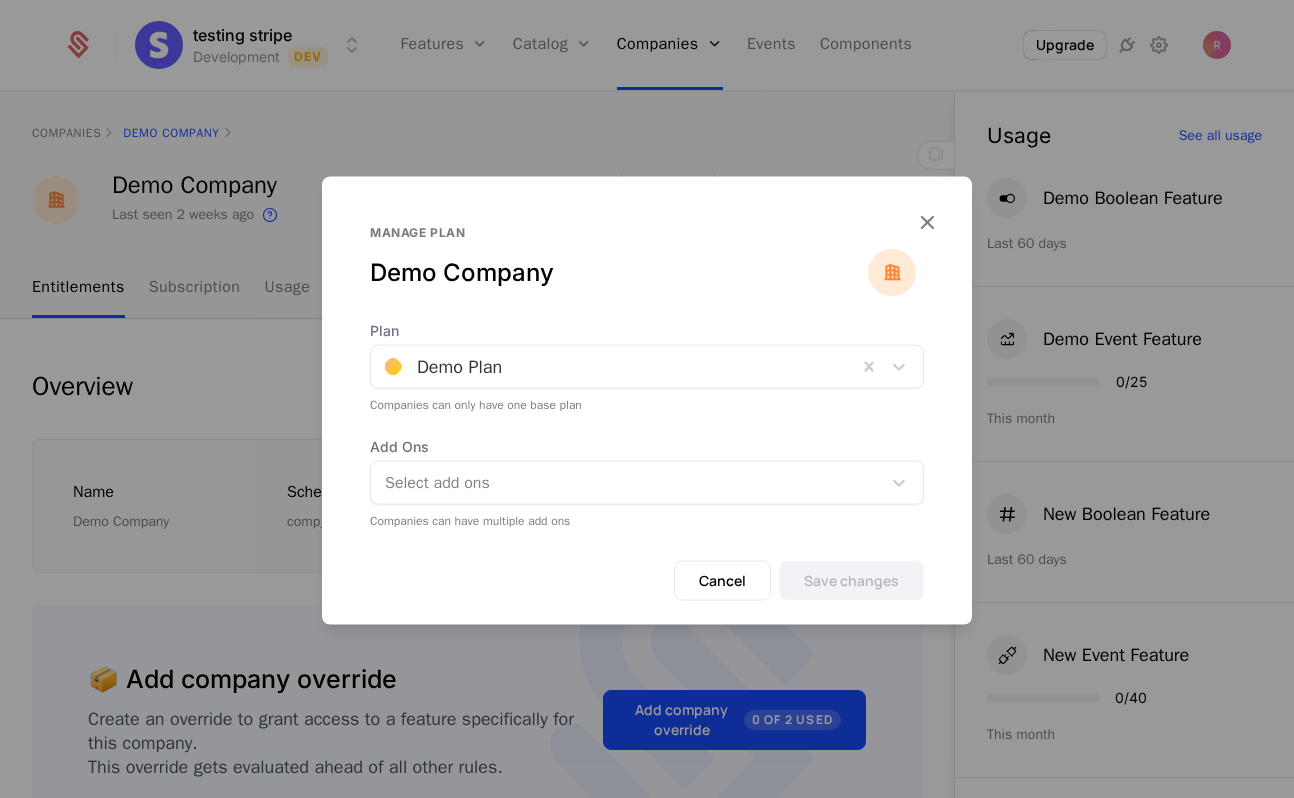 click at bounding box center (647, 399) 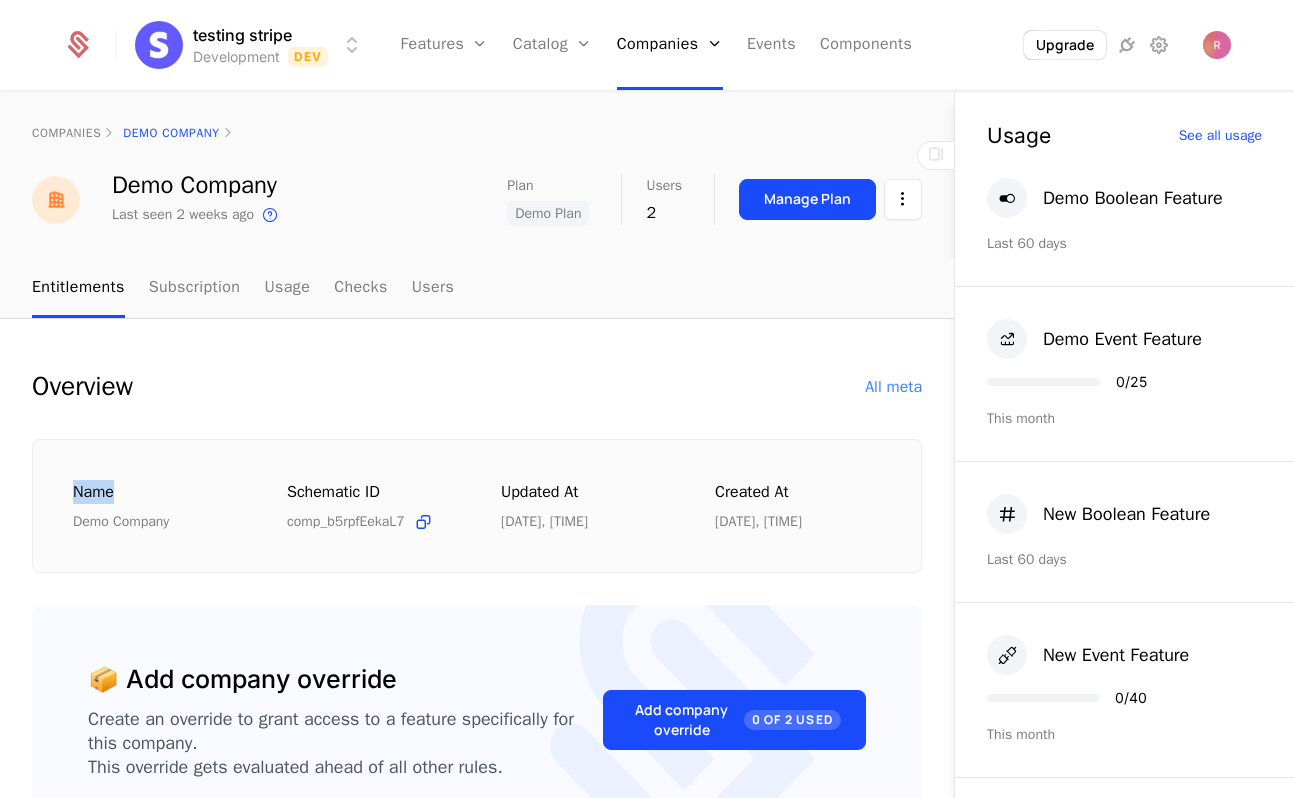 click on "Overview All meta Name Demo Company Schematic ID comp_[ID] Updated at [DATE], [TIME] Created at [DATE], [TIME]" at bounding box center (477, 470) 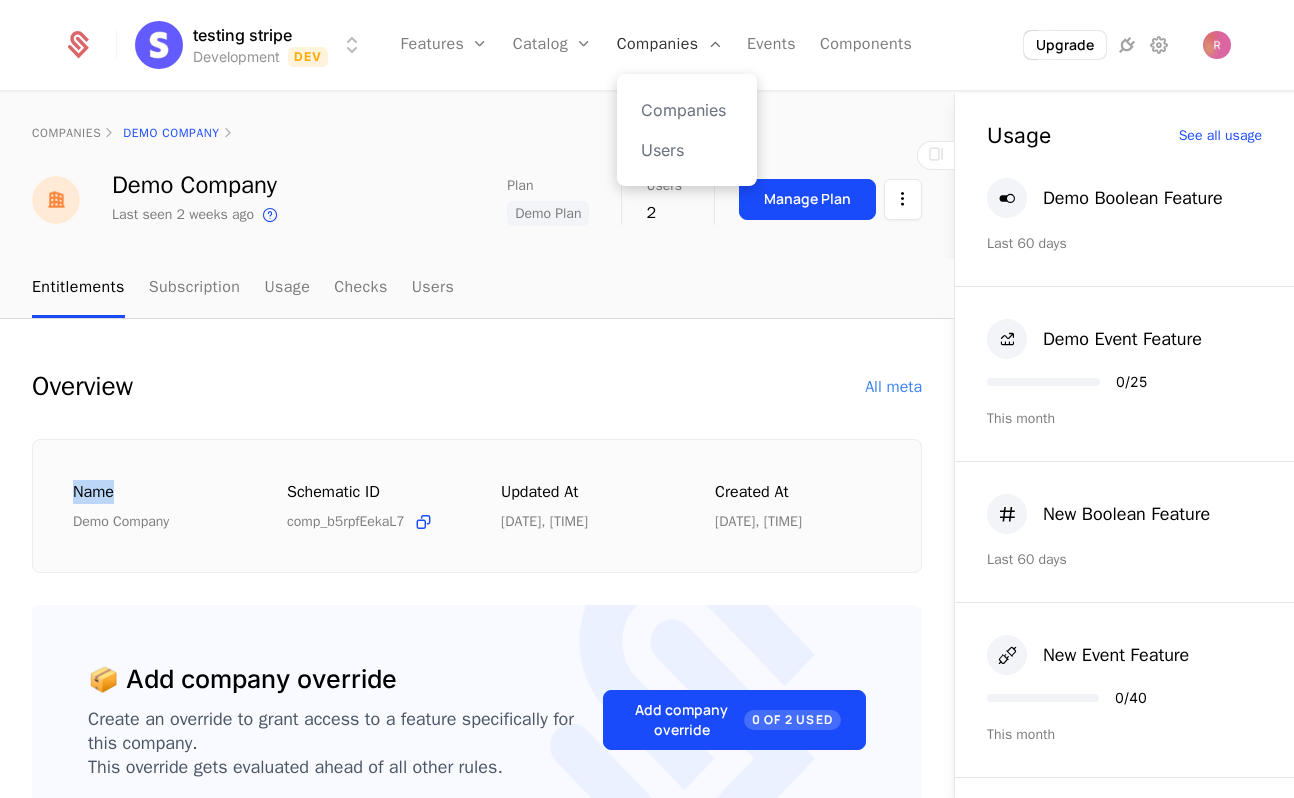 click on "Companies" at bounding box center (670, 45) 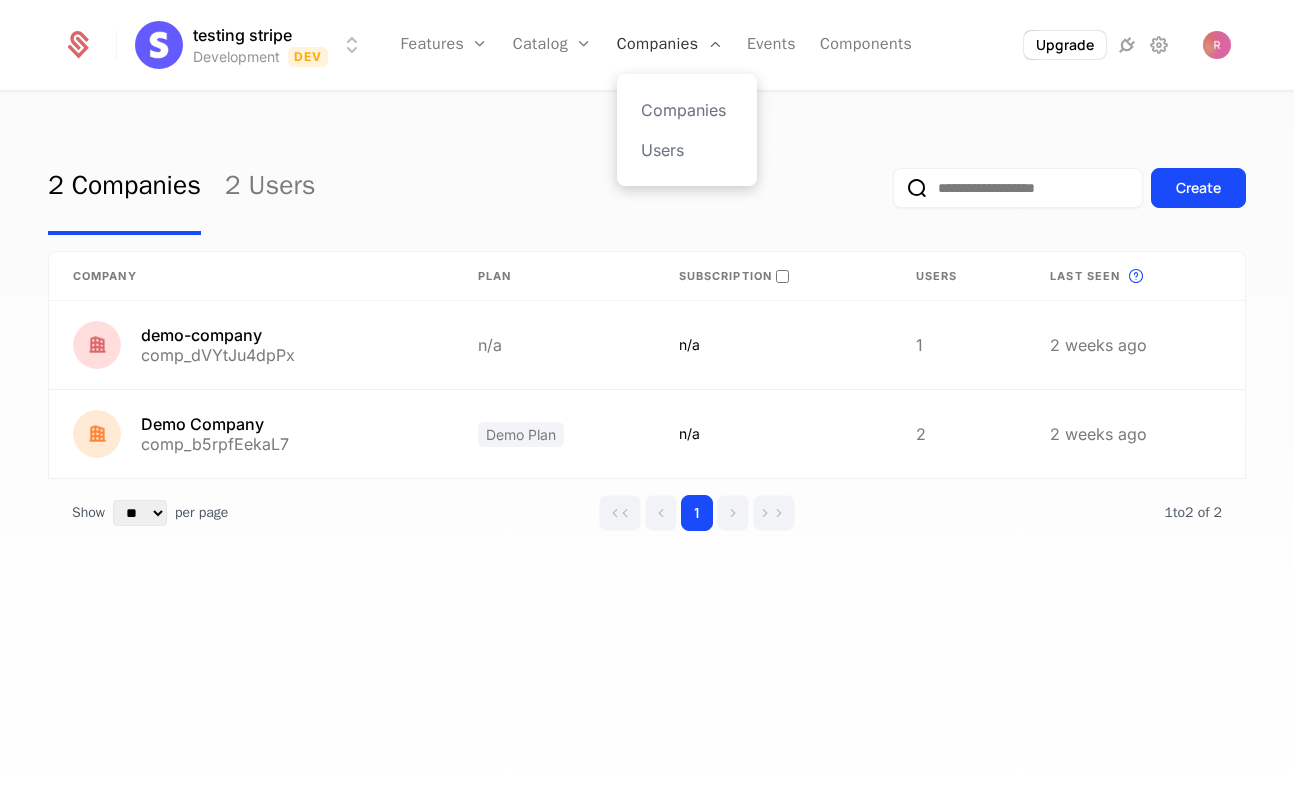 click on "Companies" at bounding box center [670, 45] 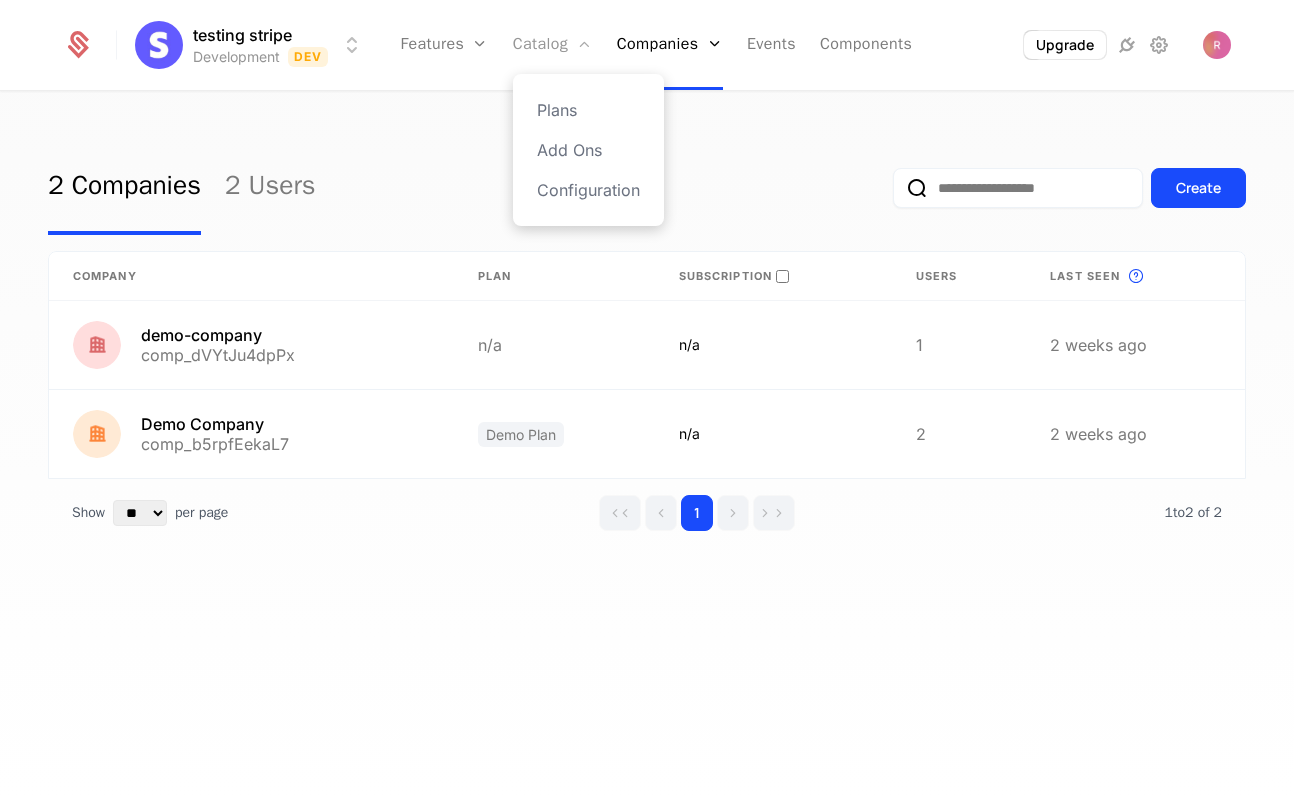 click on "Catalog" at bounding box center [553, 45] 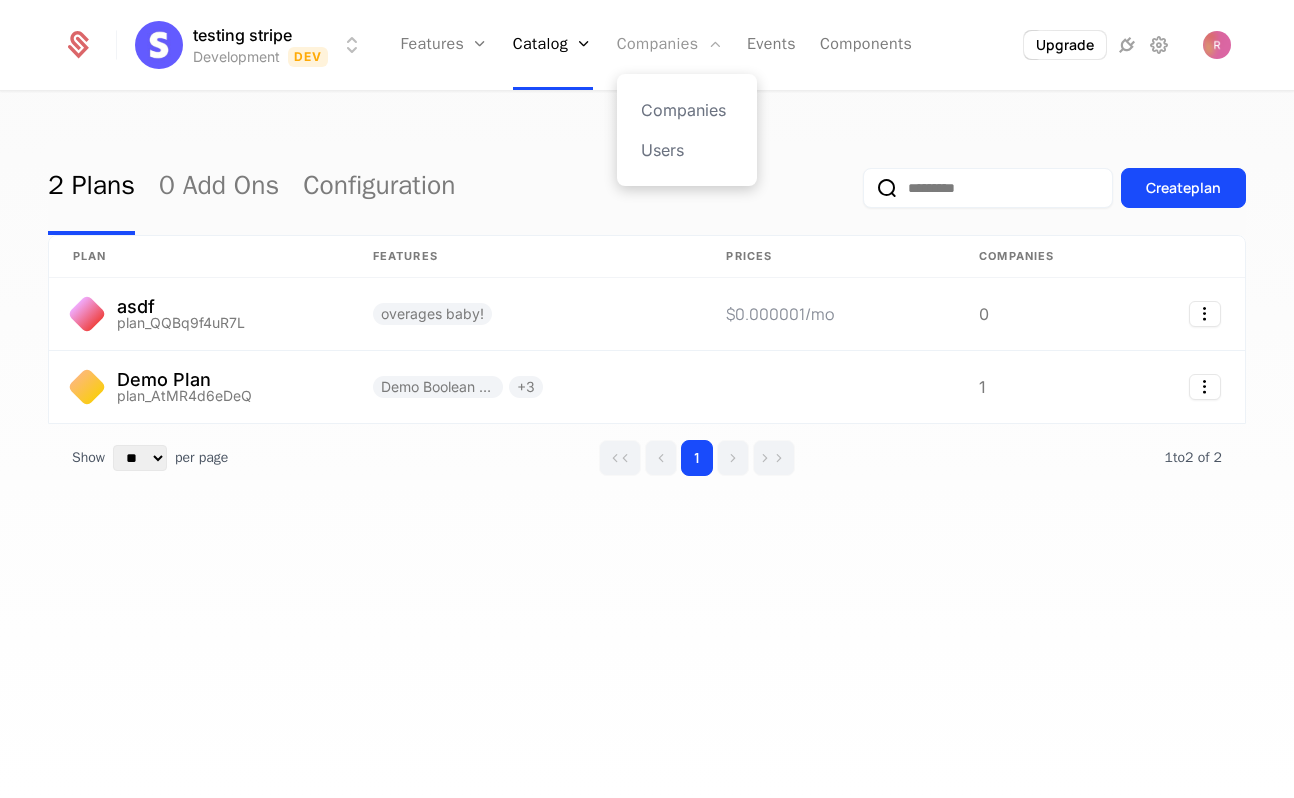 click on "Companies" at bounding box center [670, 45] 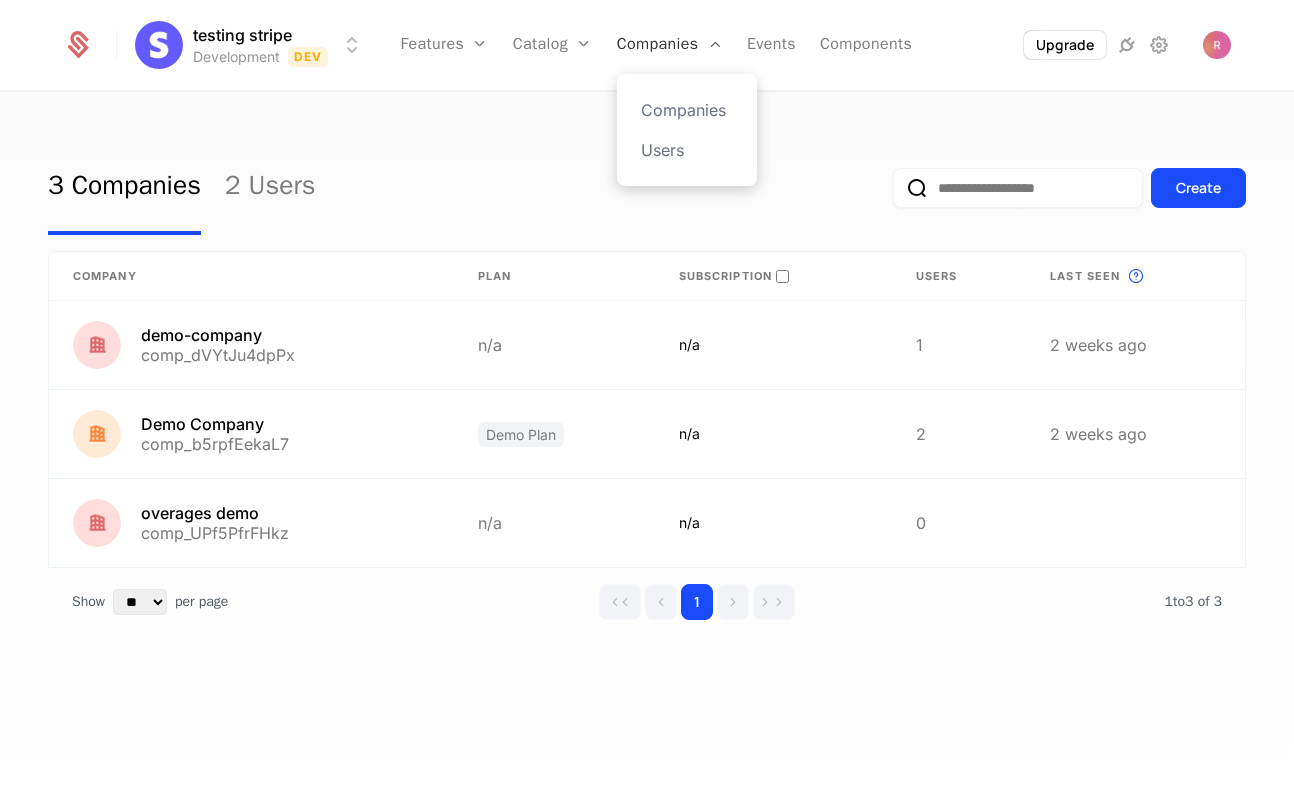click on "Companies" at bounding box center (670, 45) 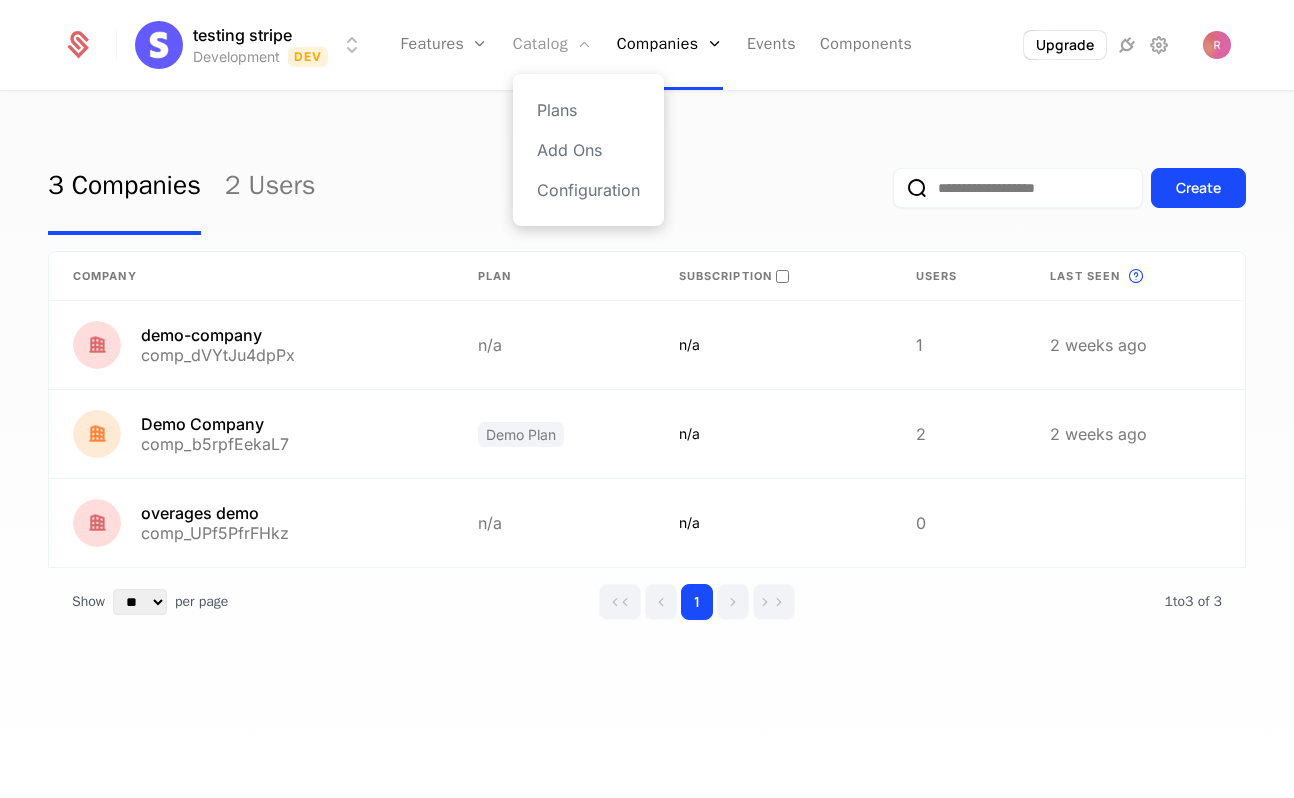 click on "Catalog" at bounding box center [553, 45] 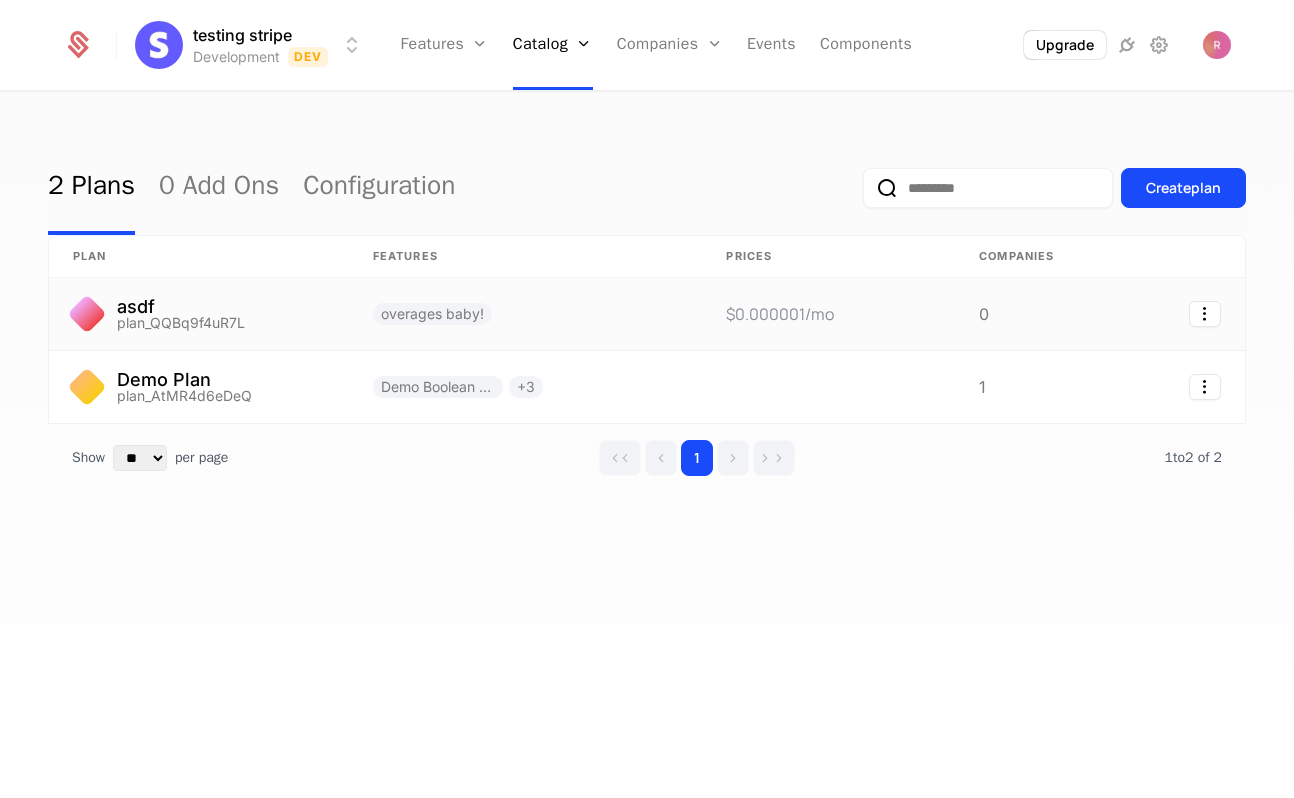 click on "asdf plan_[ID]" at bounding box center [199, 314] 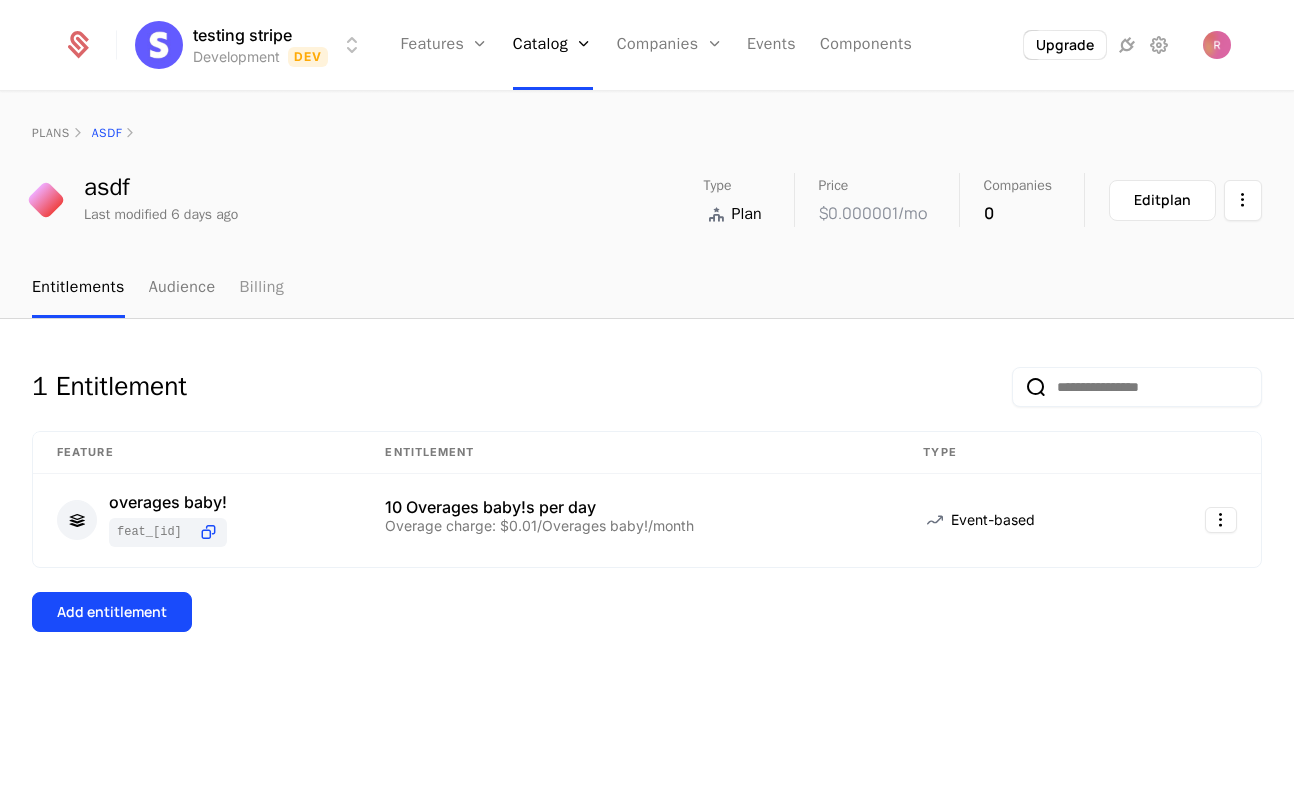 click on "Billing" at bounding box center (261, 288) 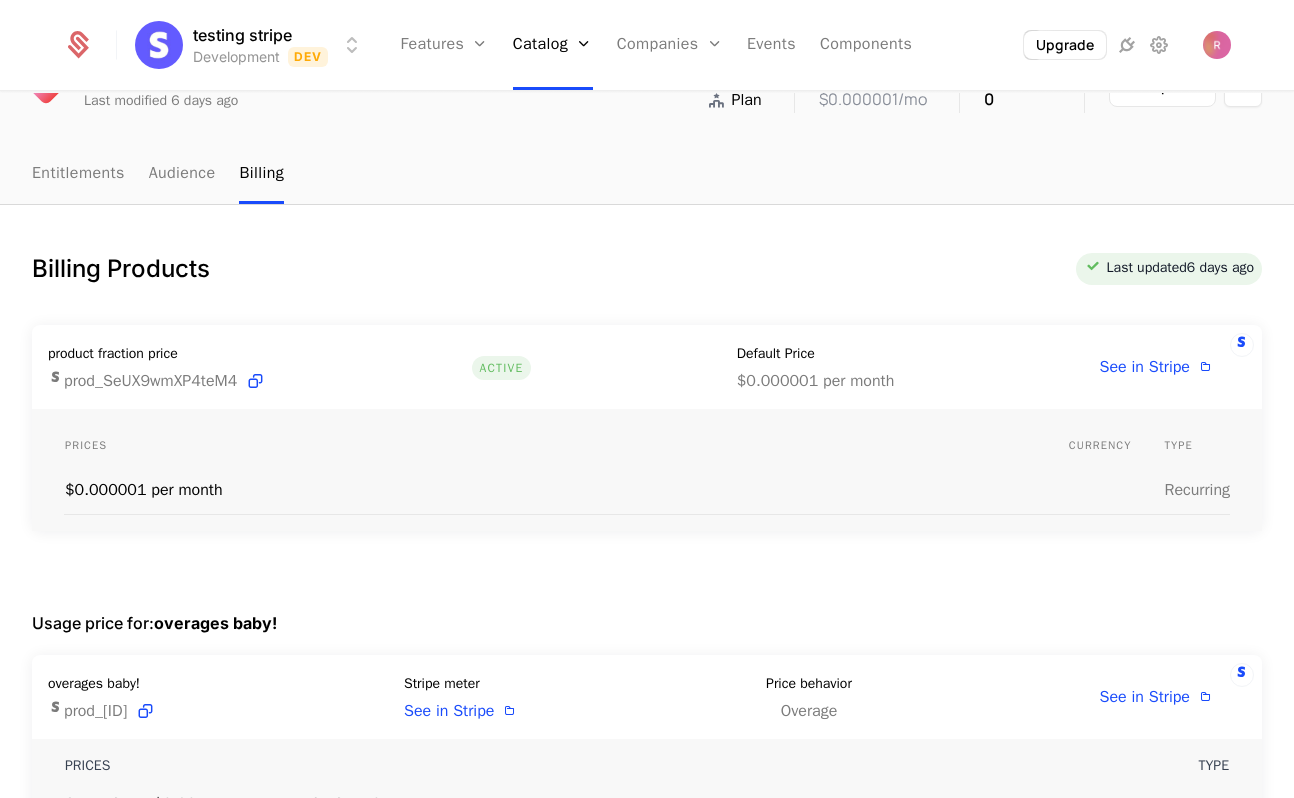 scroll, scrollTop: 53, scrollLeft: 0, axis: vertical 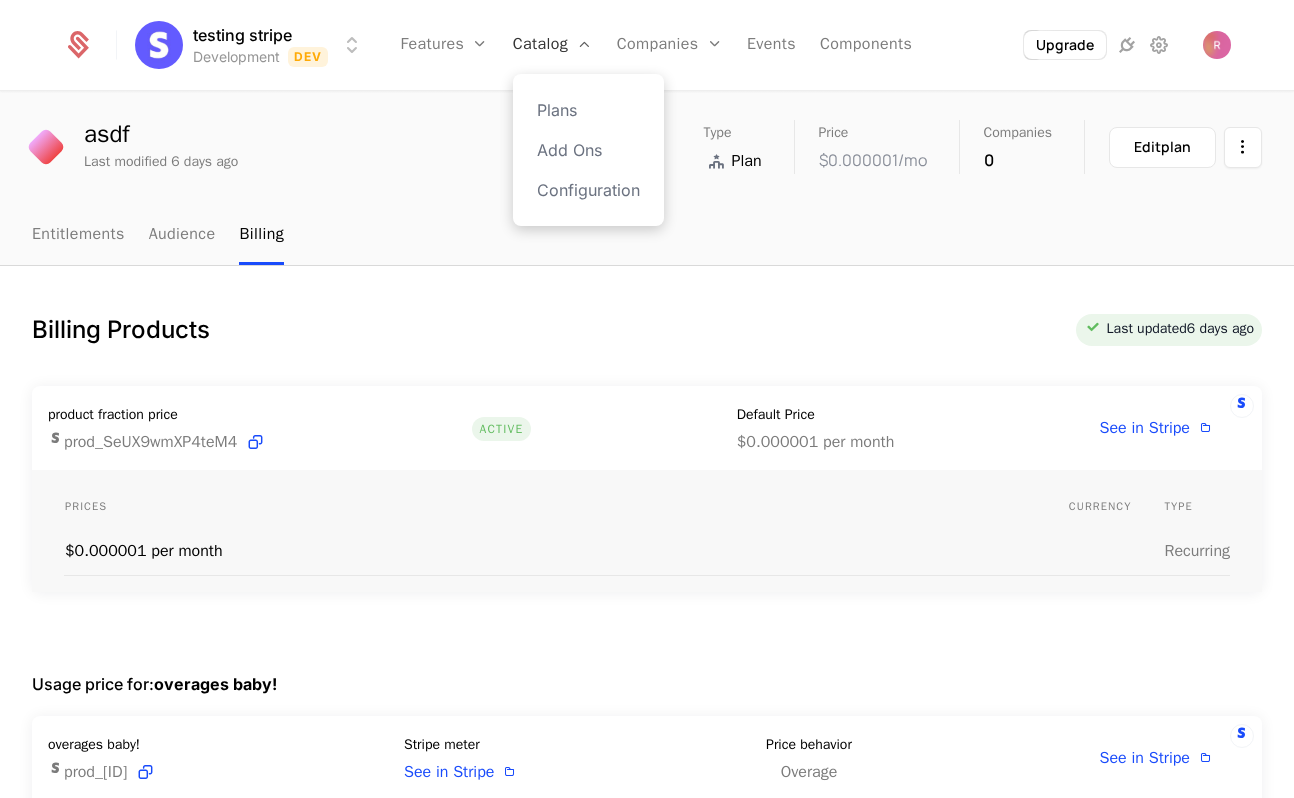 click on "Catalog" at bounding box center [553, 45] 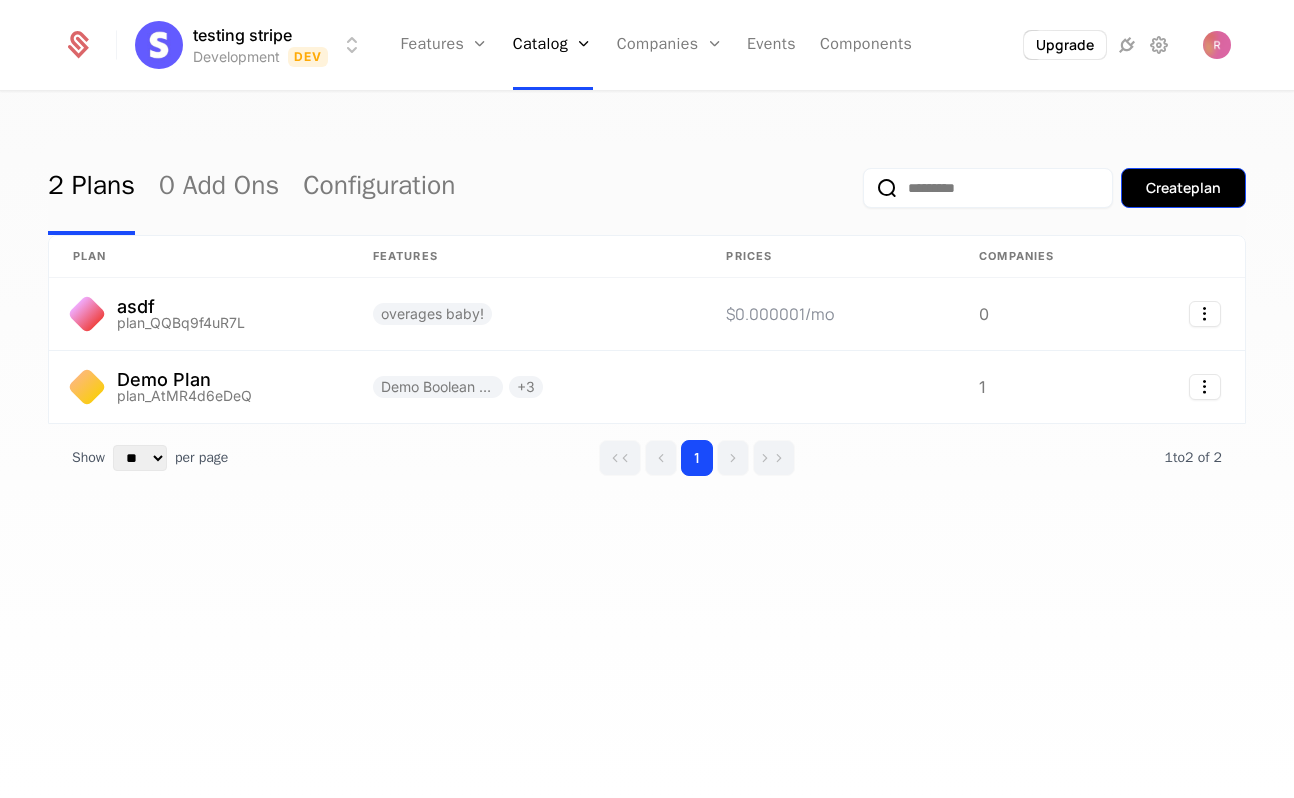 click on "Create  plan" at bounding box center (1183, 188) 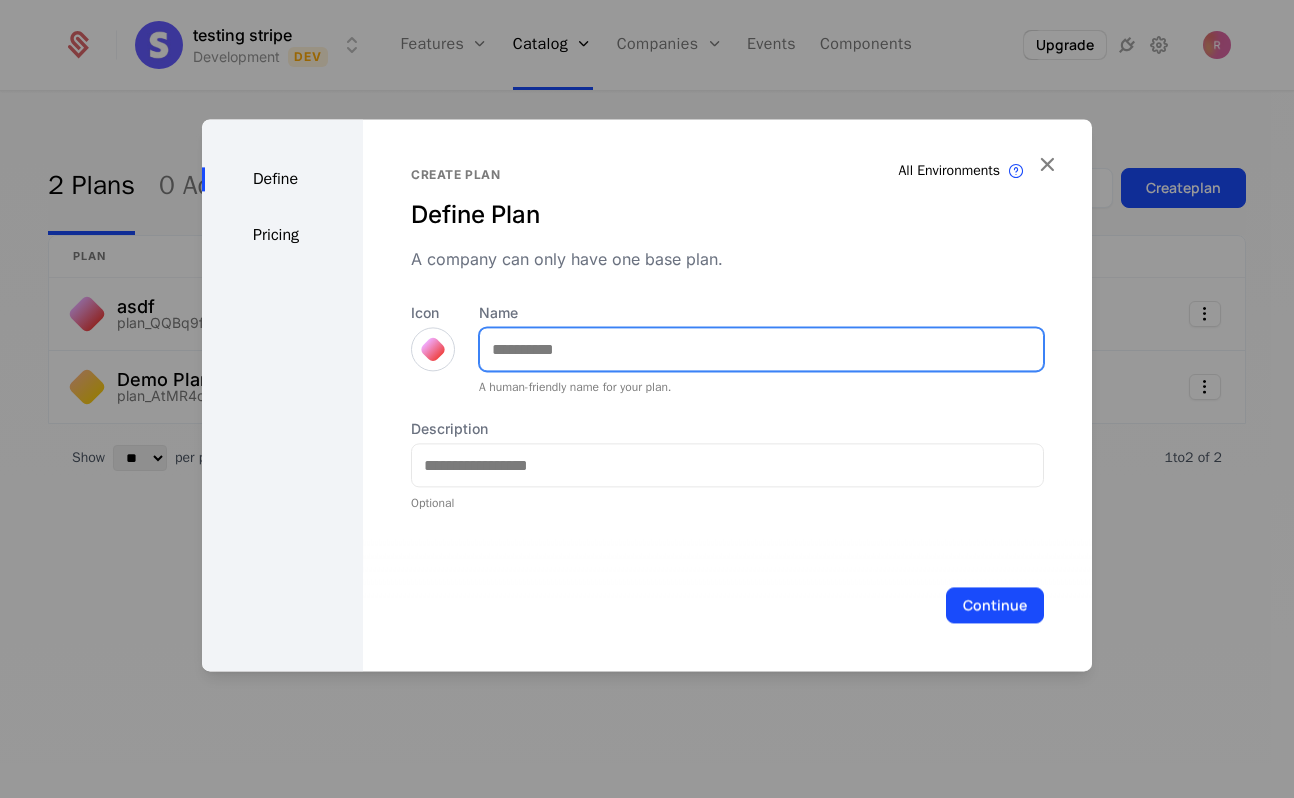 click on "Name" at bounding box center (761, 349) 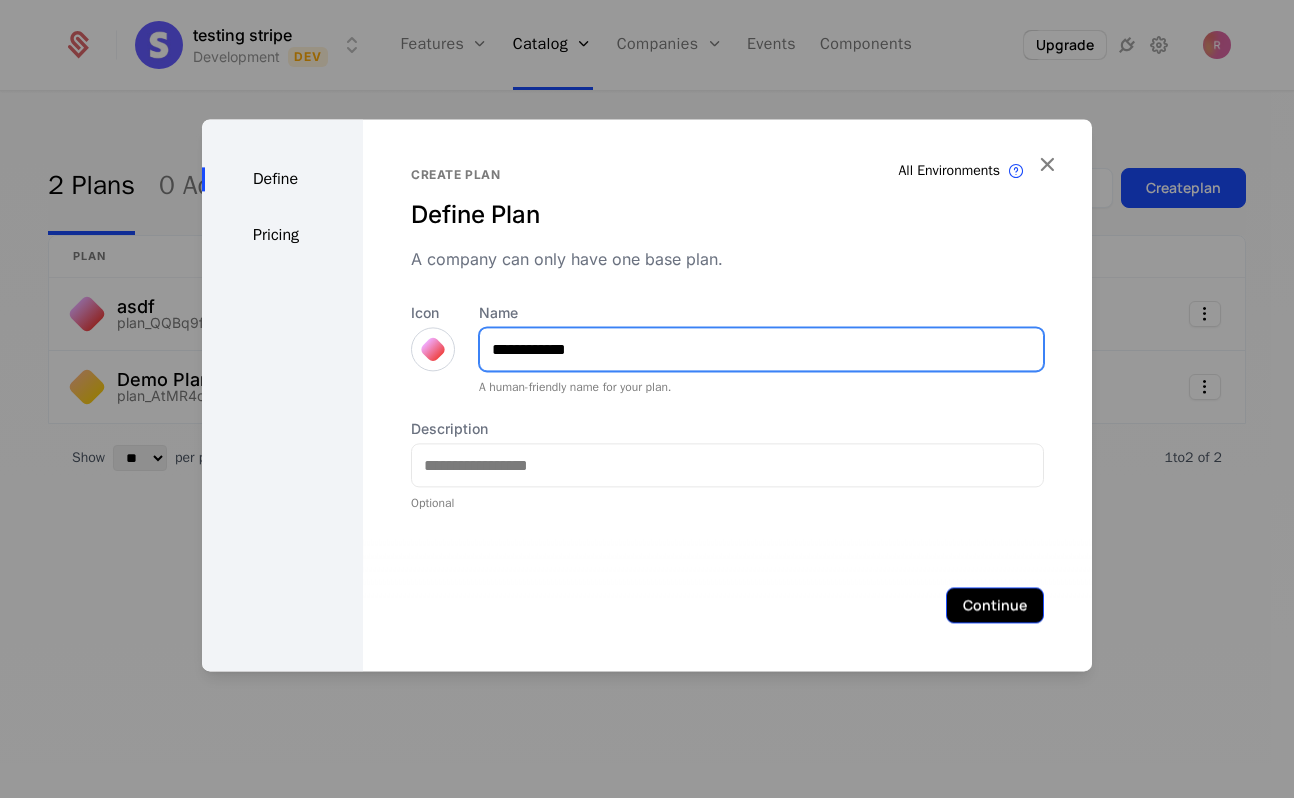 type on "**********" 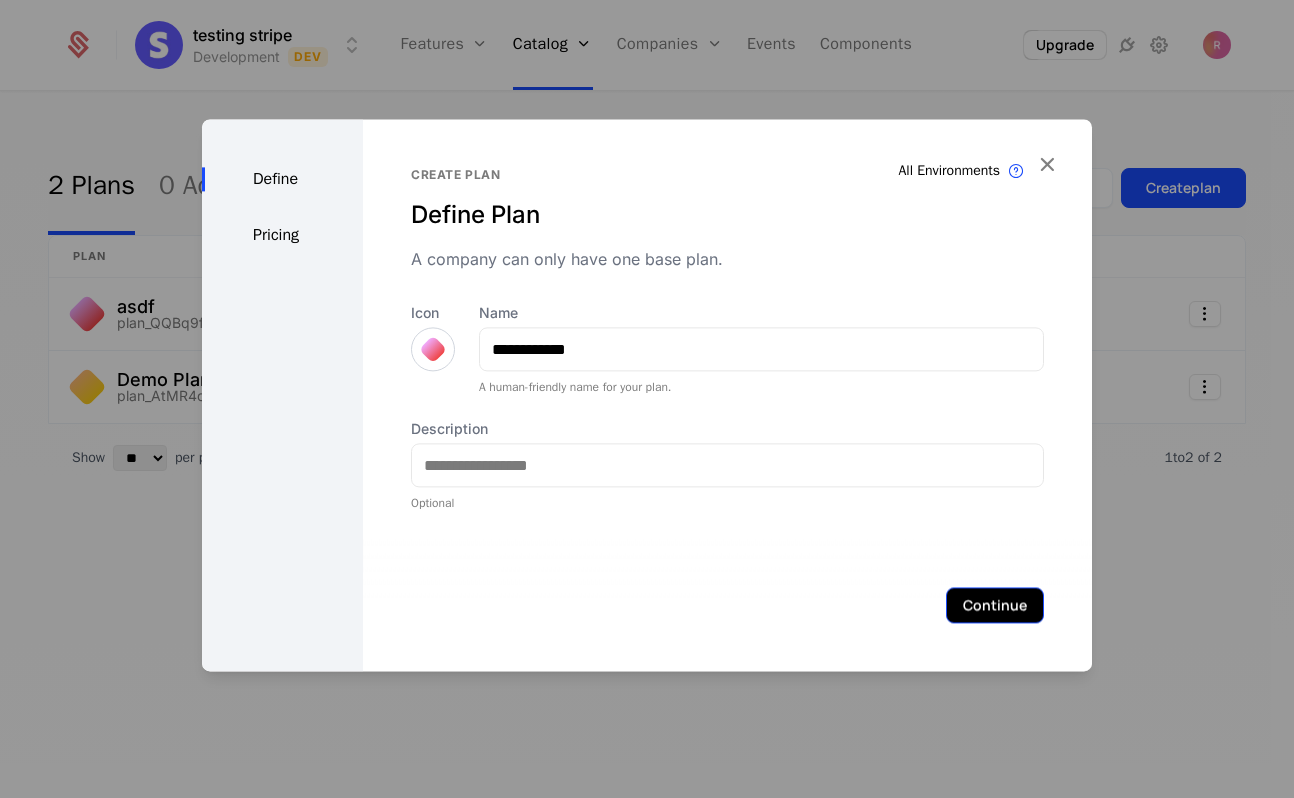 click on "Continue" at bounding box center [995, 605] 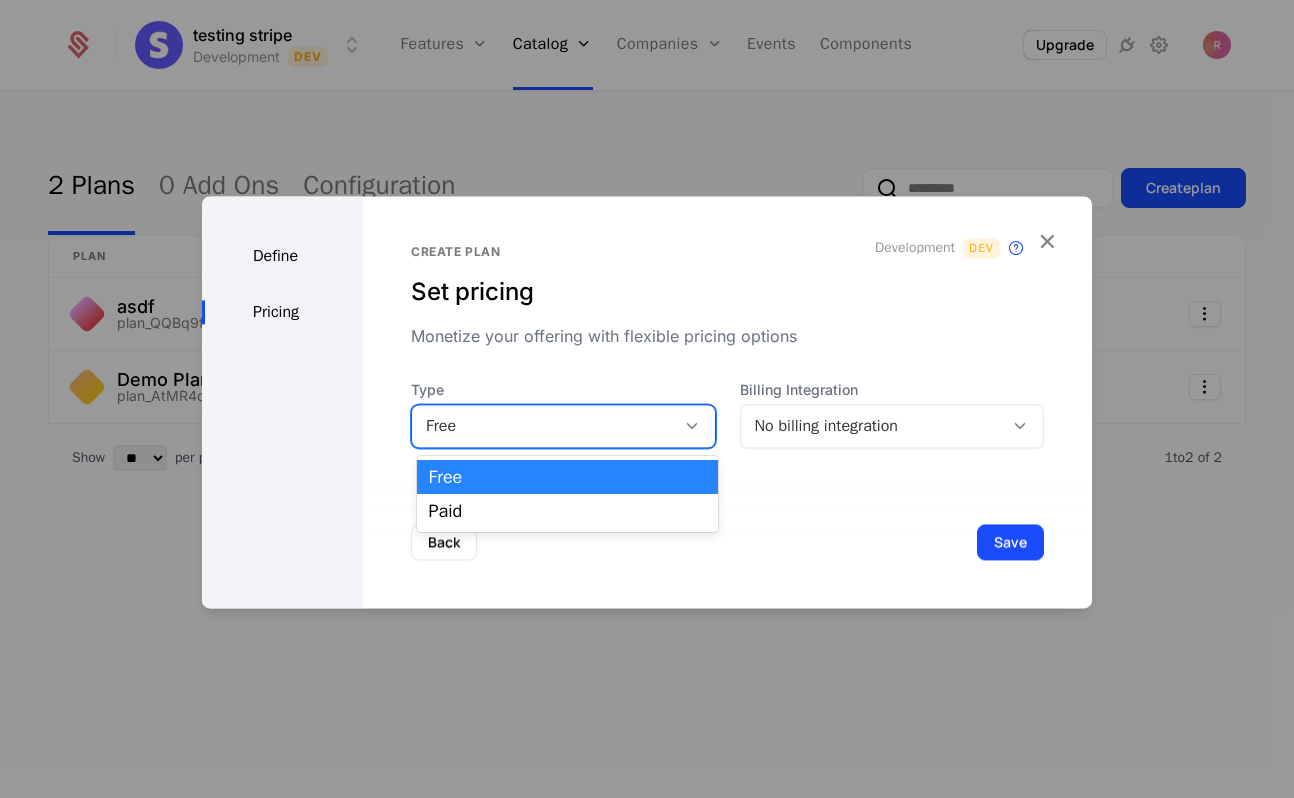click on "Free" at bounding box center [543, 426] 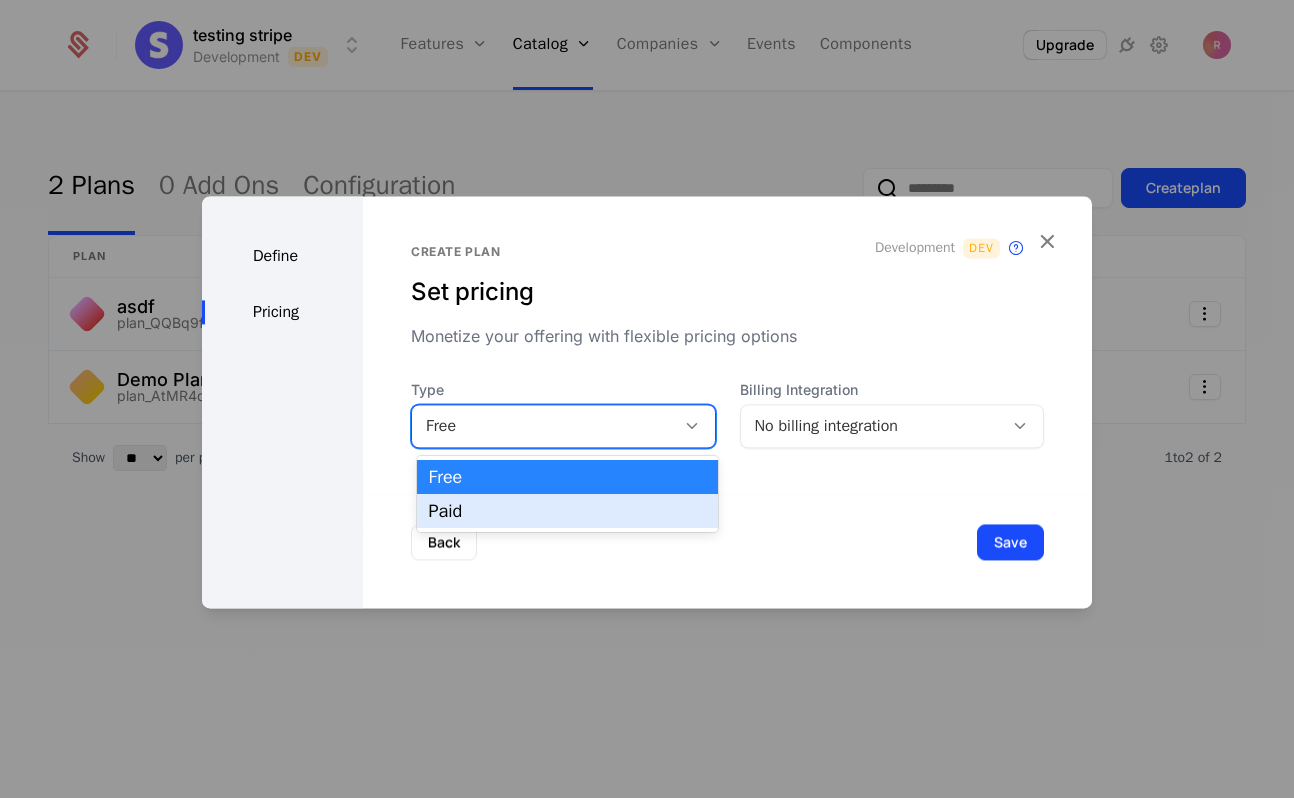 drag, startPoint x: 590, startPoint y: 492, endPoint x: 589, endPoint y: 504, distance: 12.0415945 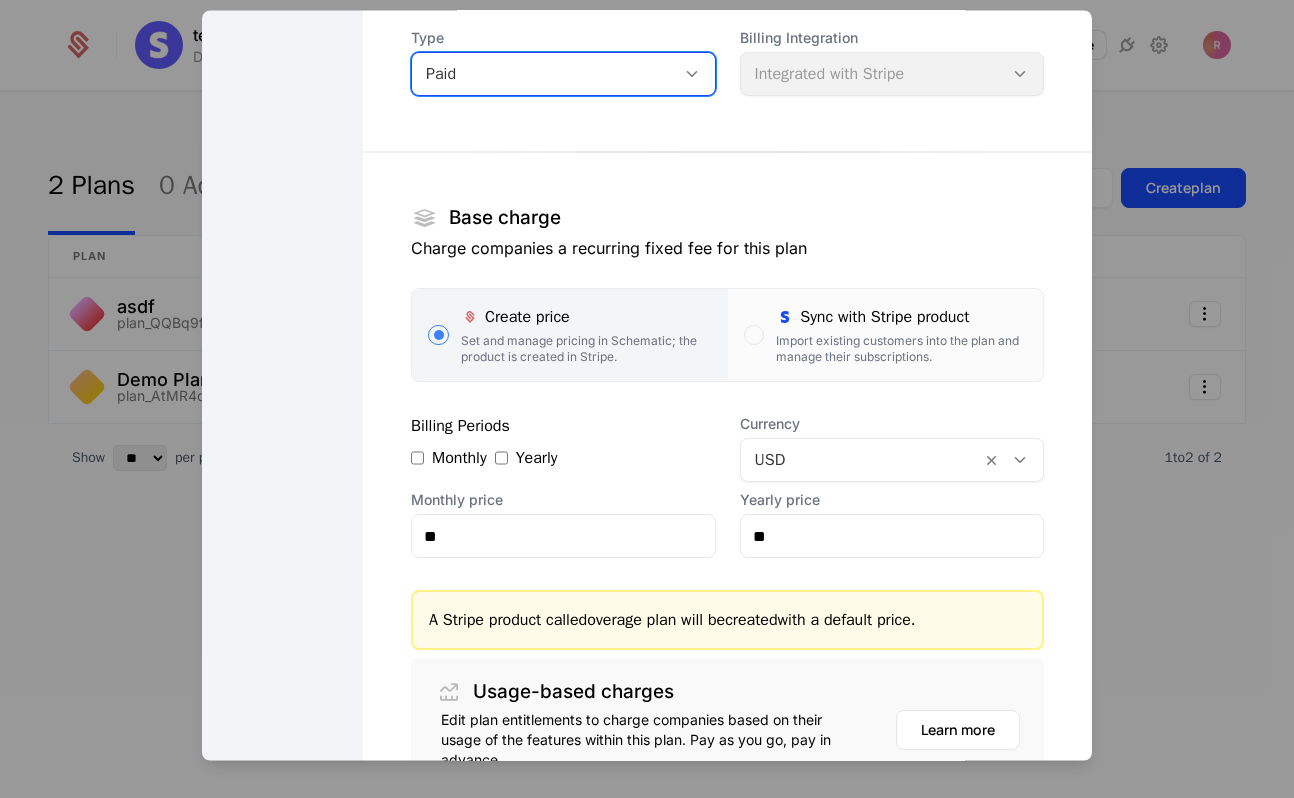 scroll, scrollTop: 228, scrollLeft: 0, axis: vertical 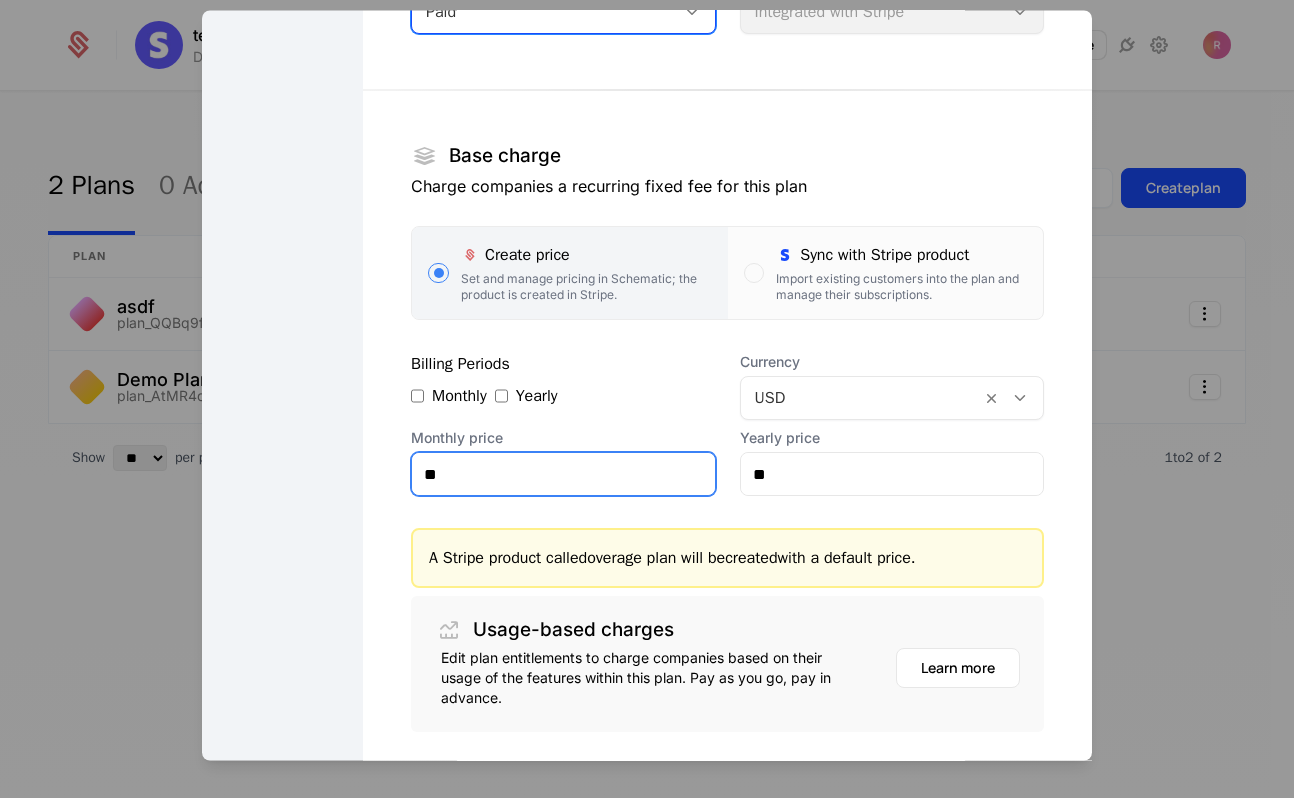 click on "**" at bounding box center [563, 475] 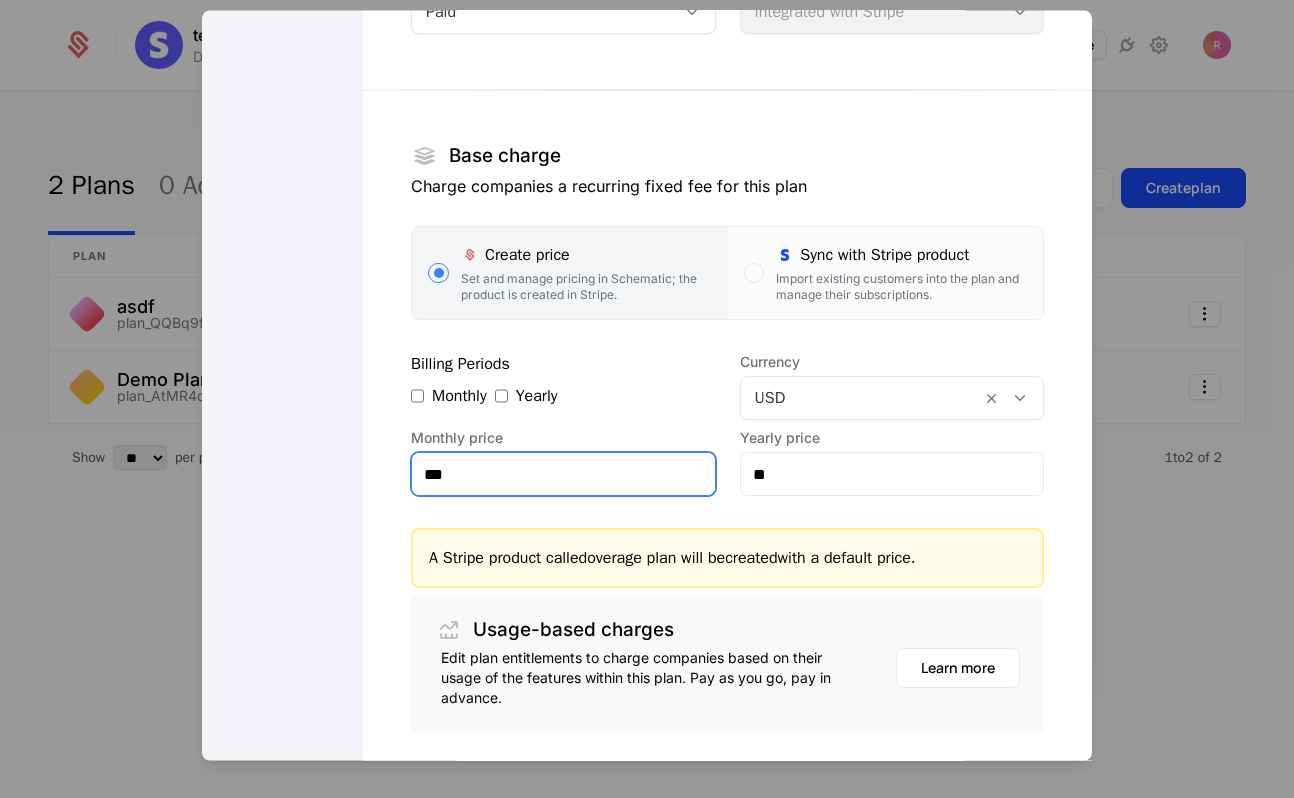type on "***" 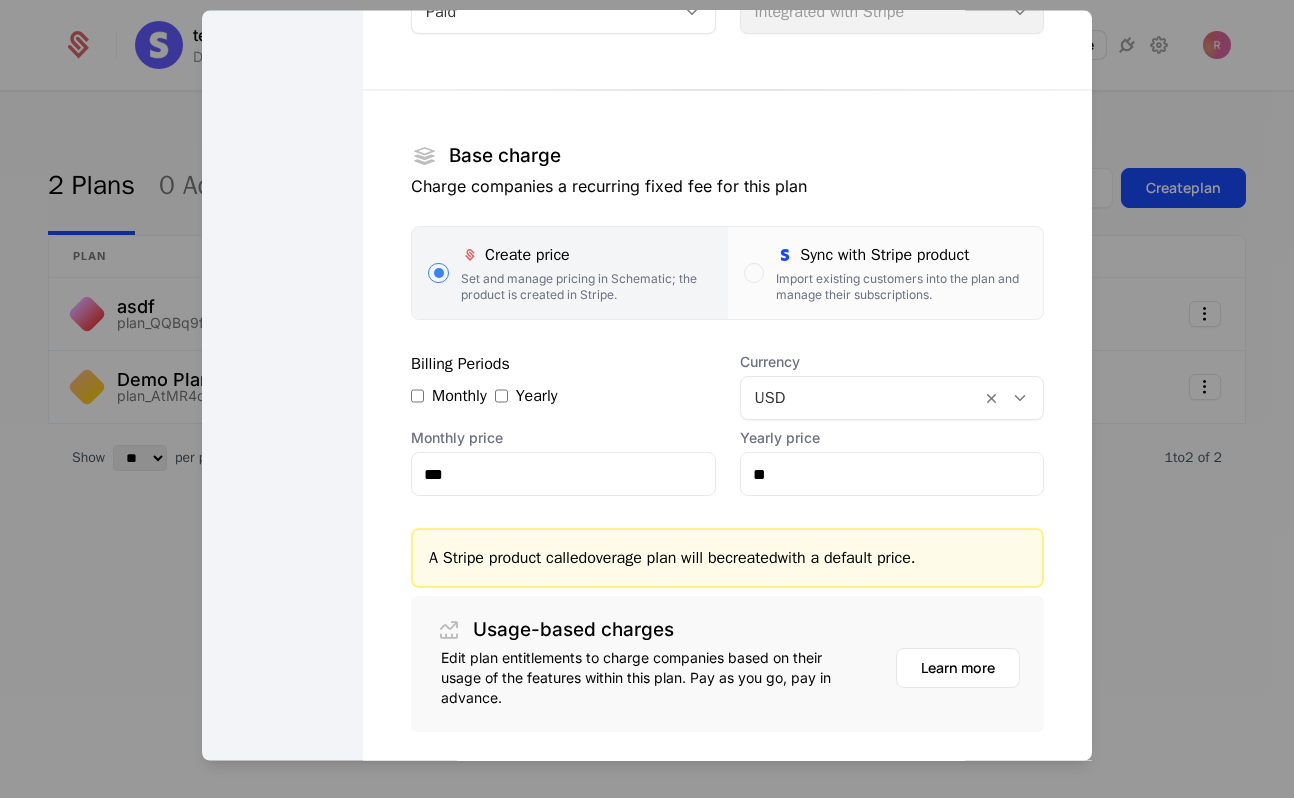 click on "Base charge Charge companies a recurring fixed fee for this plan Create price Set and manage pricing in Schematic; the product is created in Stripe. Sync with Stripe product Import existing customers into the plan and manage their subscriptions. Billing Periods Monthly Yearly Currency USD Monthly price *** Yearly price ** A Stripe product called overage plan will be created with a default price. Usage-based charges Edit plan entitlements to charge companies based on their usage of the features within this plan. Pay as you go, pay in advance. Learn more" at bounding box center (727, 396) 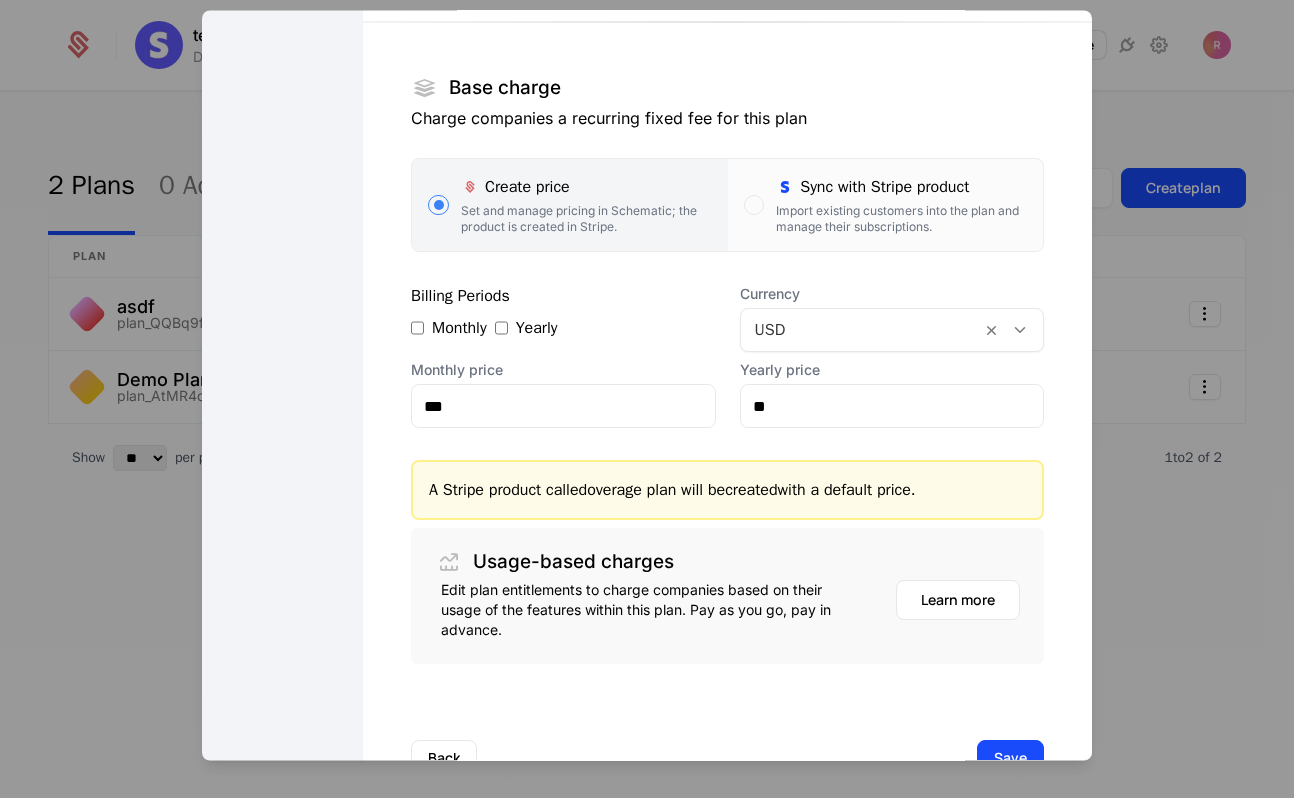 scroll, scrollTop: 360, scrollLeft: 0, axis: vertical 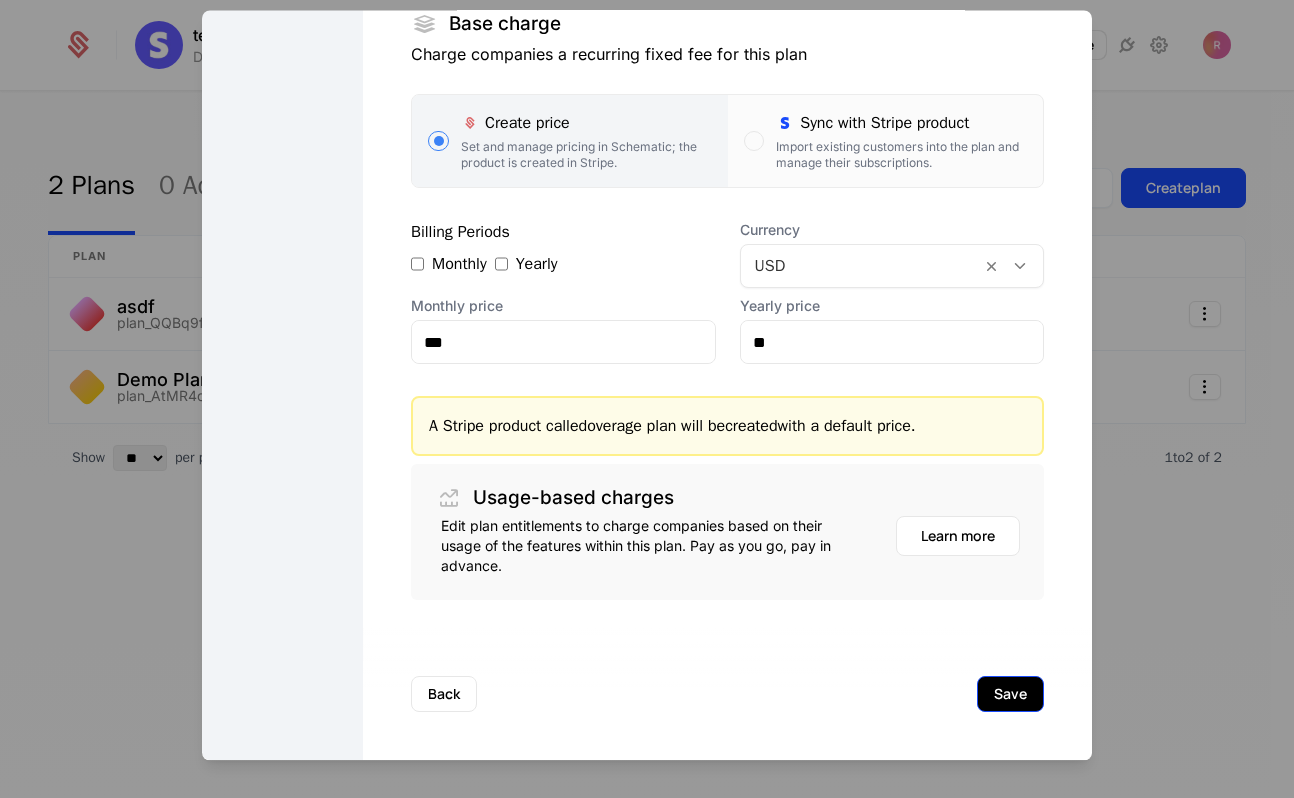click on "Save" at bounding box center [1010, 695] 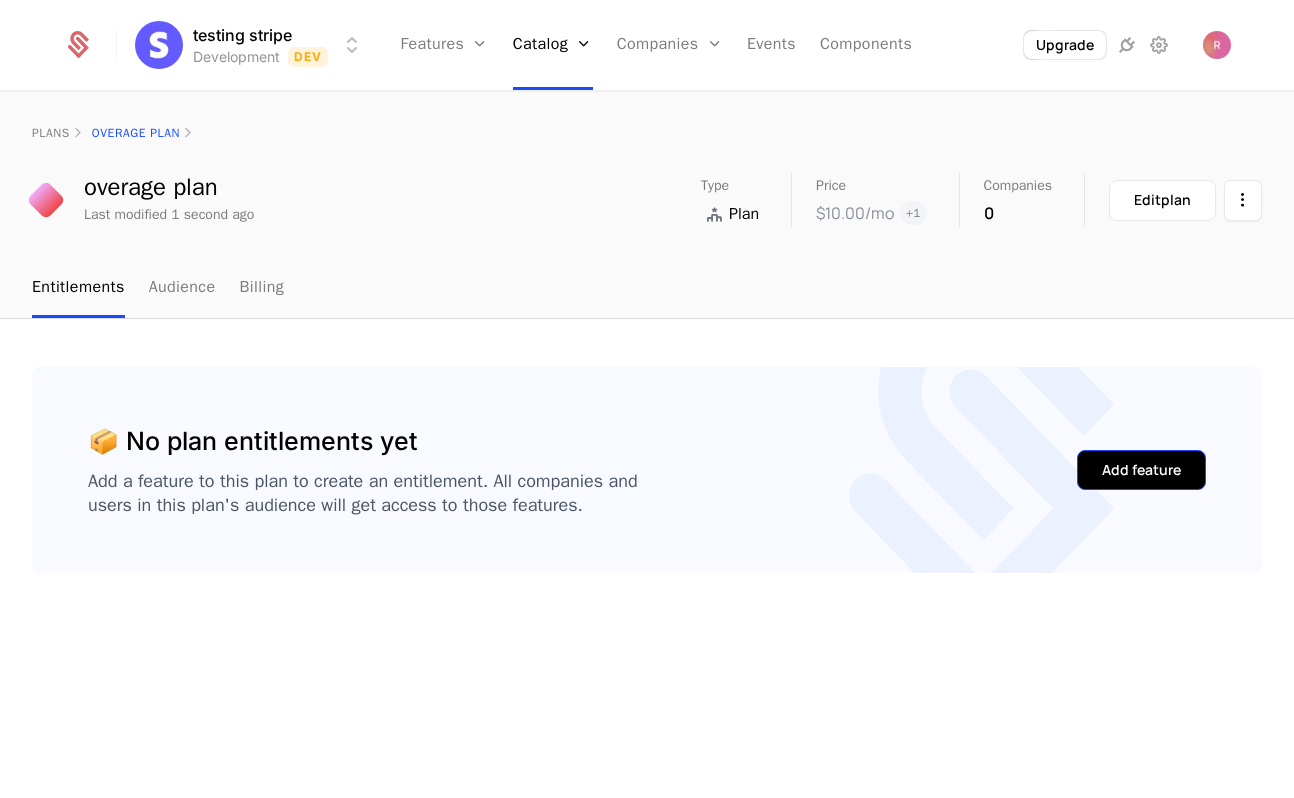 click on "Add feature" at bounding box center [1141, 470] 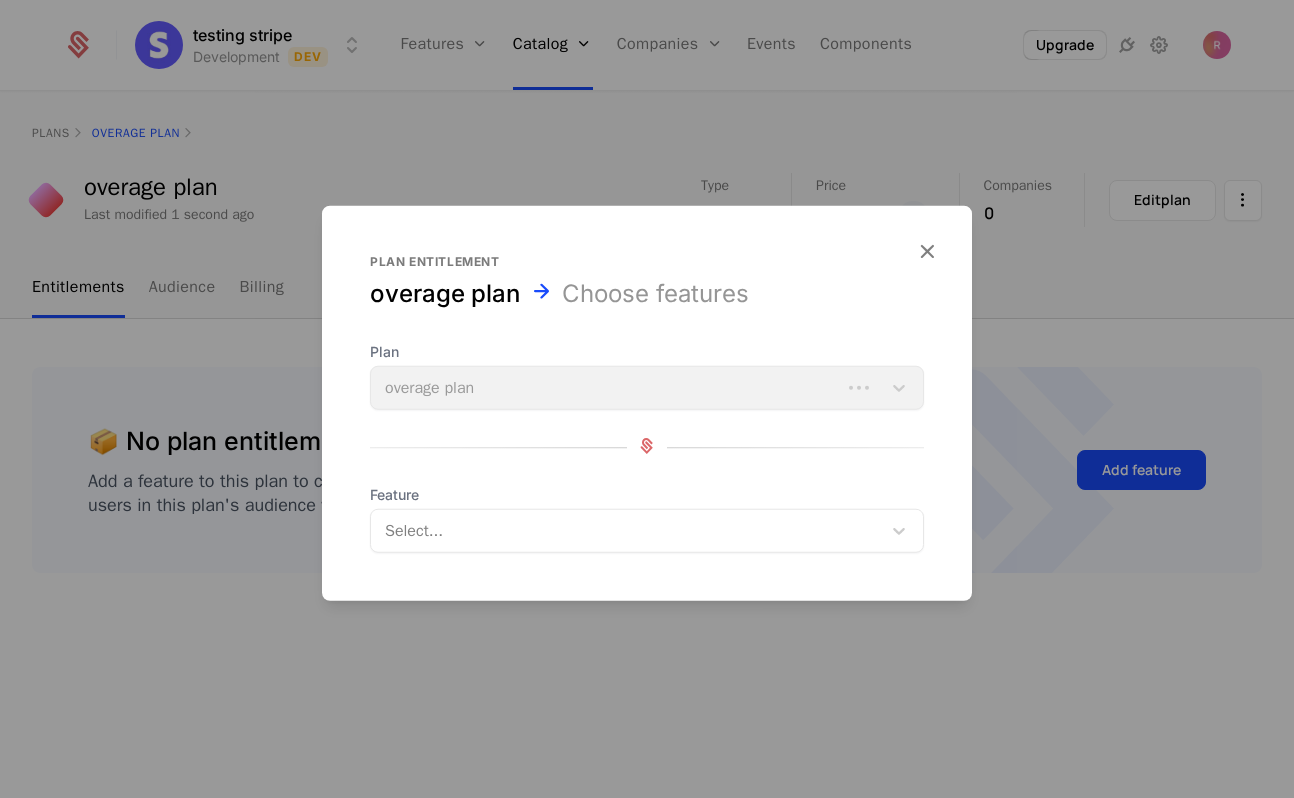 click at bounding box center (628, 531) 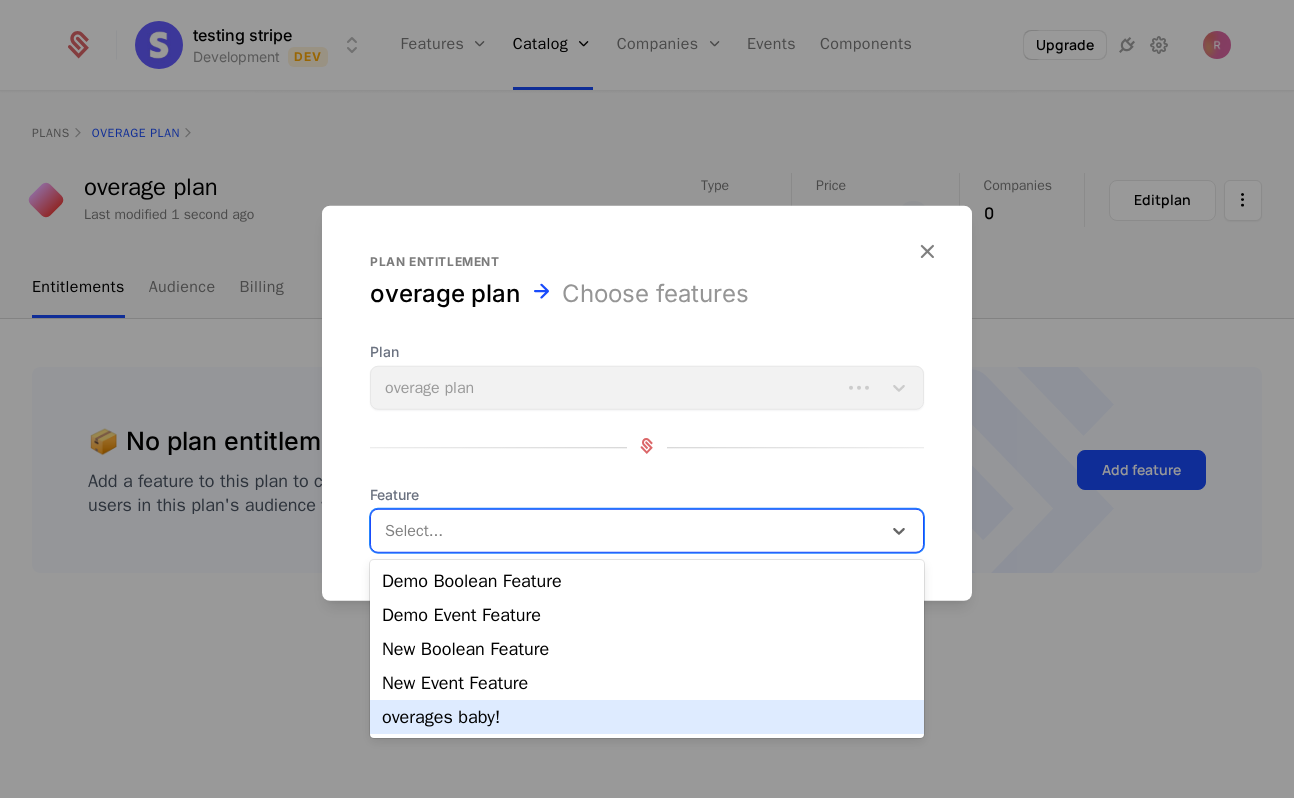 click on "overages baby!" at bounding box center [647, 717] 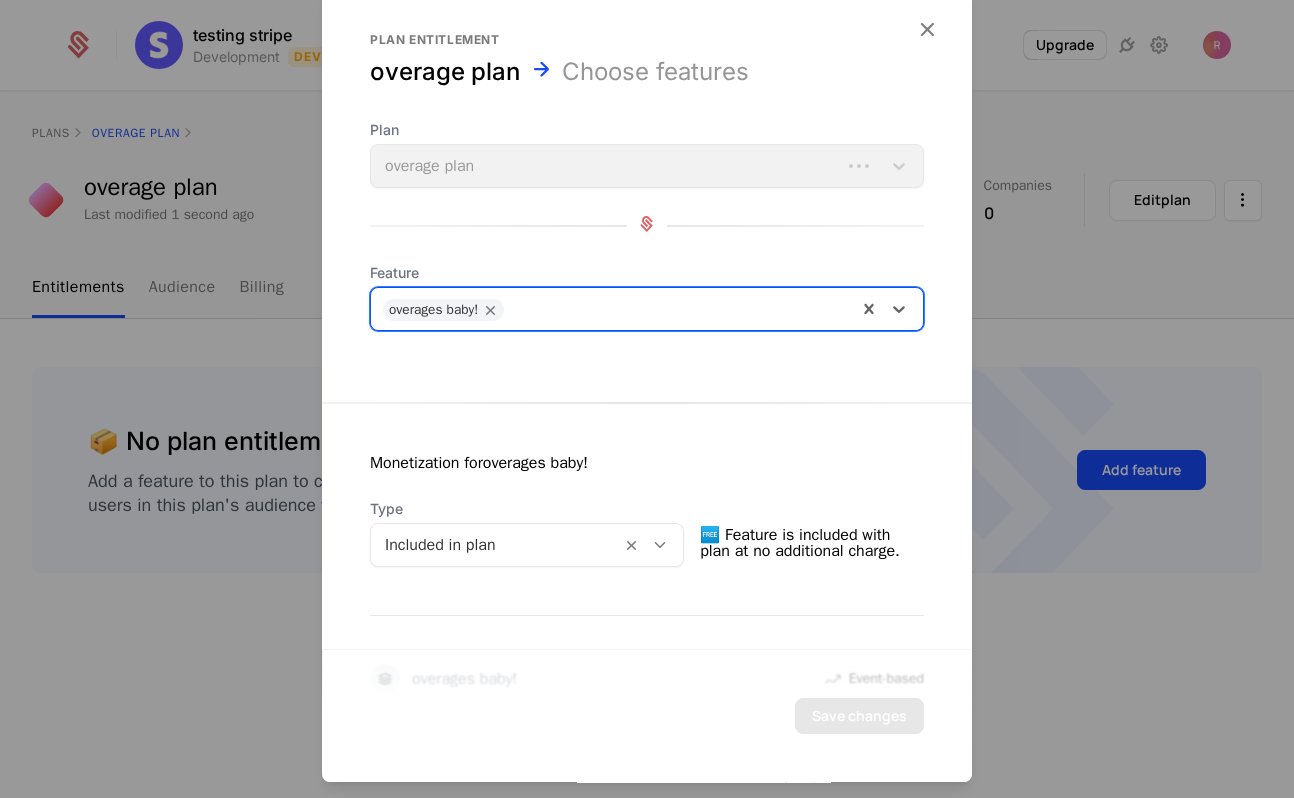 click at bounding box center [496, 545] 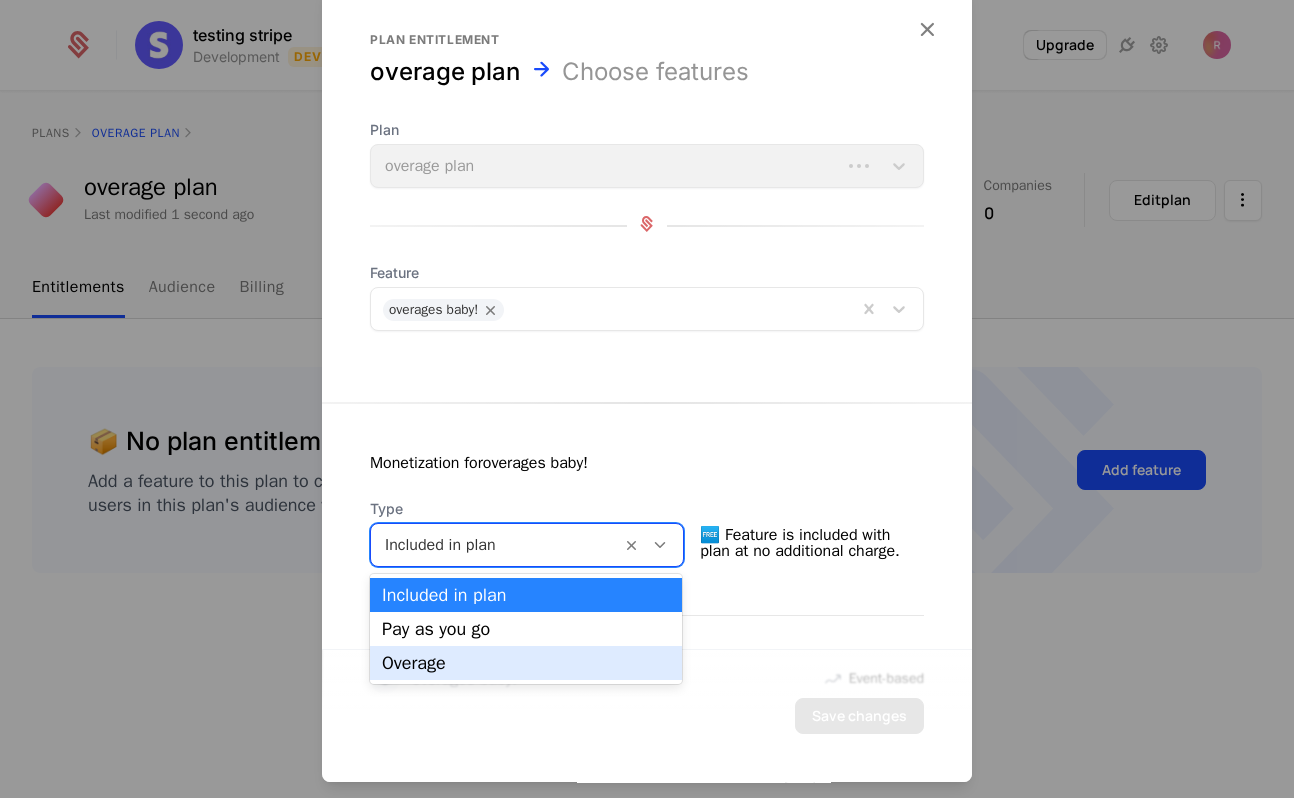 click on "Overage" at bounding box center (526, 663) 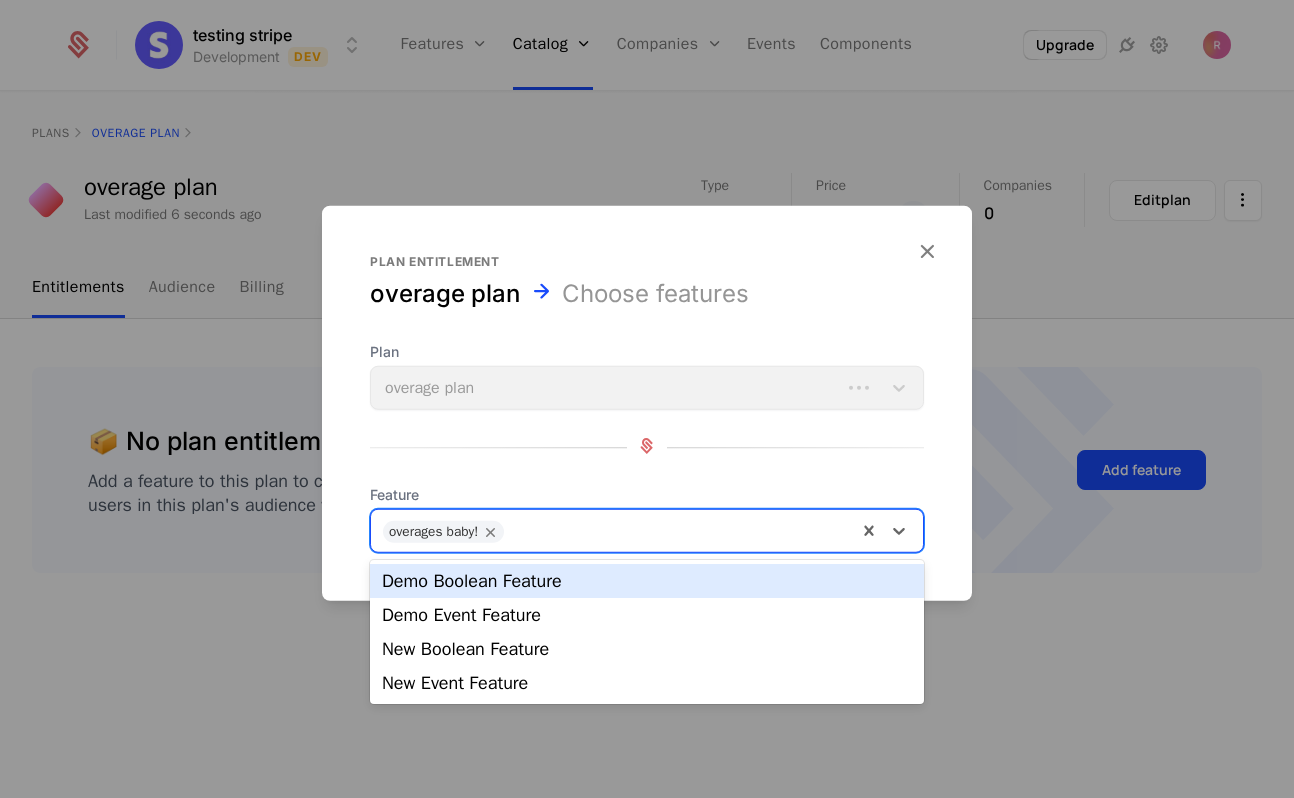 click on "overages baby!" at bounding box center (647, 531) 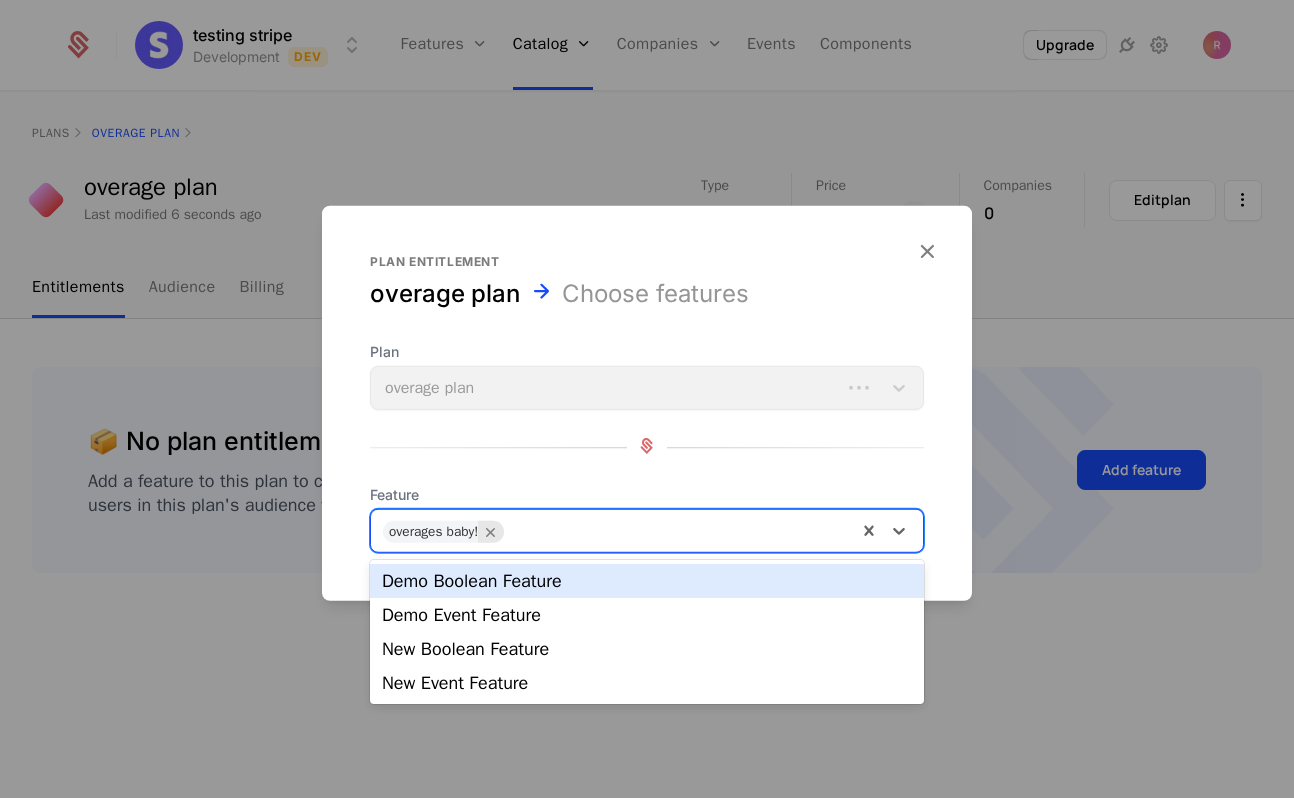 click at bounding box center (491, 532) 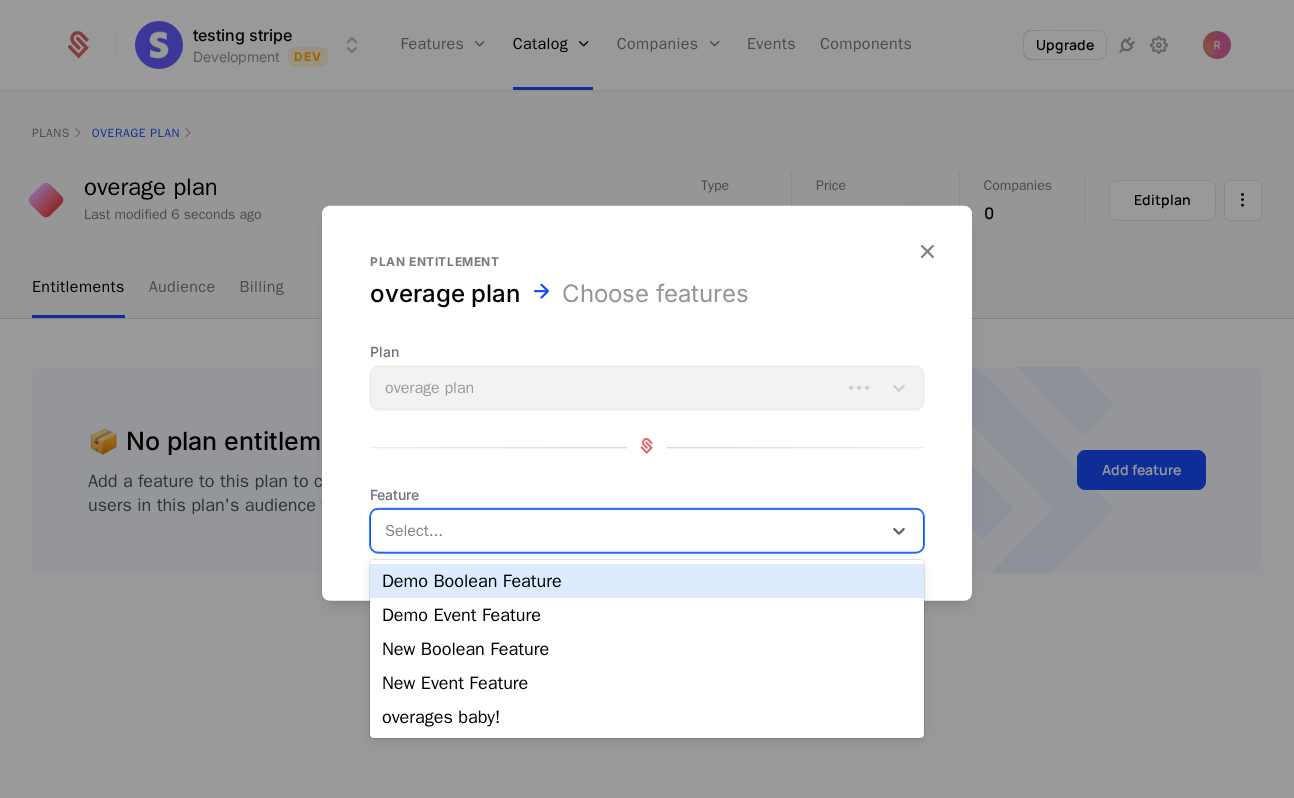 click at bounding box center (628, 531) 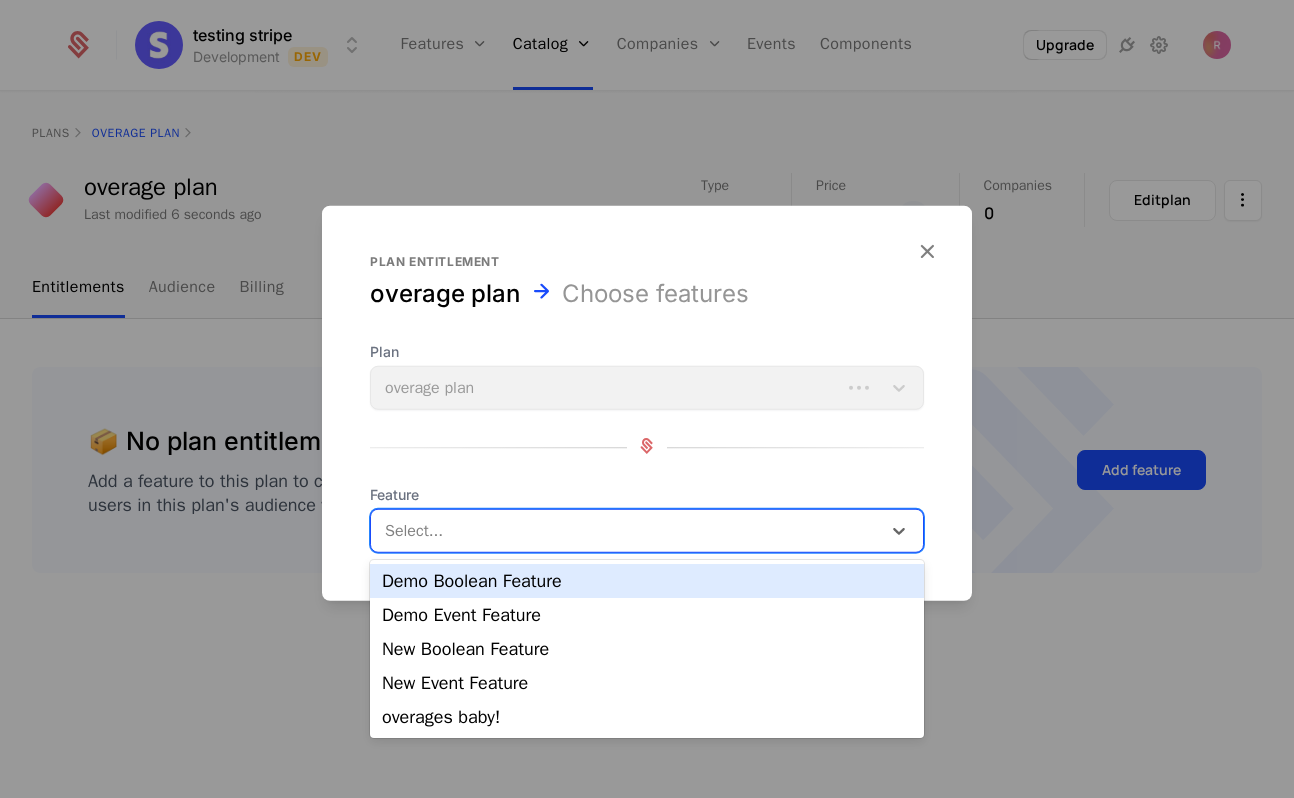 click at bounding box center (628, 531) 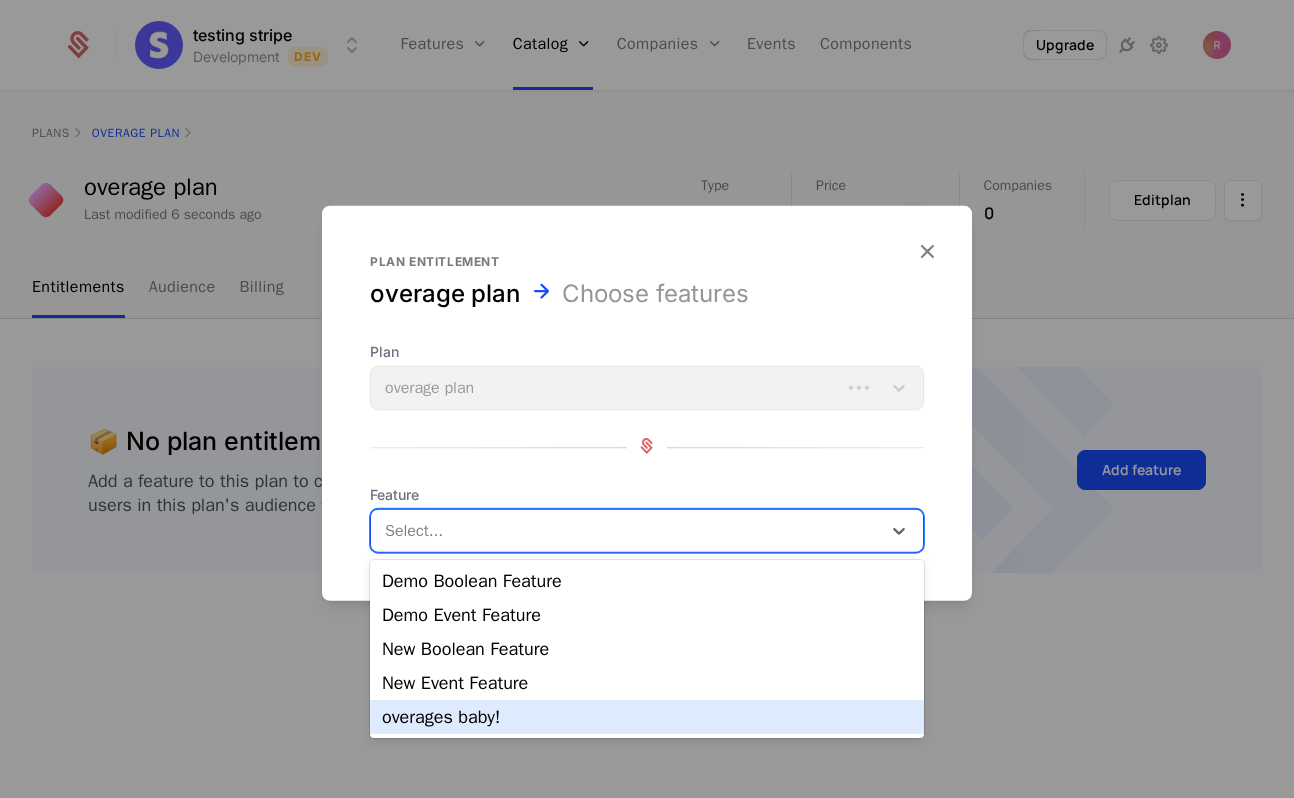 click on "overages baby!" at bounding box center [647, 717] 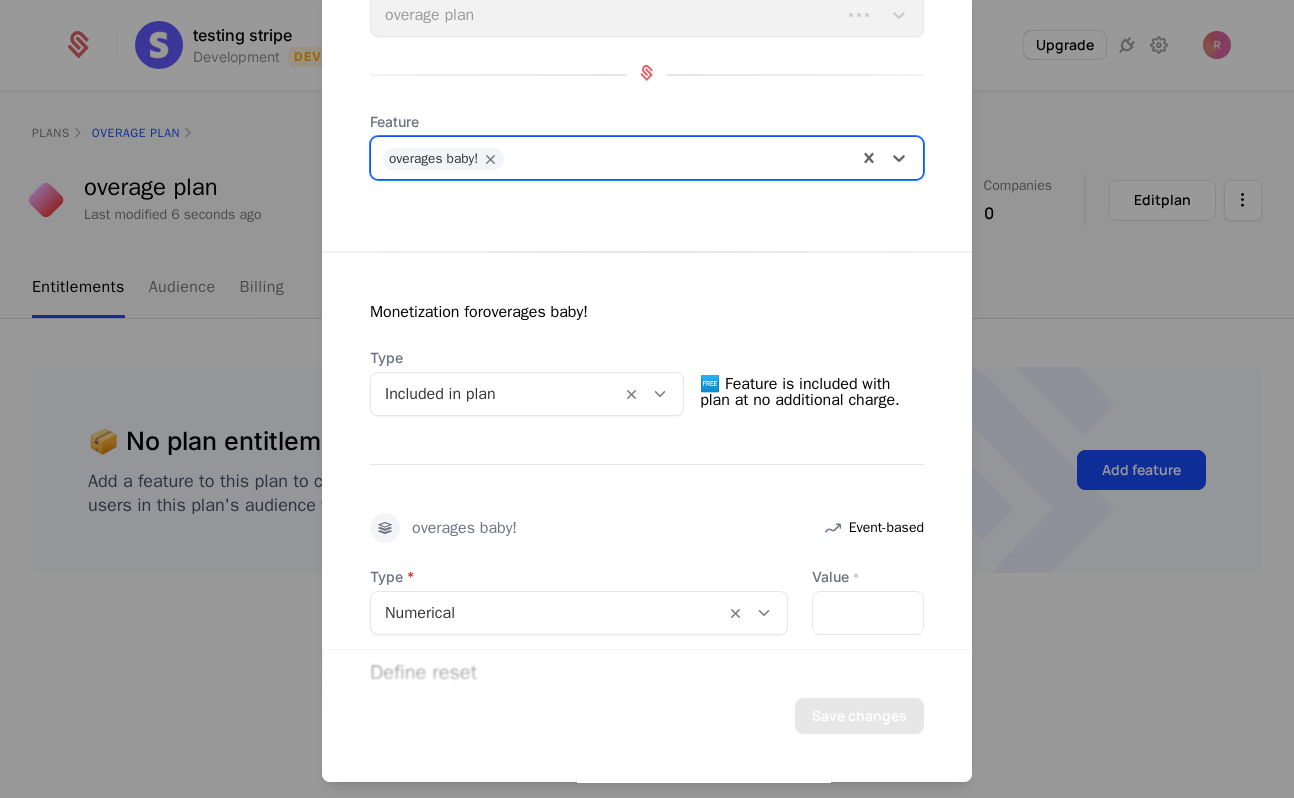 scroll, scrollTop: 436, scrollLeft: 0, axis: vertical 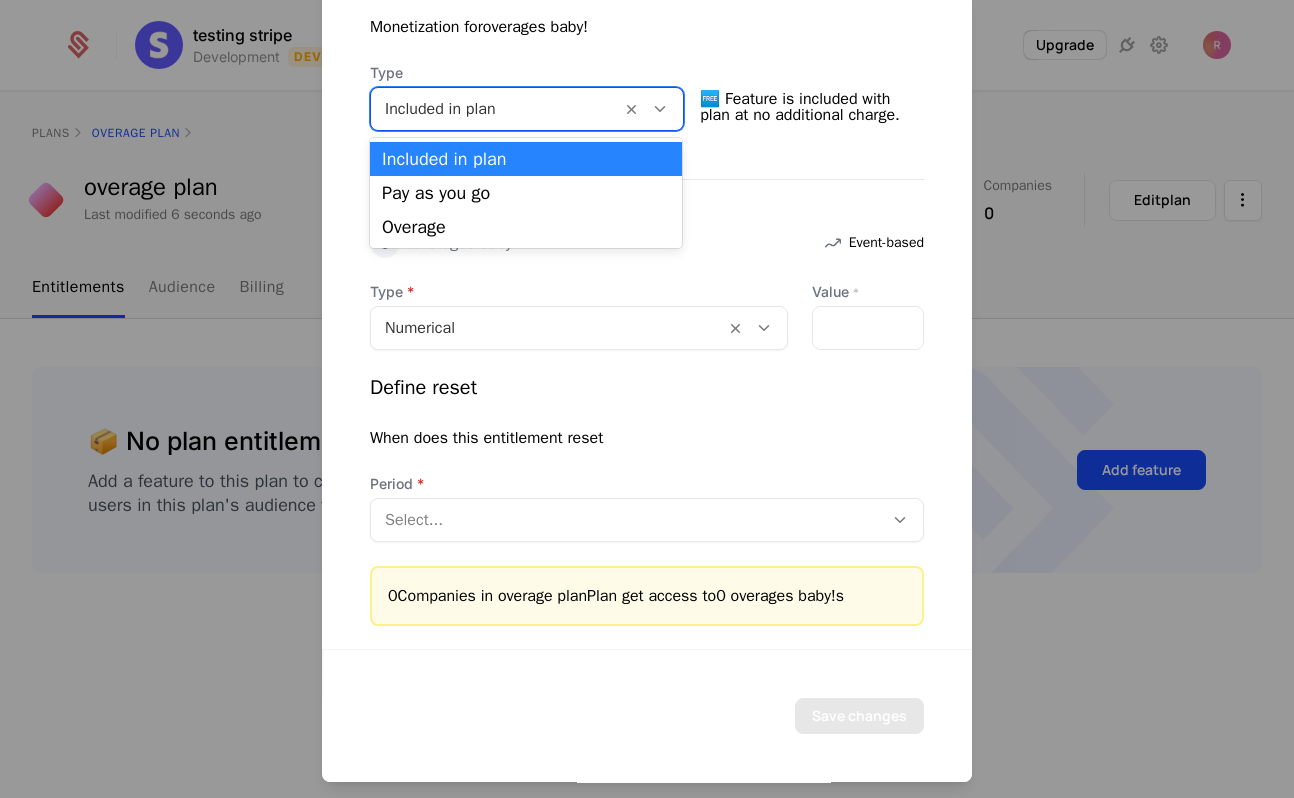 drag, startPoint x: 454, startPoint y: 110, endPoint x: 451, endPoint y: 132, distance: 22.203604 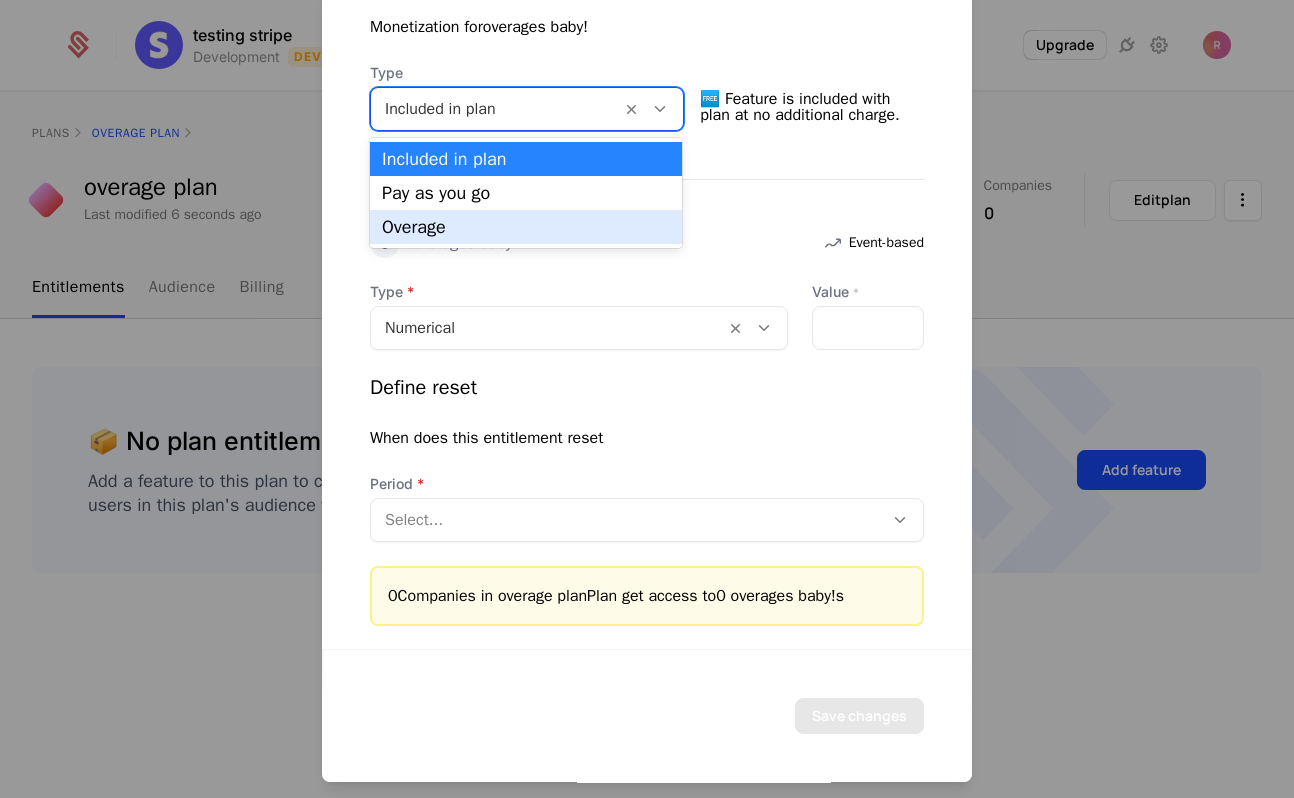 click on "Overage" at bounding box center (526, 227) 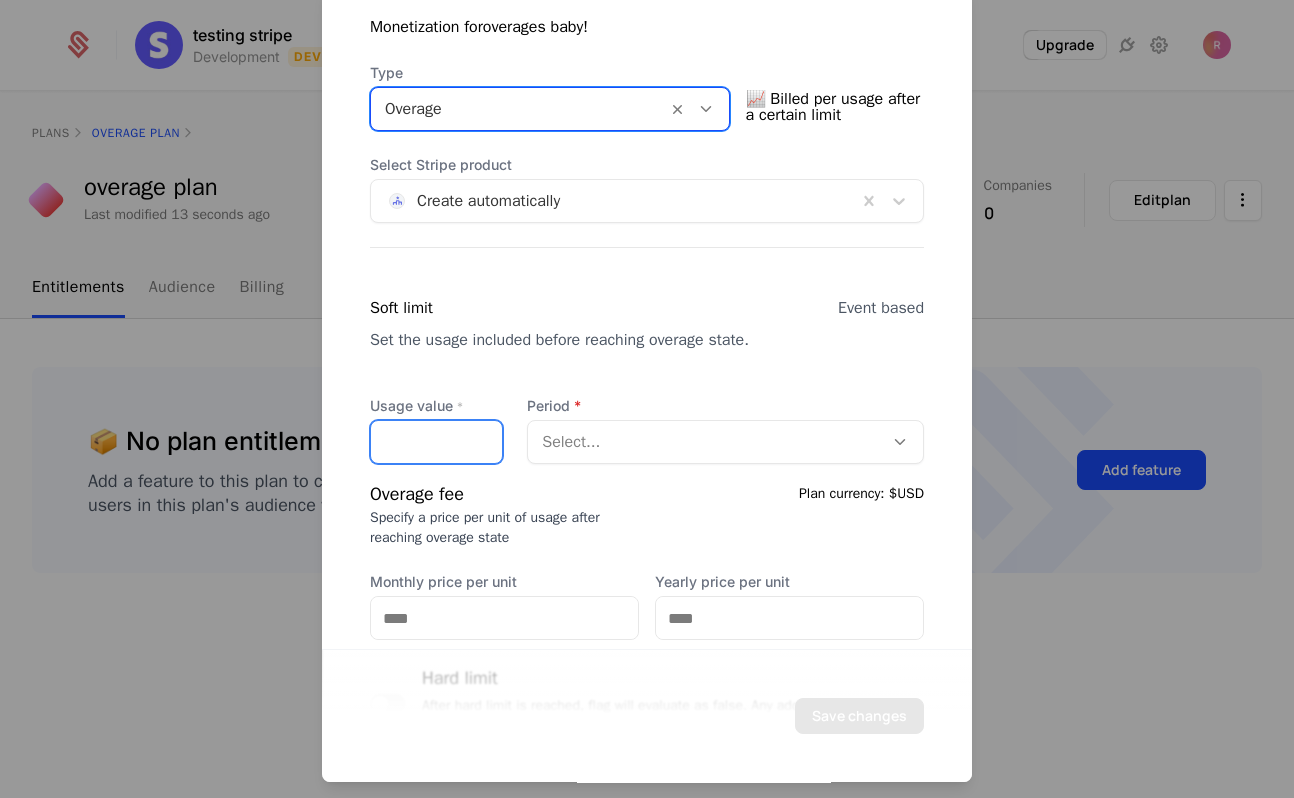 click on "Usage value *" at bounding box center [436, 442] 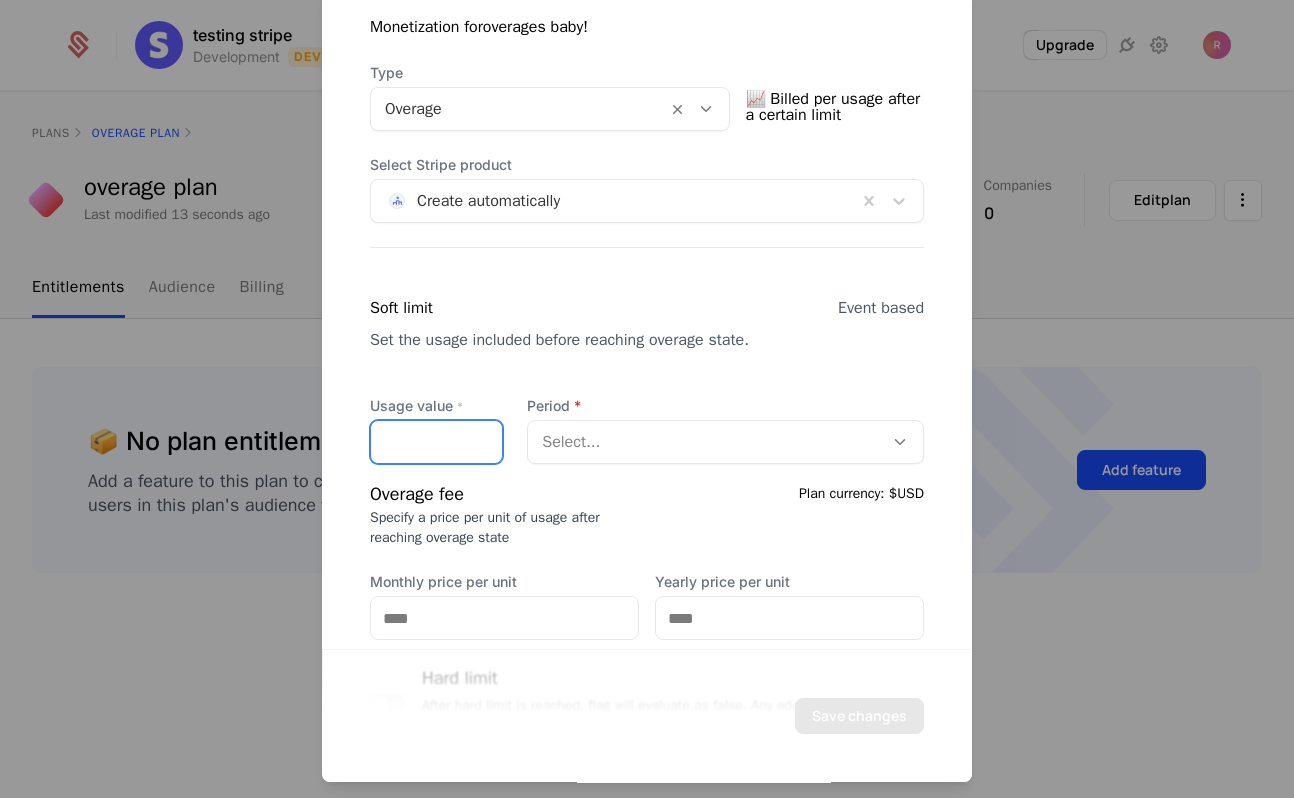type on "**" 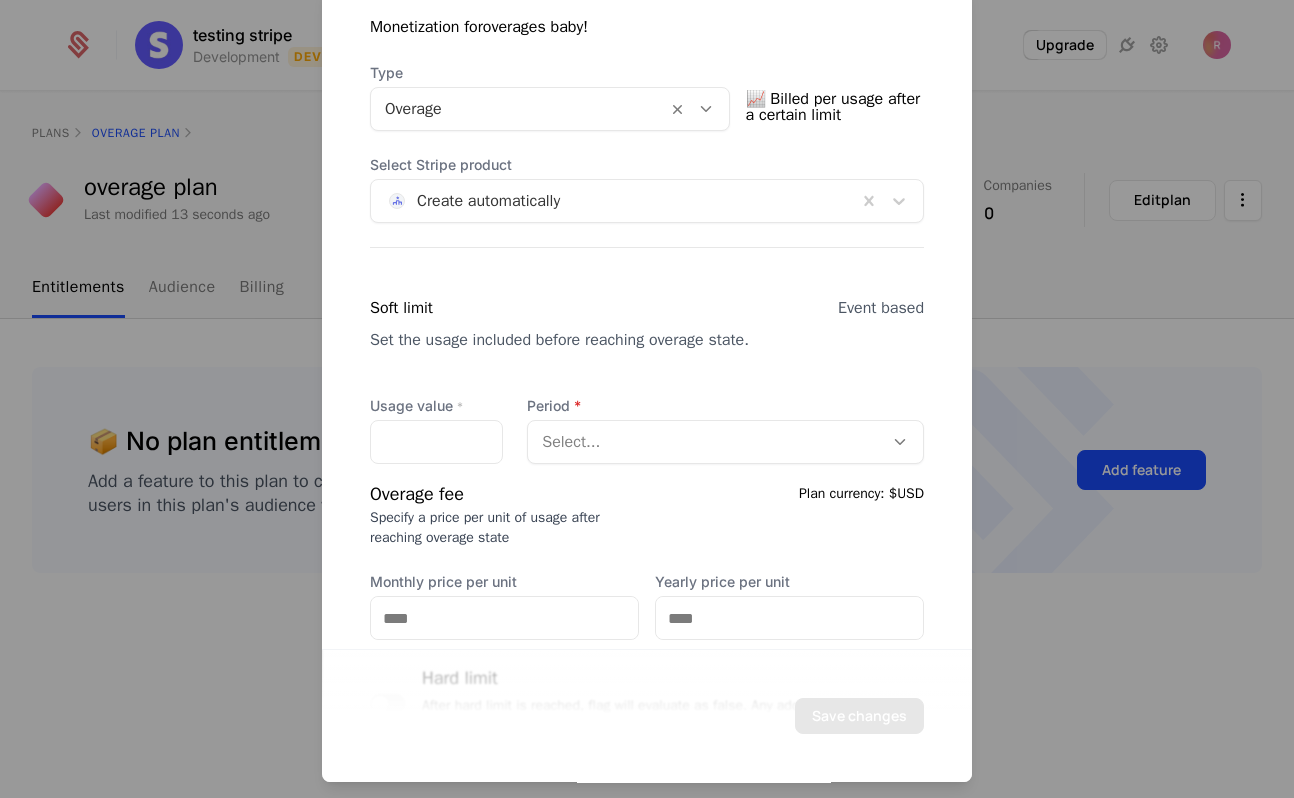 click at bounding box center (705, 442) 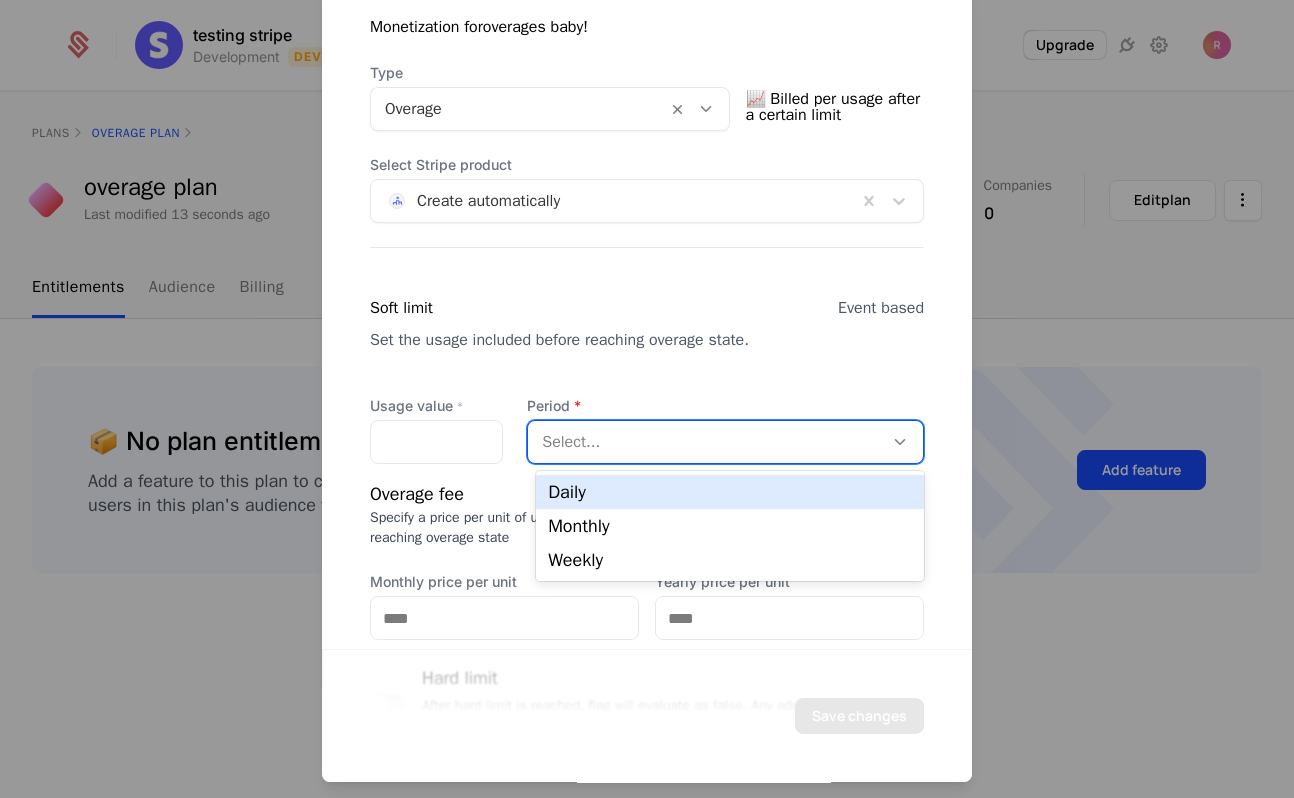 click on "Daily" at bounding box center (730, 492) 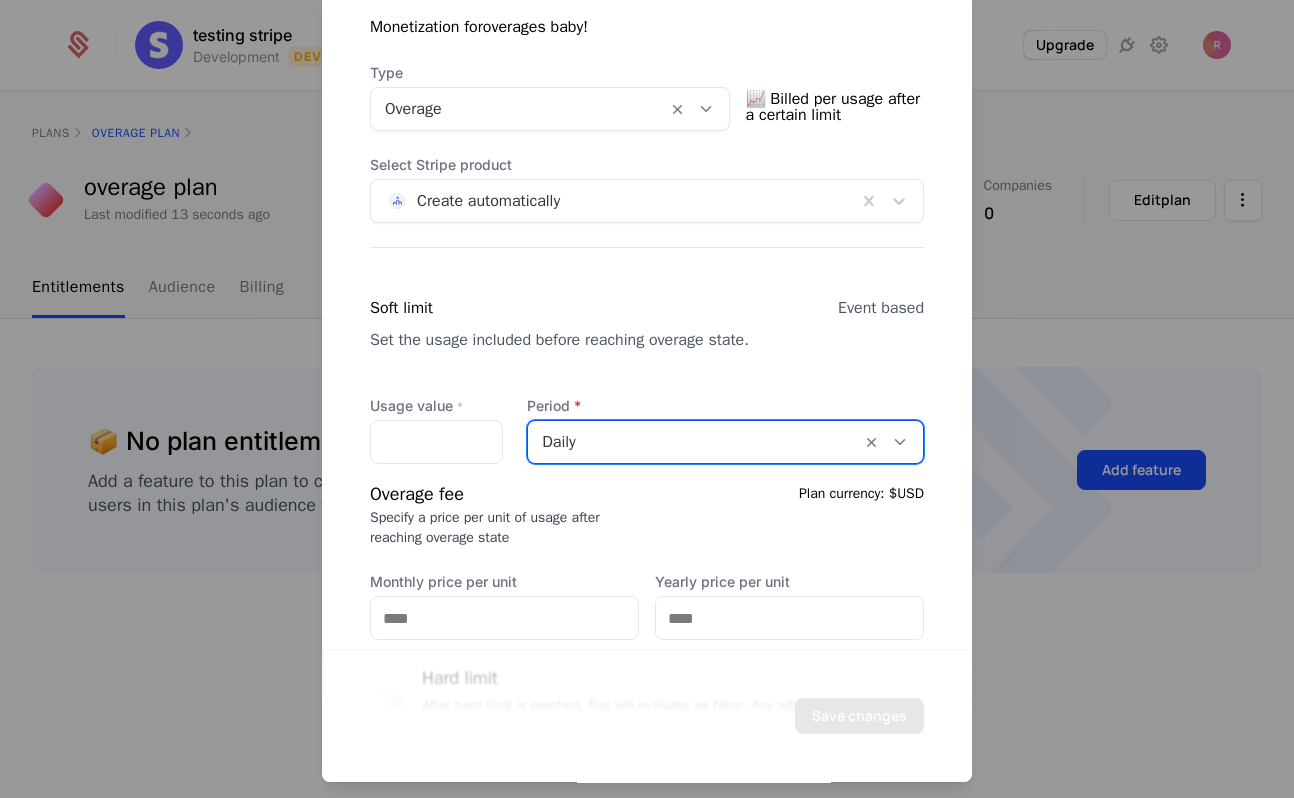 click on "Daily" at bounding box center [694, 442] 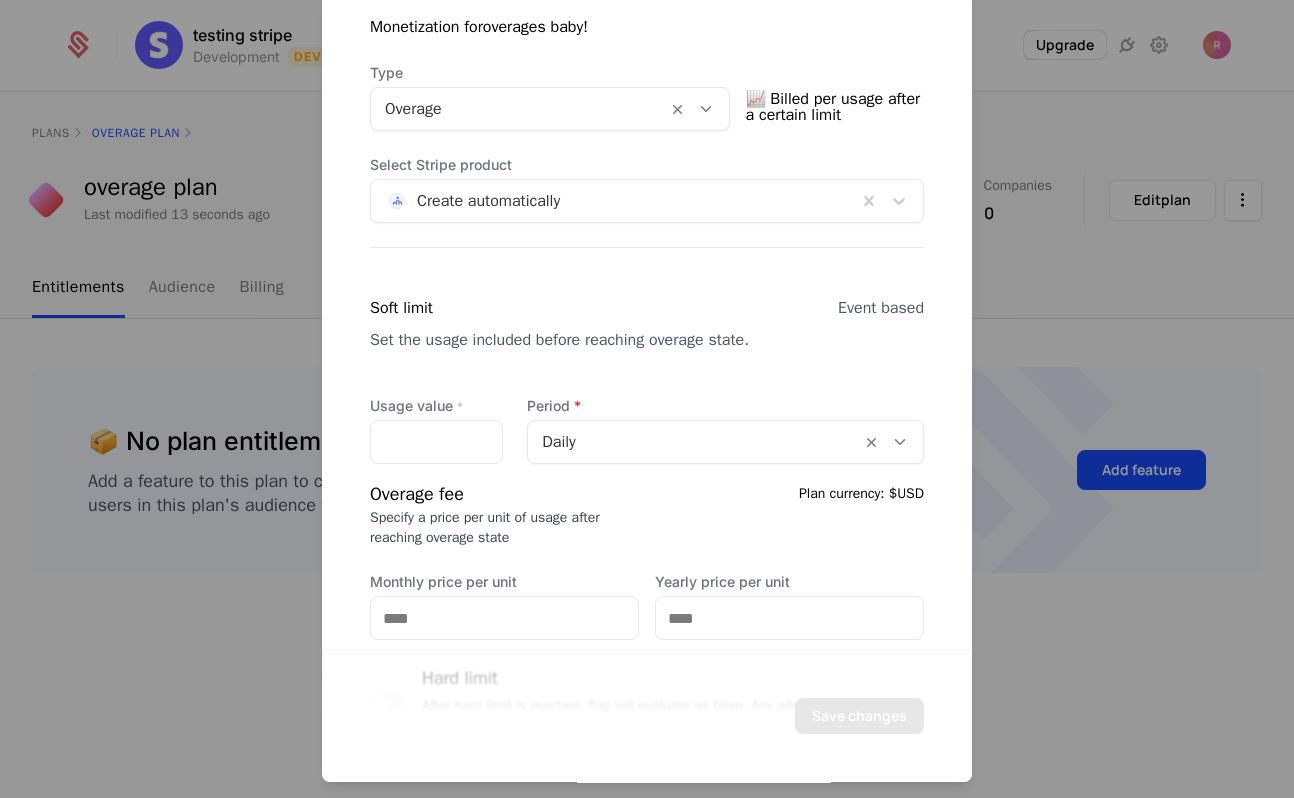 click on "Soft limit Set the usage included before reaching overage state." at bounding box center (559, 334) 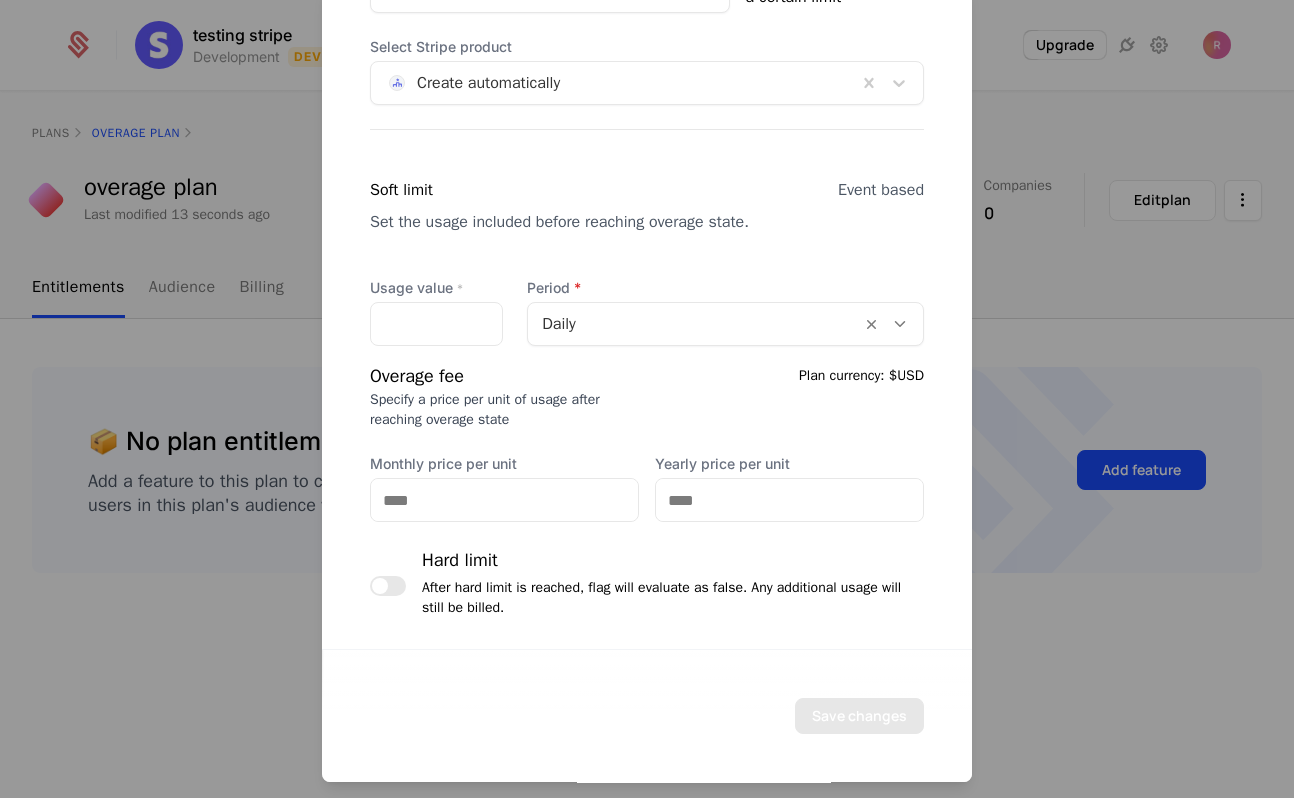 click on "Usage value * ** Period Daily Overage fee Specify a price per unit of usage after reaching overage state Plan currency: $USD Monthly price per unit Yearly price per unit Hard limit After hard limit is reached, flag will evaluate as false. Any additional usage will still be billed." at bounding box center [647, 452] 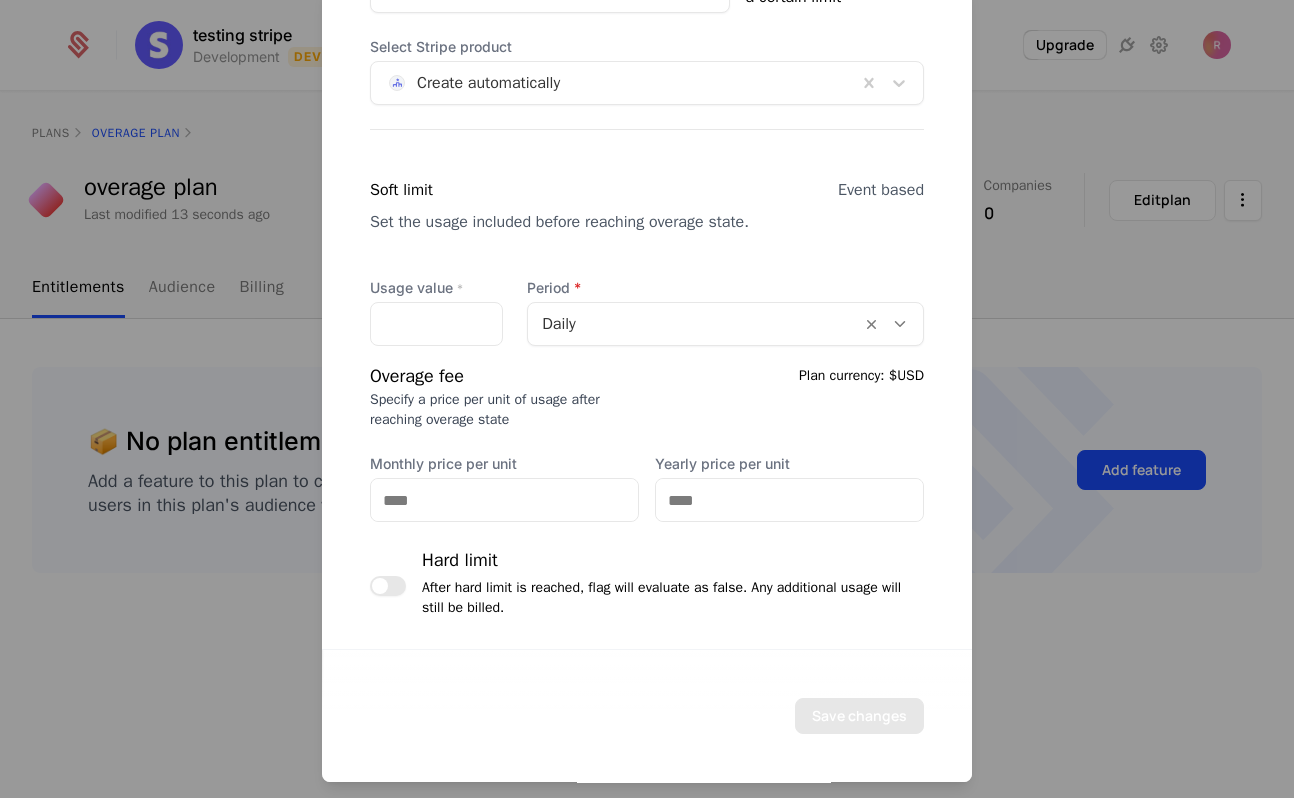 click at bounding box center [380, 586] 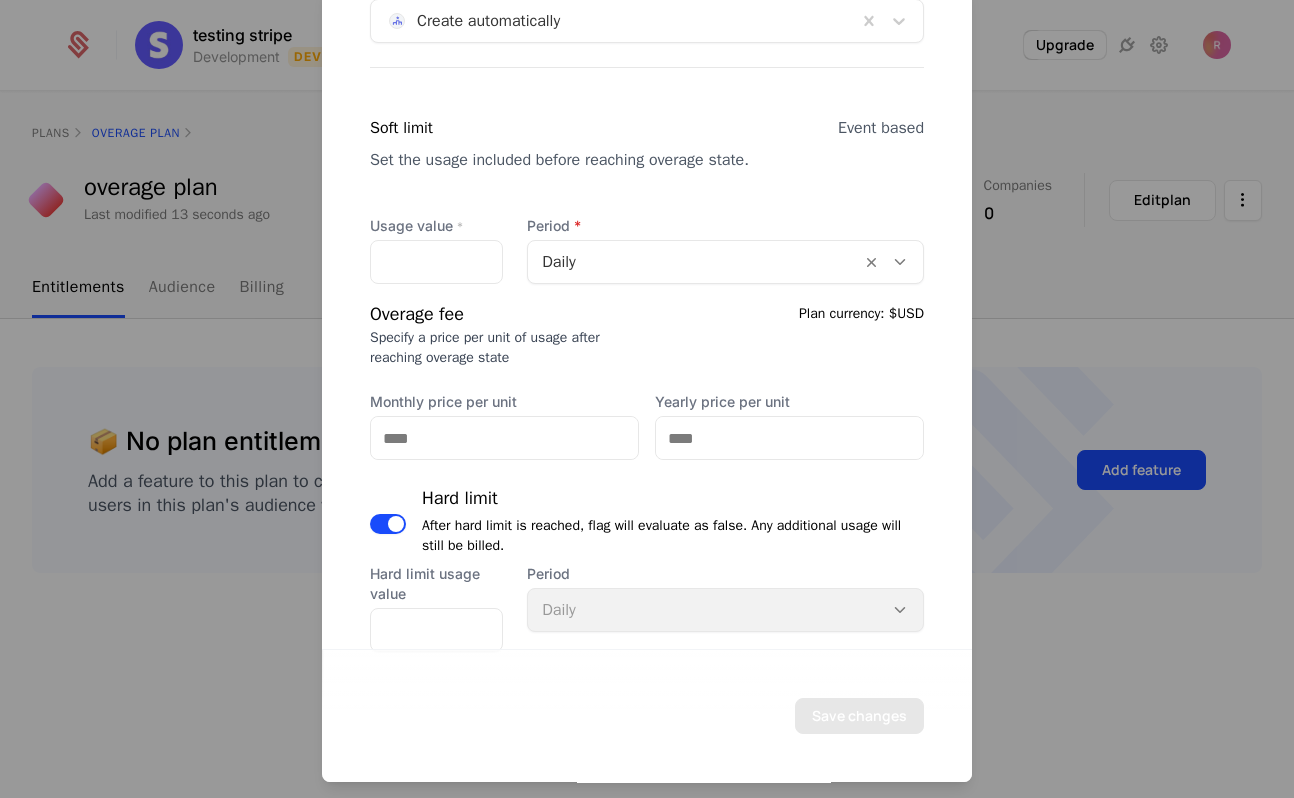 scroll, scrollTop: 642, scrollLeft: 0, axis: vertical 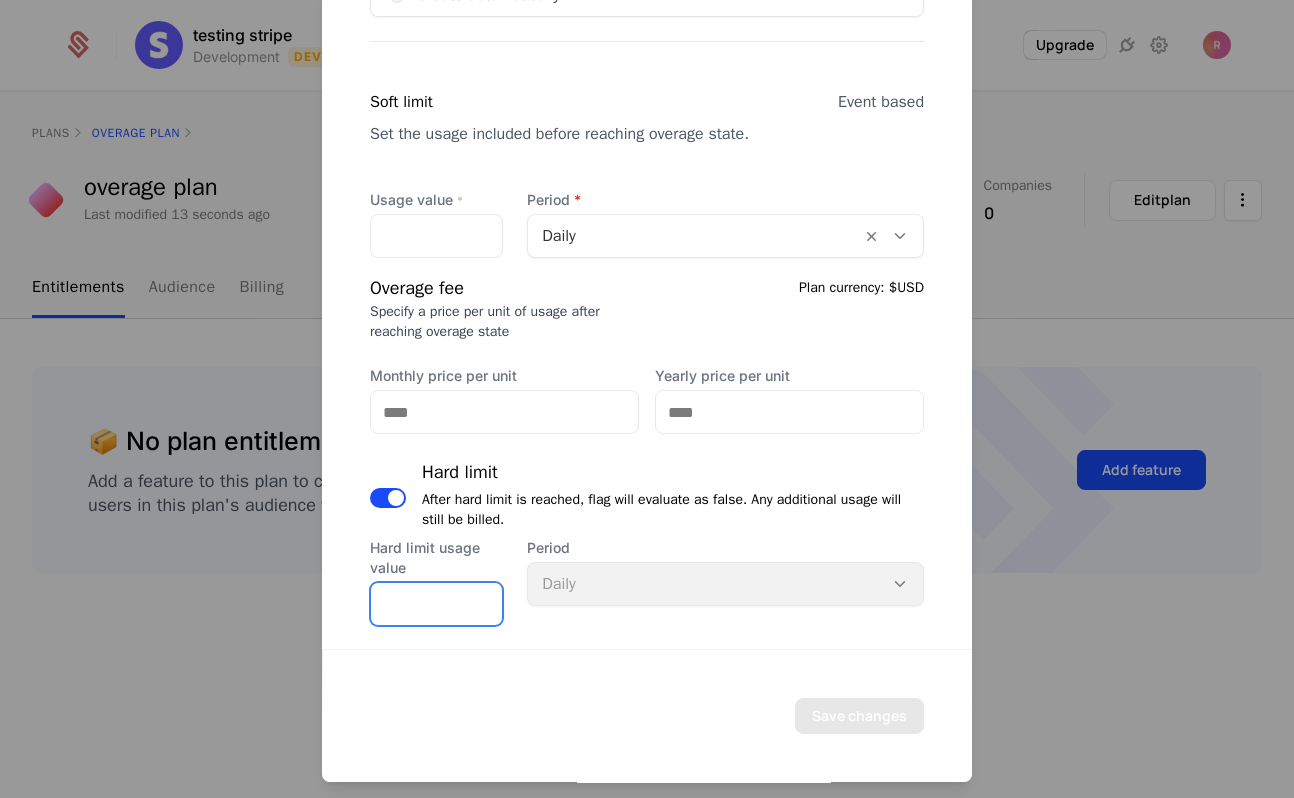 click on "*" at bounding box center (436, 604) 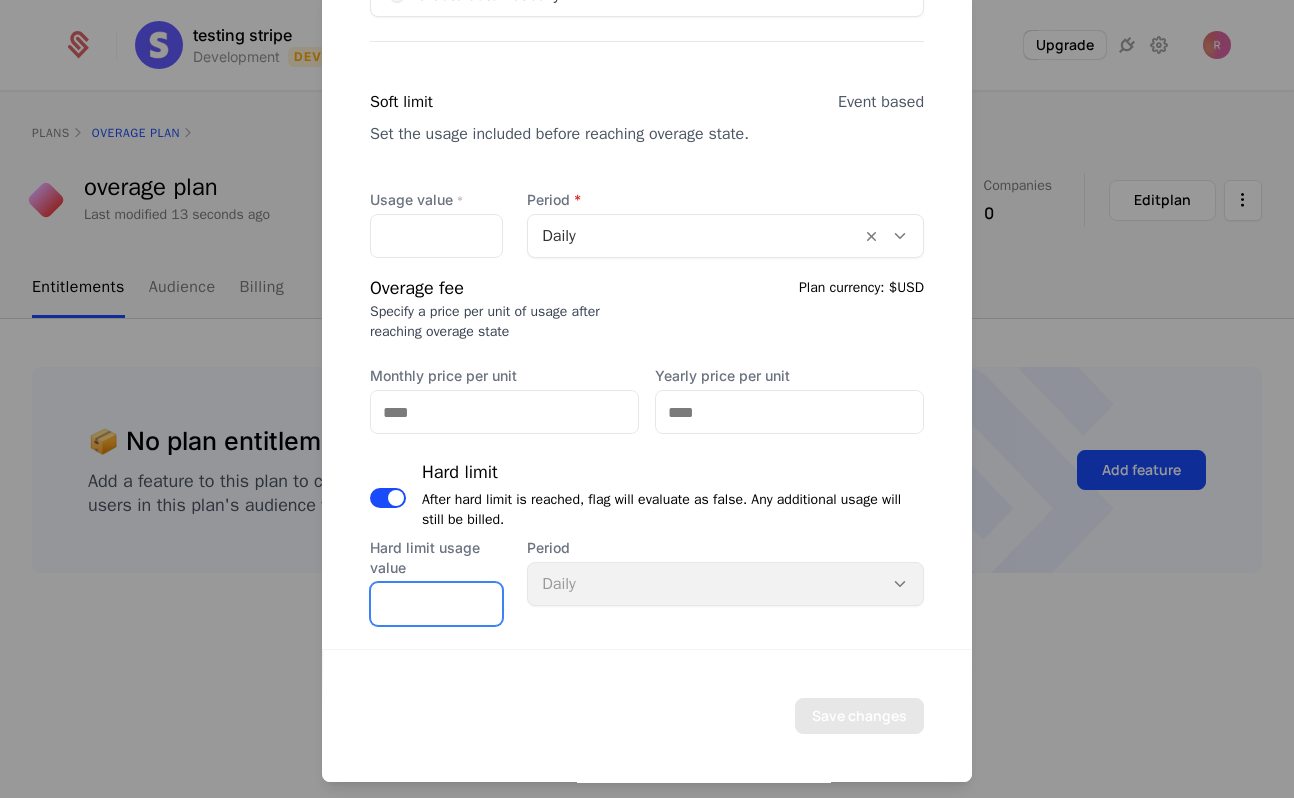type on "**" 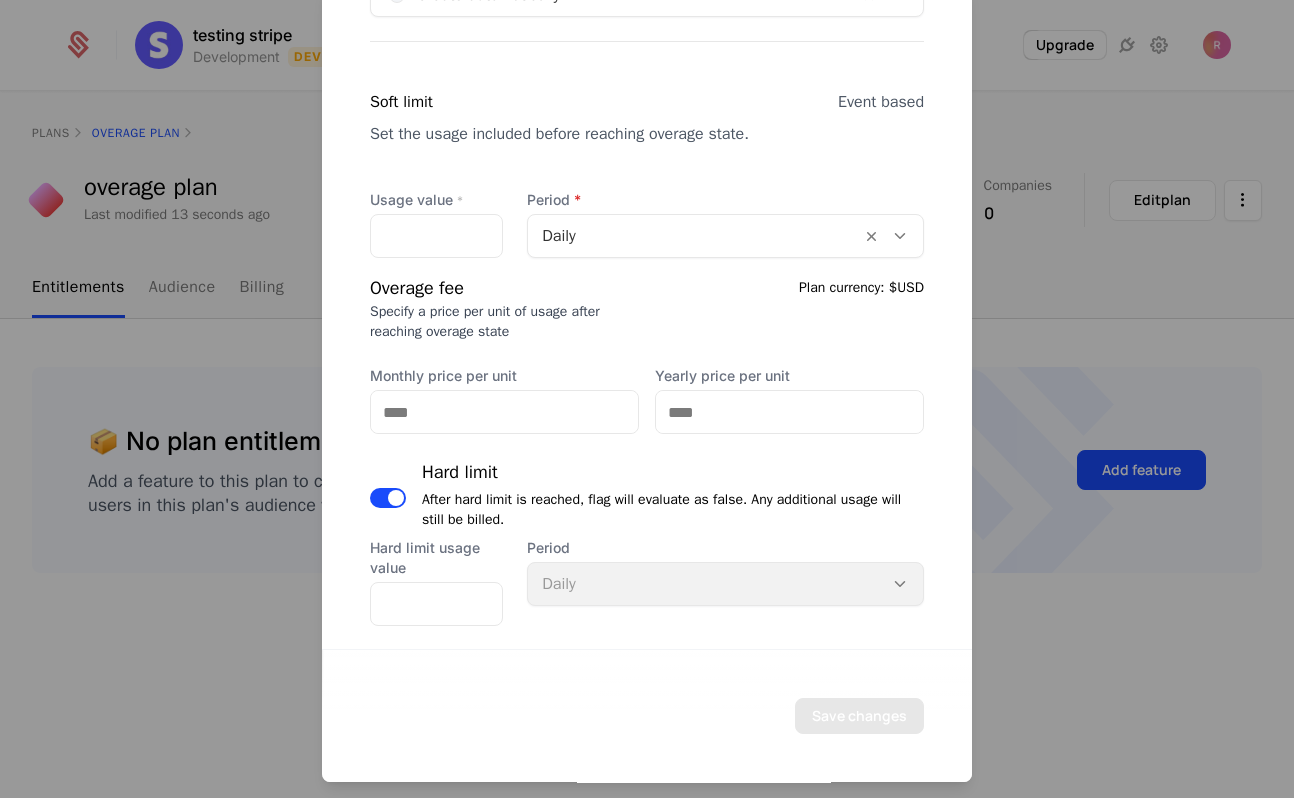 click on "Hard limit" at bounding box center [673, 472] 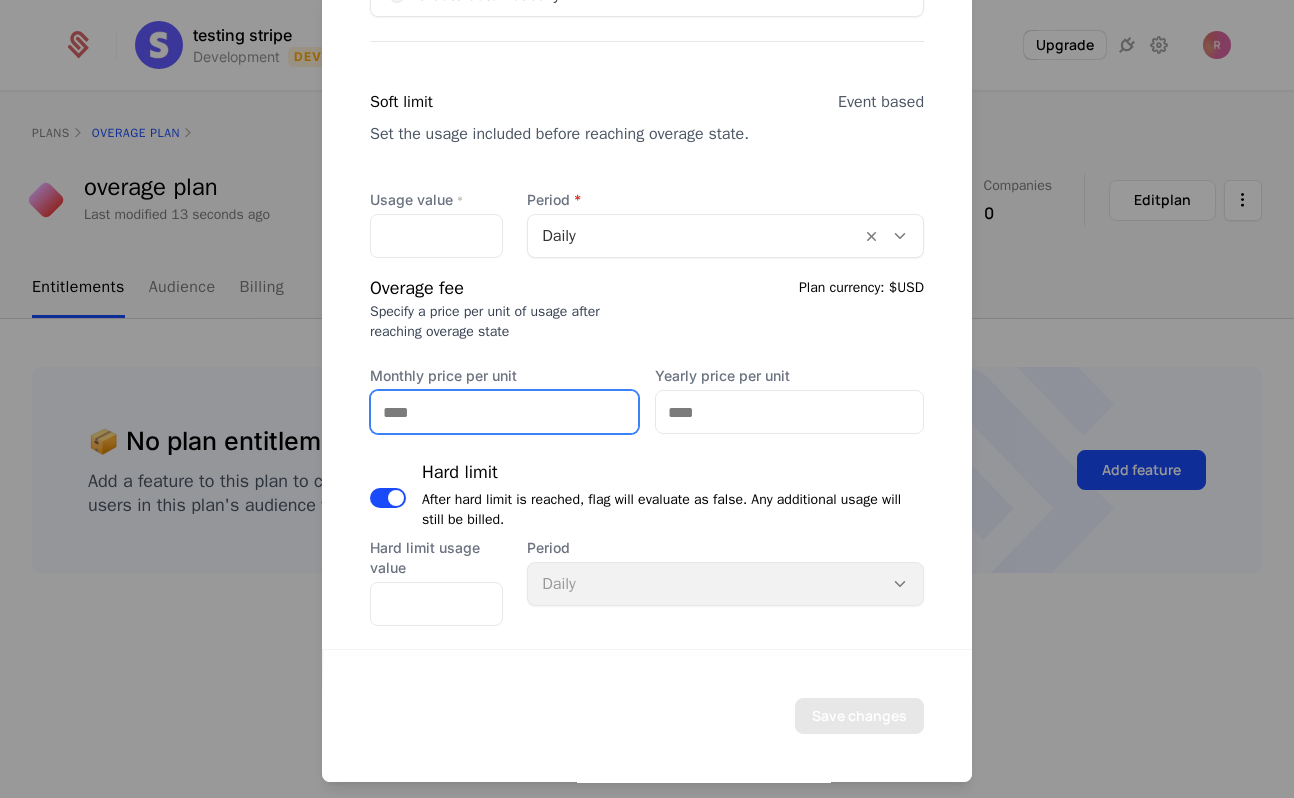 click on "Monthly price per unit" at bounding box center [504, 412] 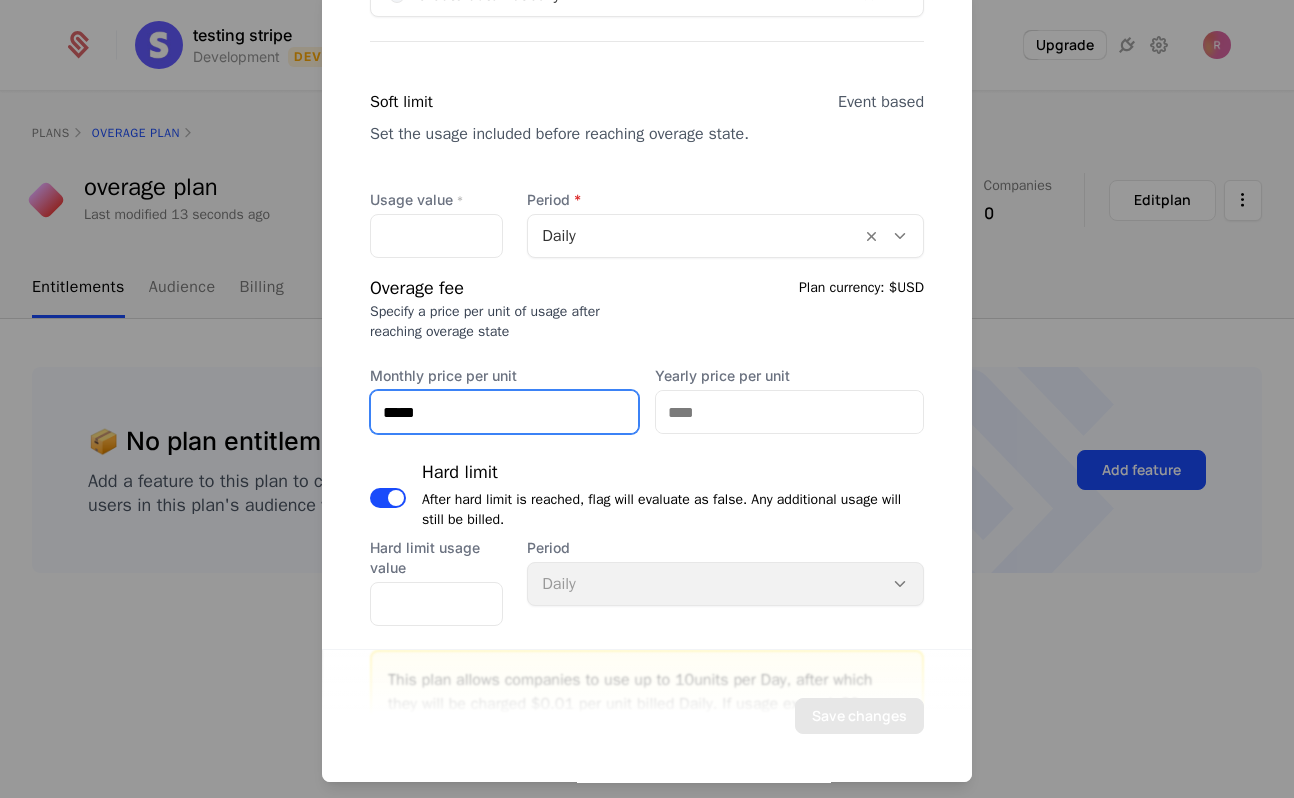 type on "*****" 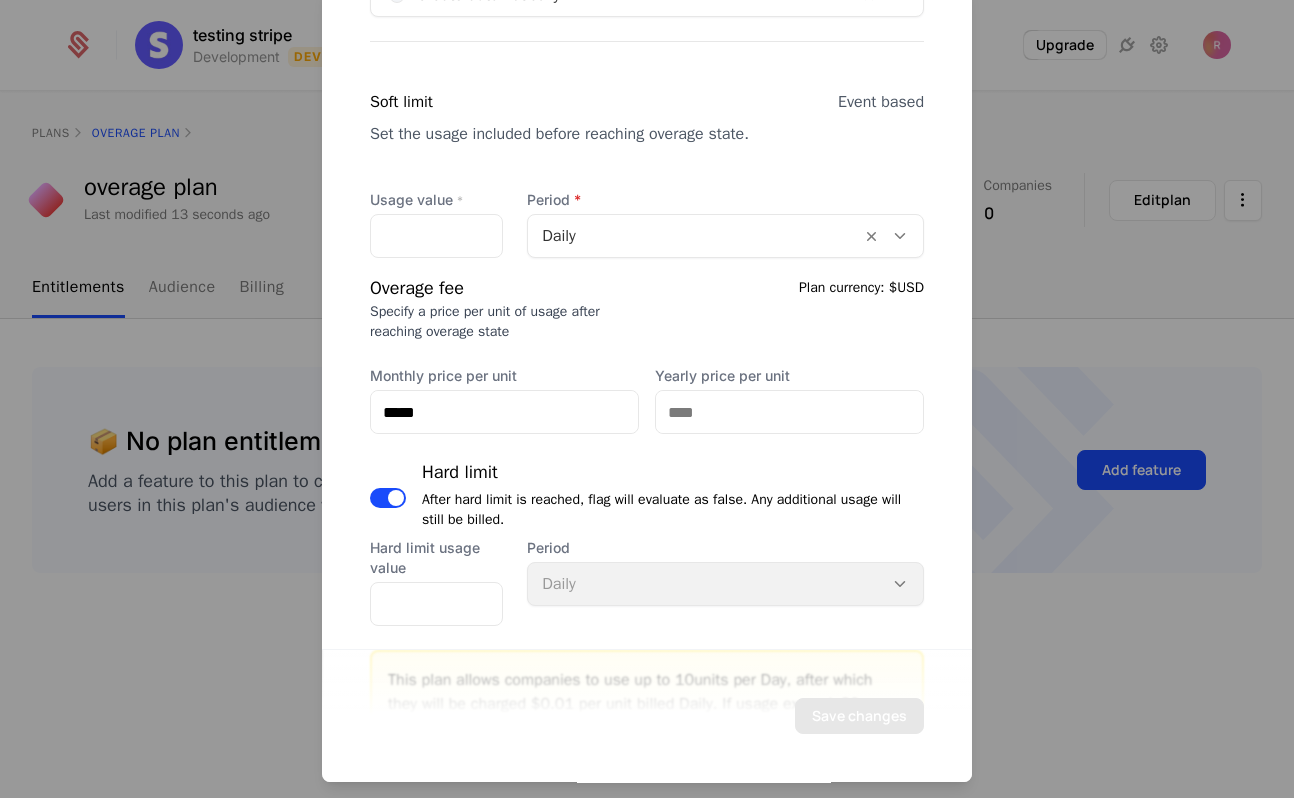 click on "Overage fee Specify a price per unit of usage after reaching overage state Plan currency: $USD" at bounding box center [647, 308] 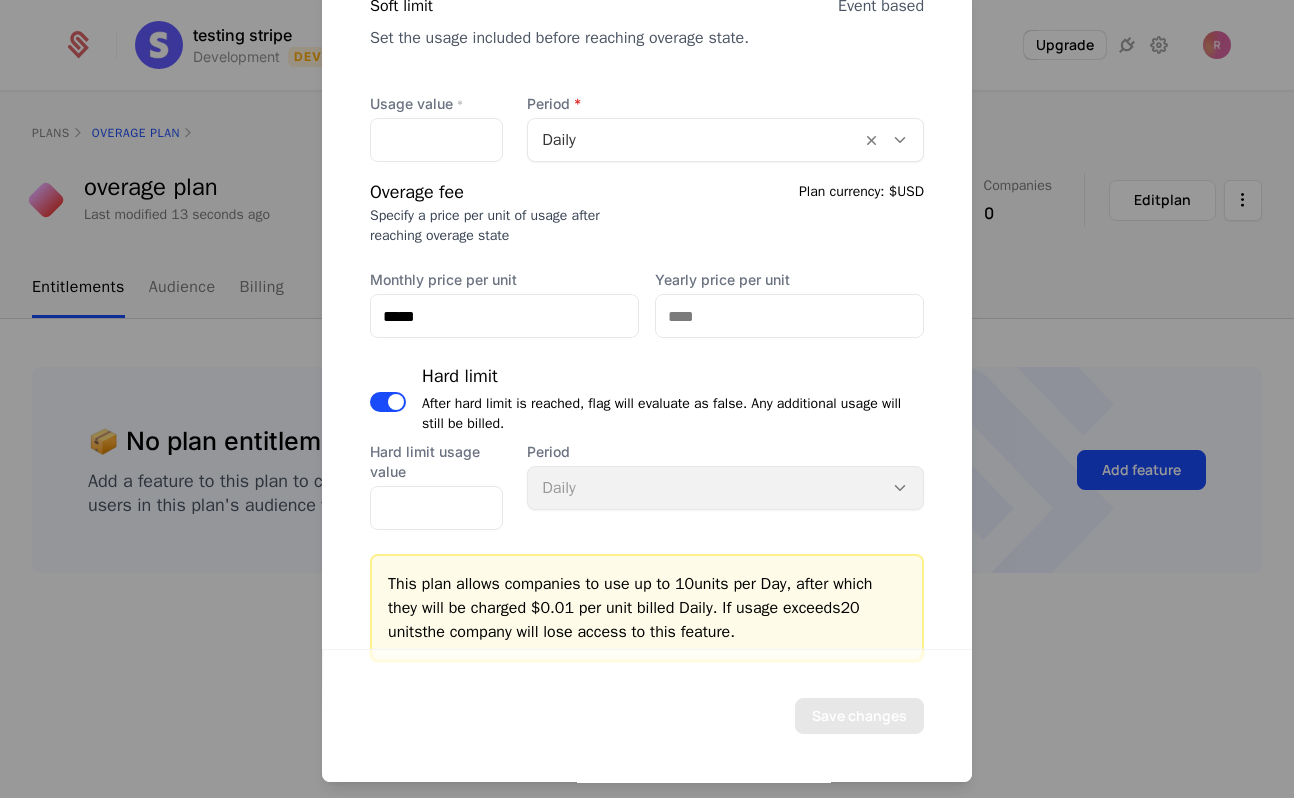 scroll, scrollTop: 774, scrollLeft: 0, axis: vertical 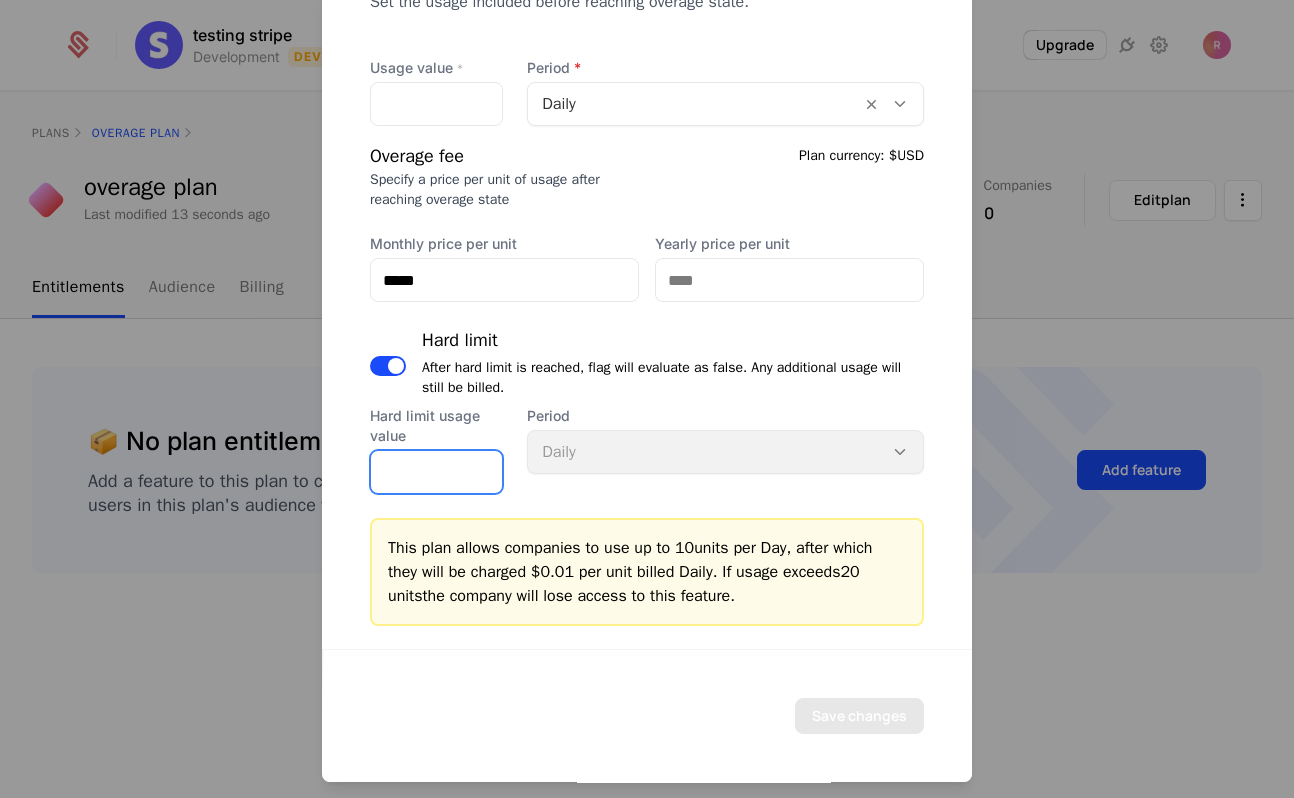 click on "**" at bounding box center [436, 472] 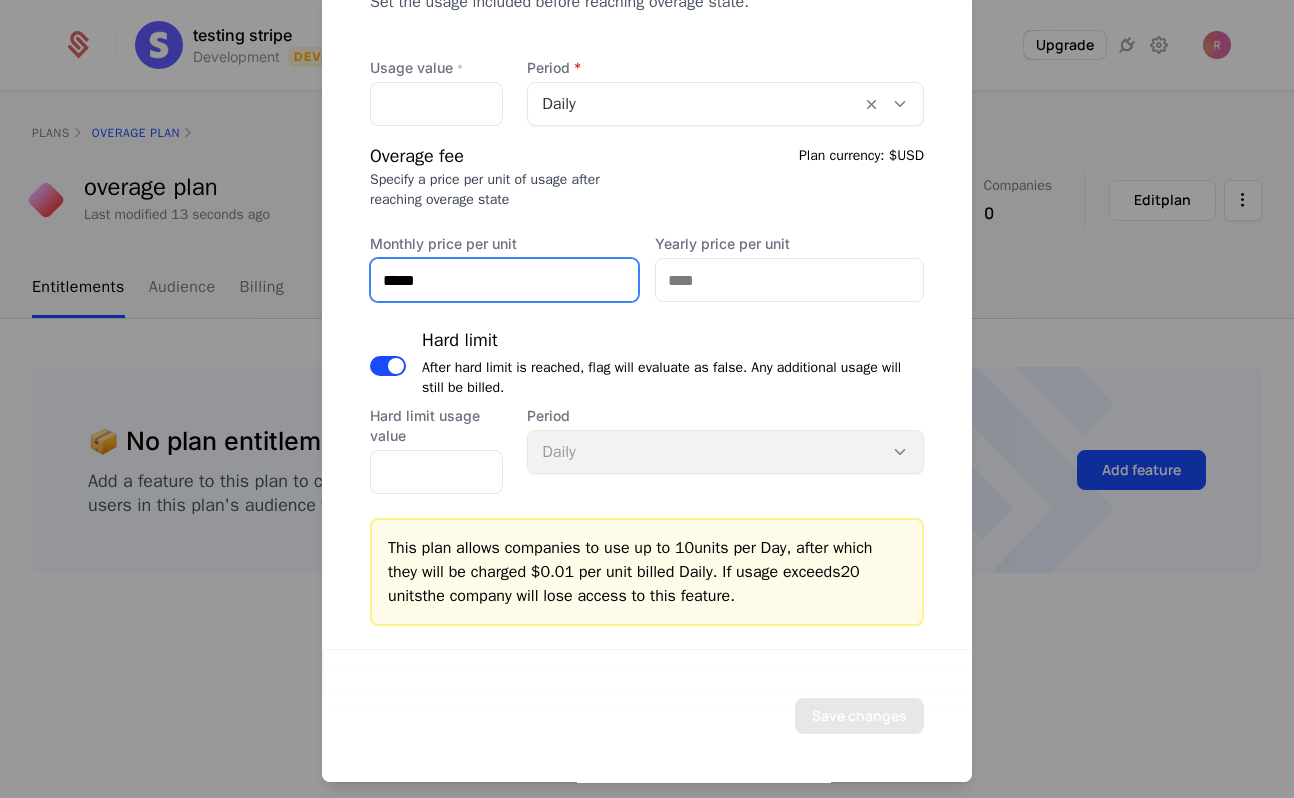 click on "*****" at bounding box center [504, 280] 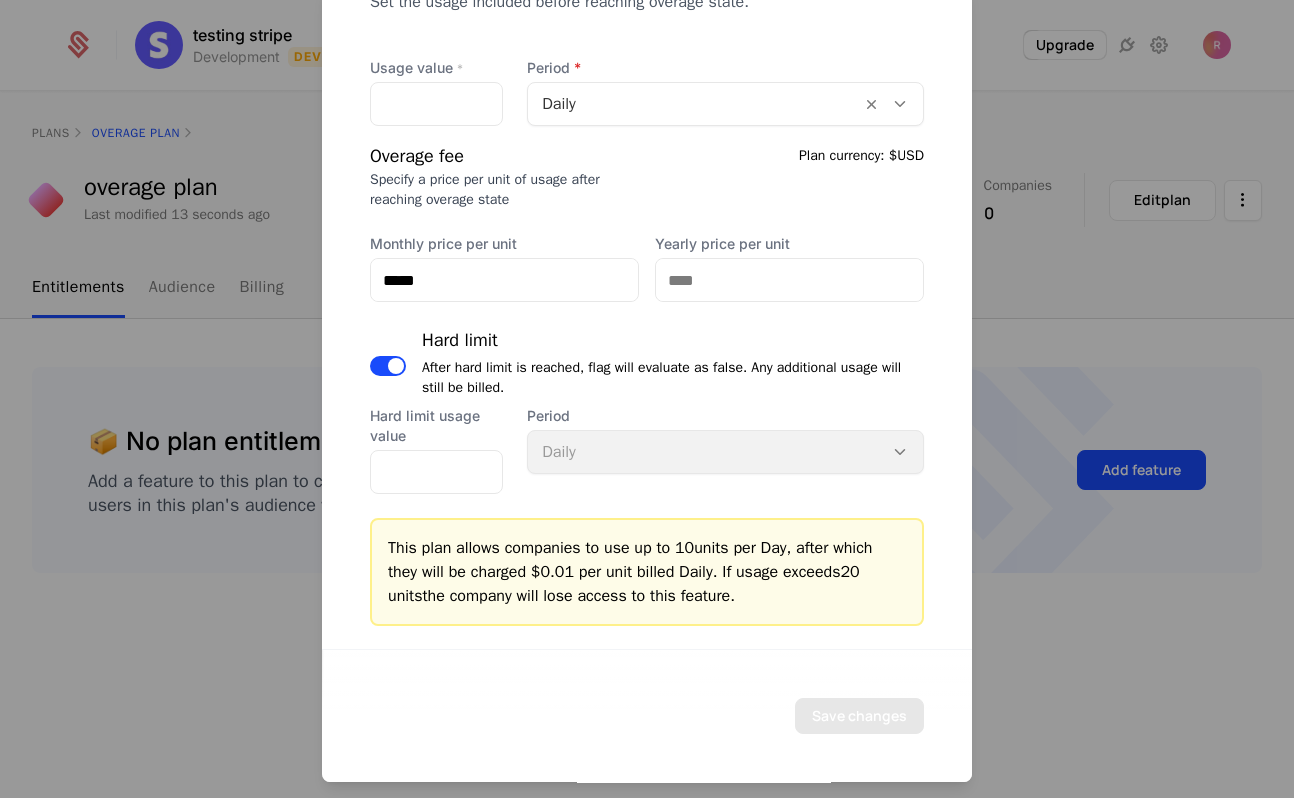 click on "Specify a price per unit of usage after reaching overage state" at bounding box center [485, 190] 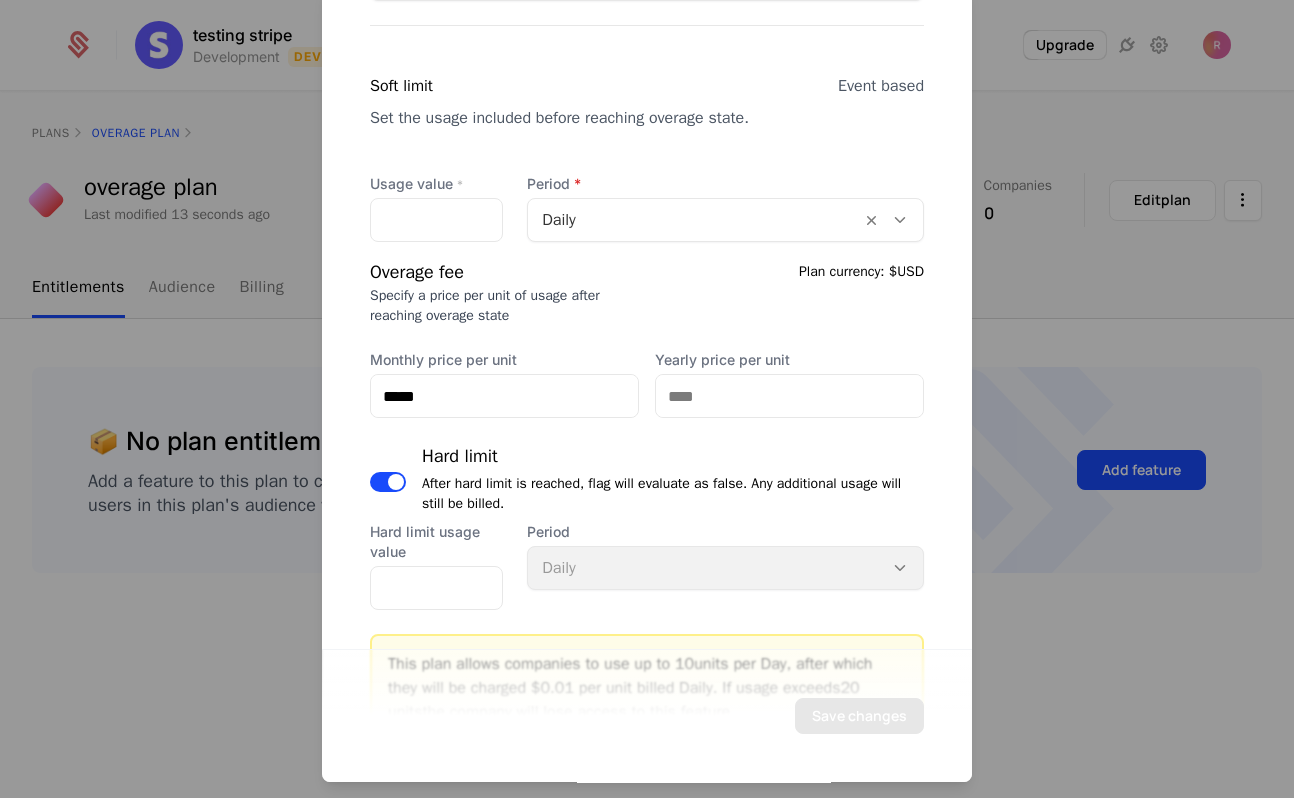 scroll, scrollTop: 654, scrollLeft: 0, axis: vertical 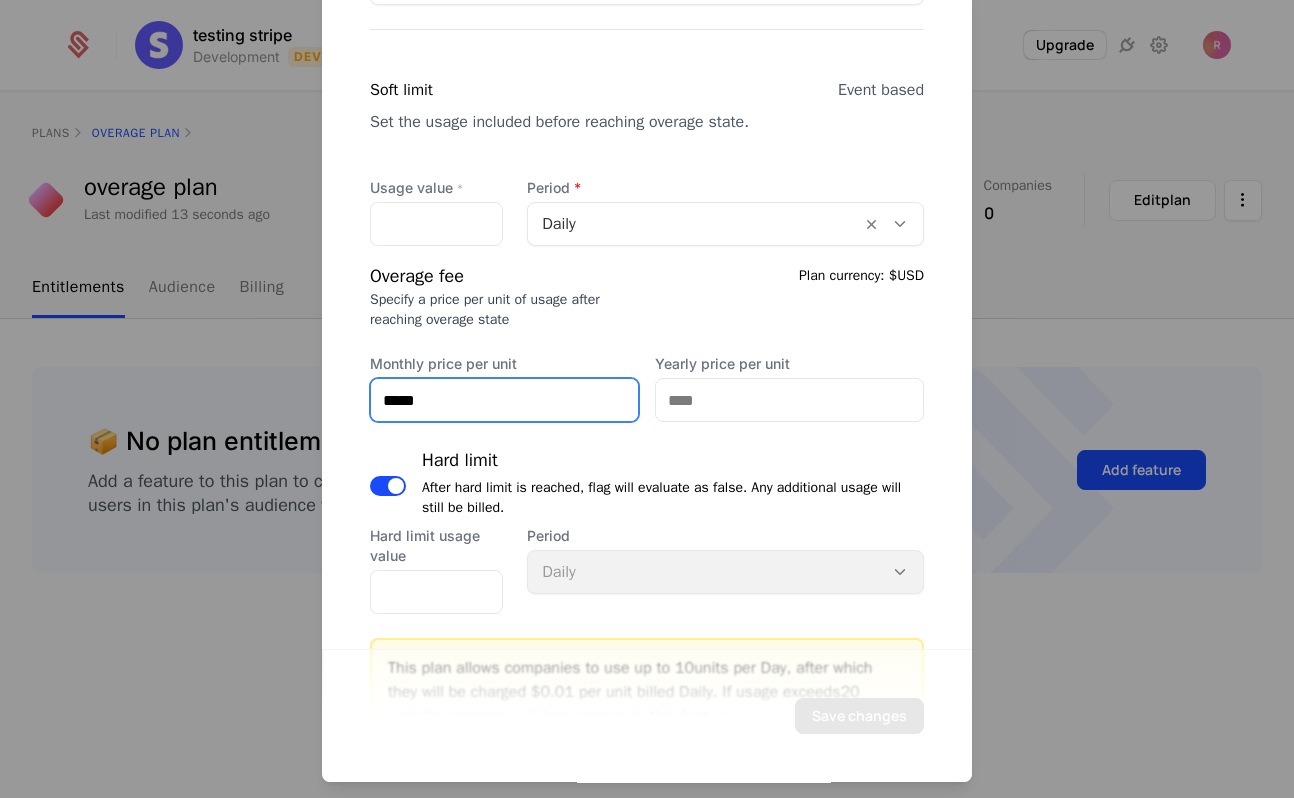 click on "*****" at bounding box center [504, 400] 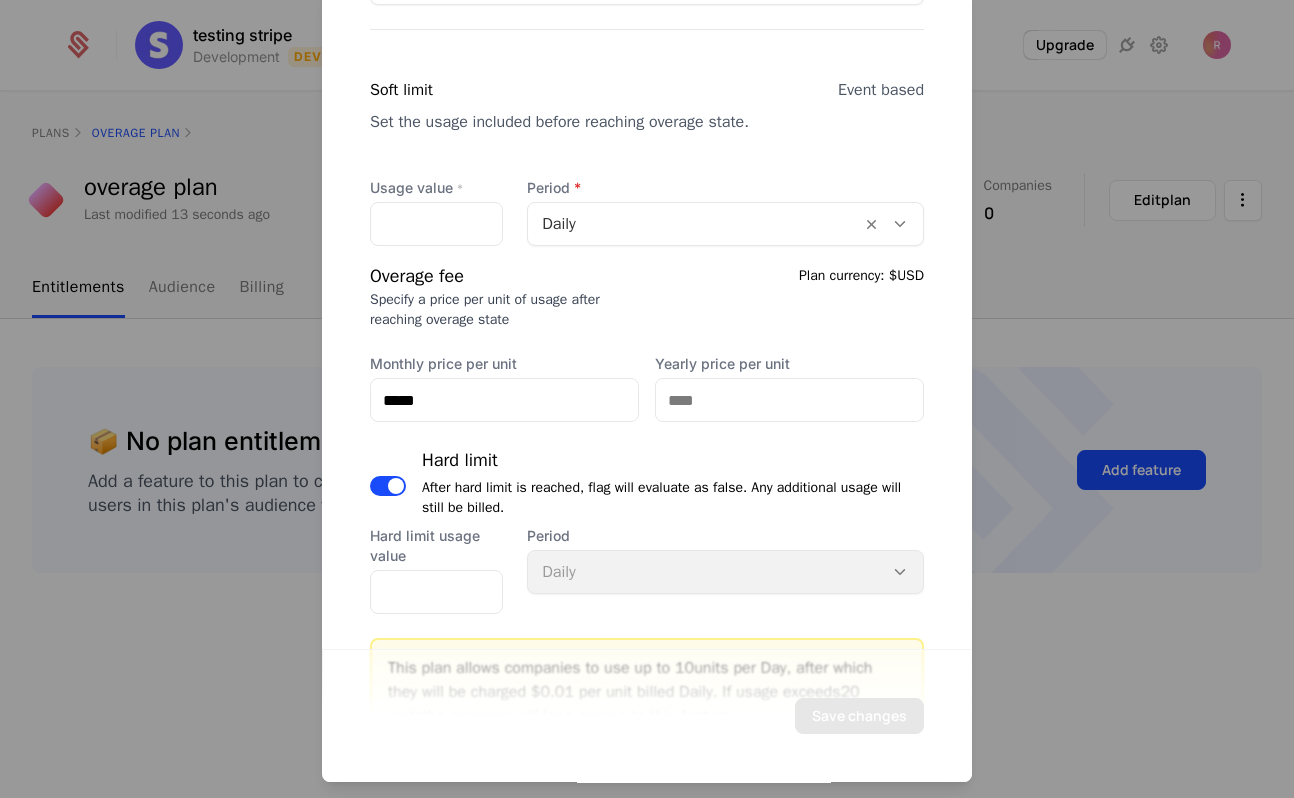 click on "Overage fee Specify a price per unit of usage after reaching overage state Plan currency: $USD Monthly price per unit ***** Yearly price per unit" at bounding box center (647, 342) 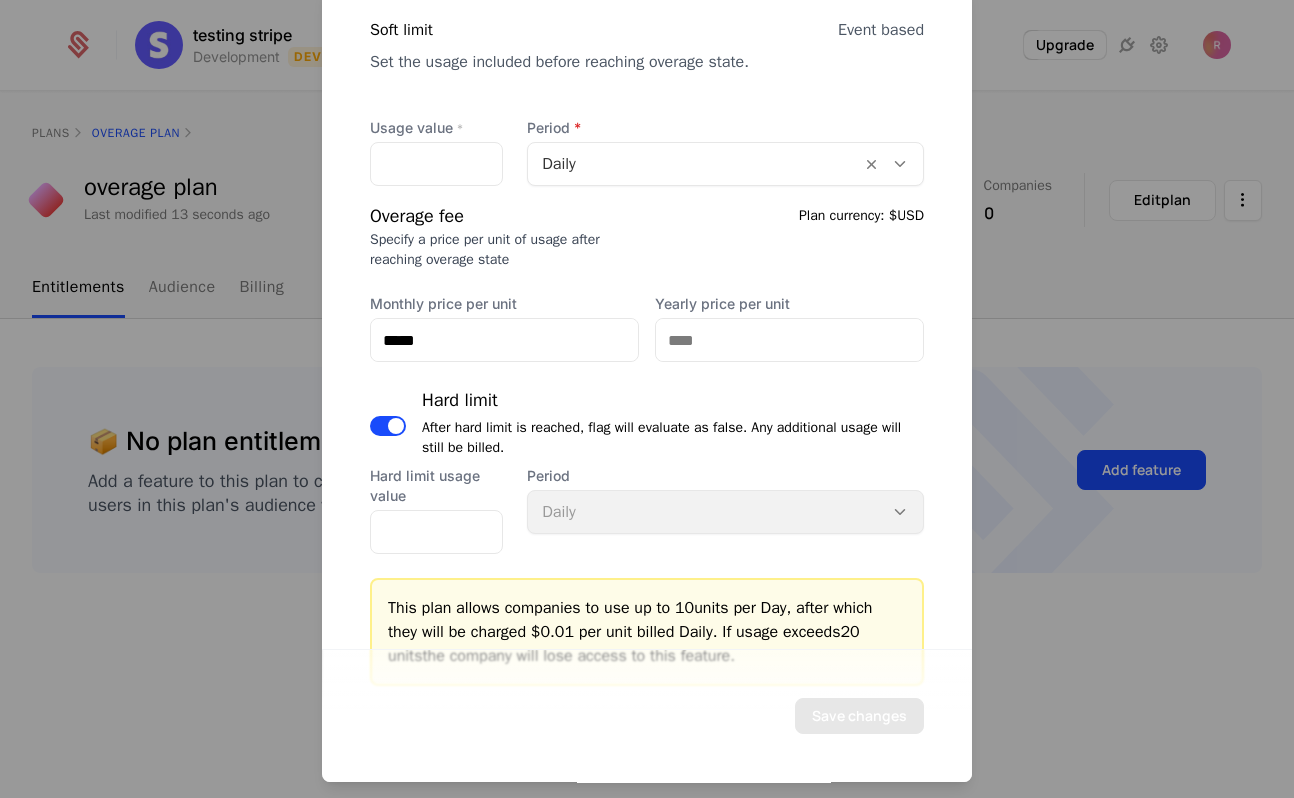 scroll, scrollTop: 774, scrollLeft: 0, axis: vertical 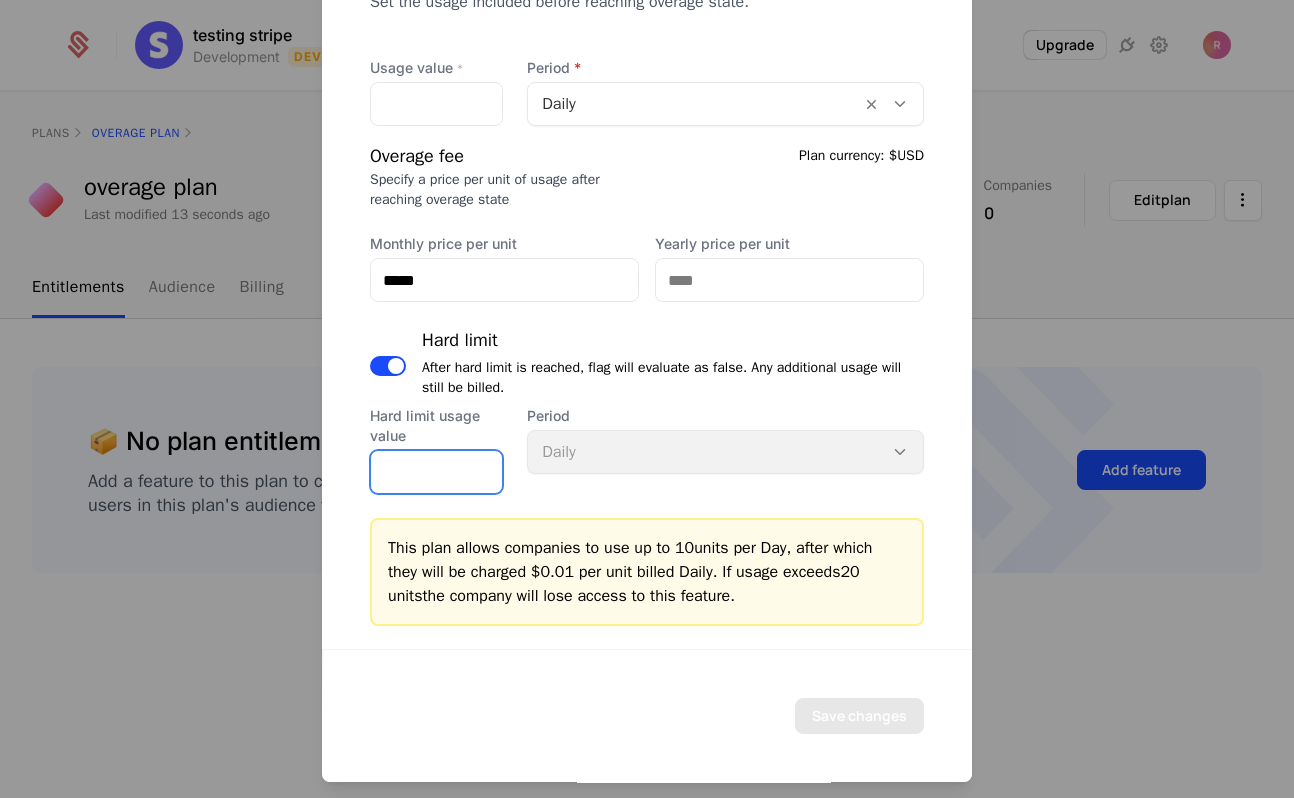 click on "**" at bounding box center (436, 472) 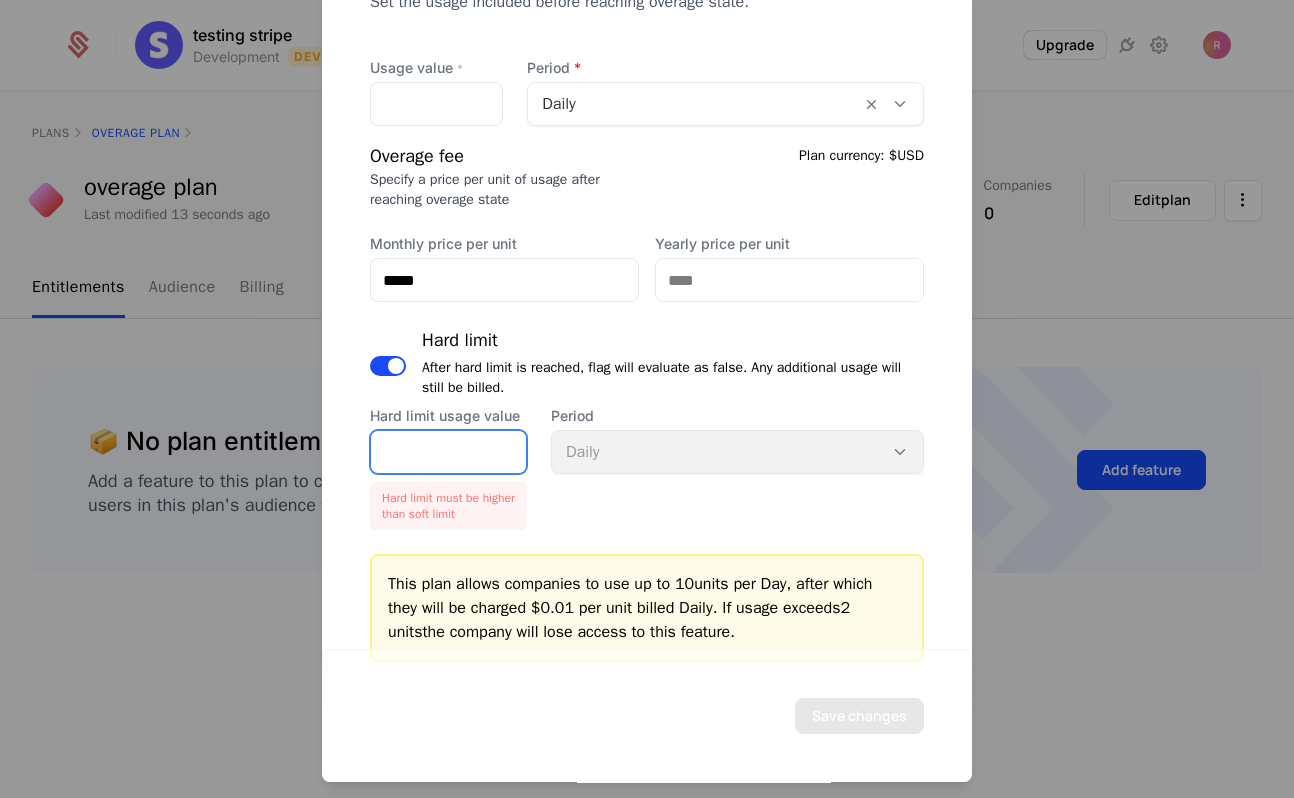 type on "**" 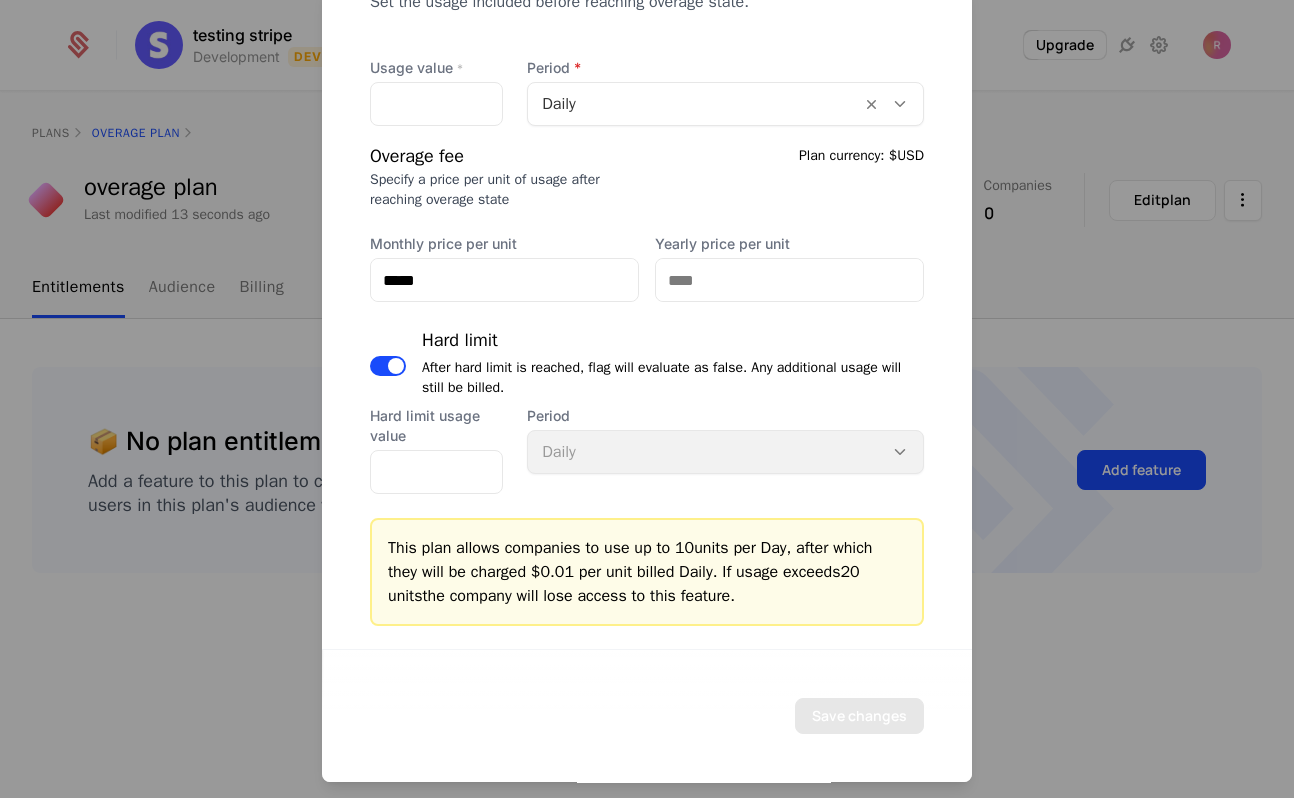click on "Hard limit" at bounding box center [673, 340] 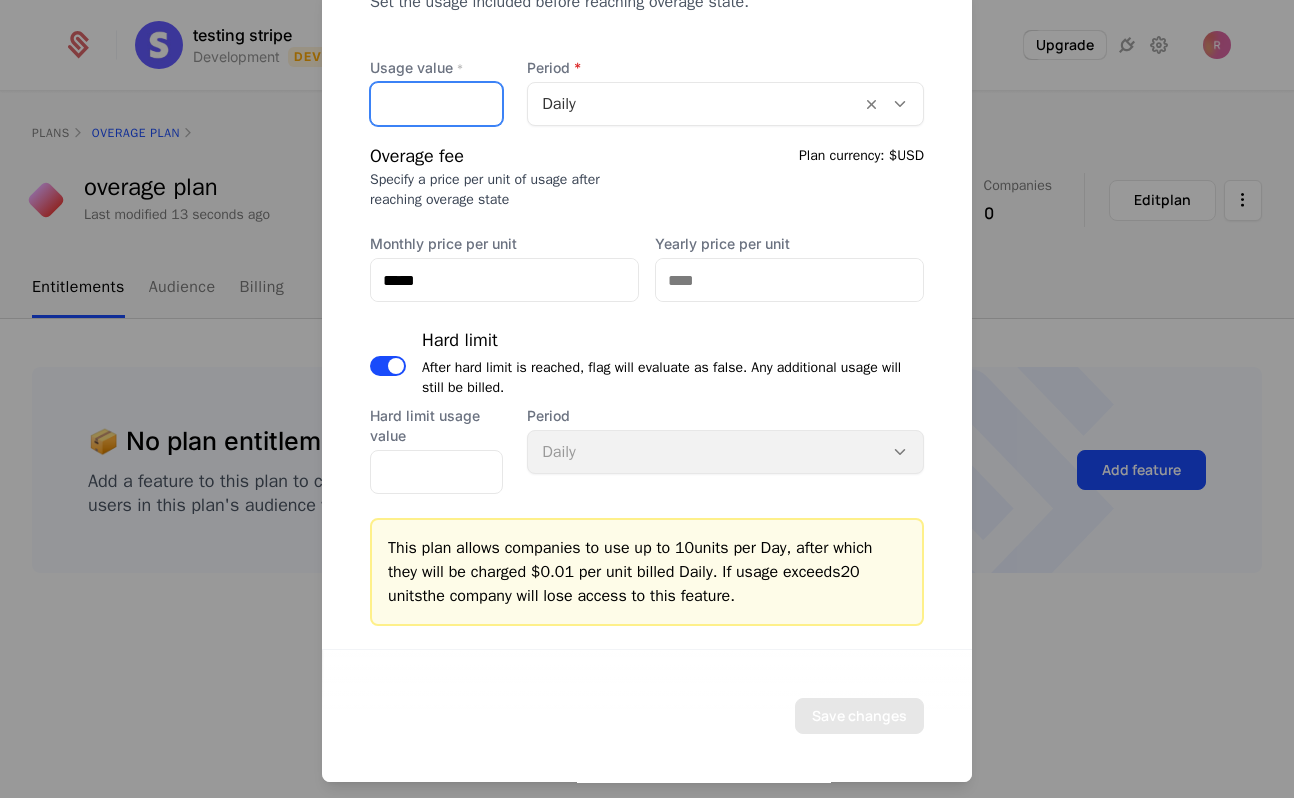 click on "**" at bounding box center (436, 104) 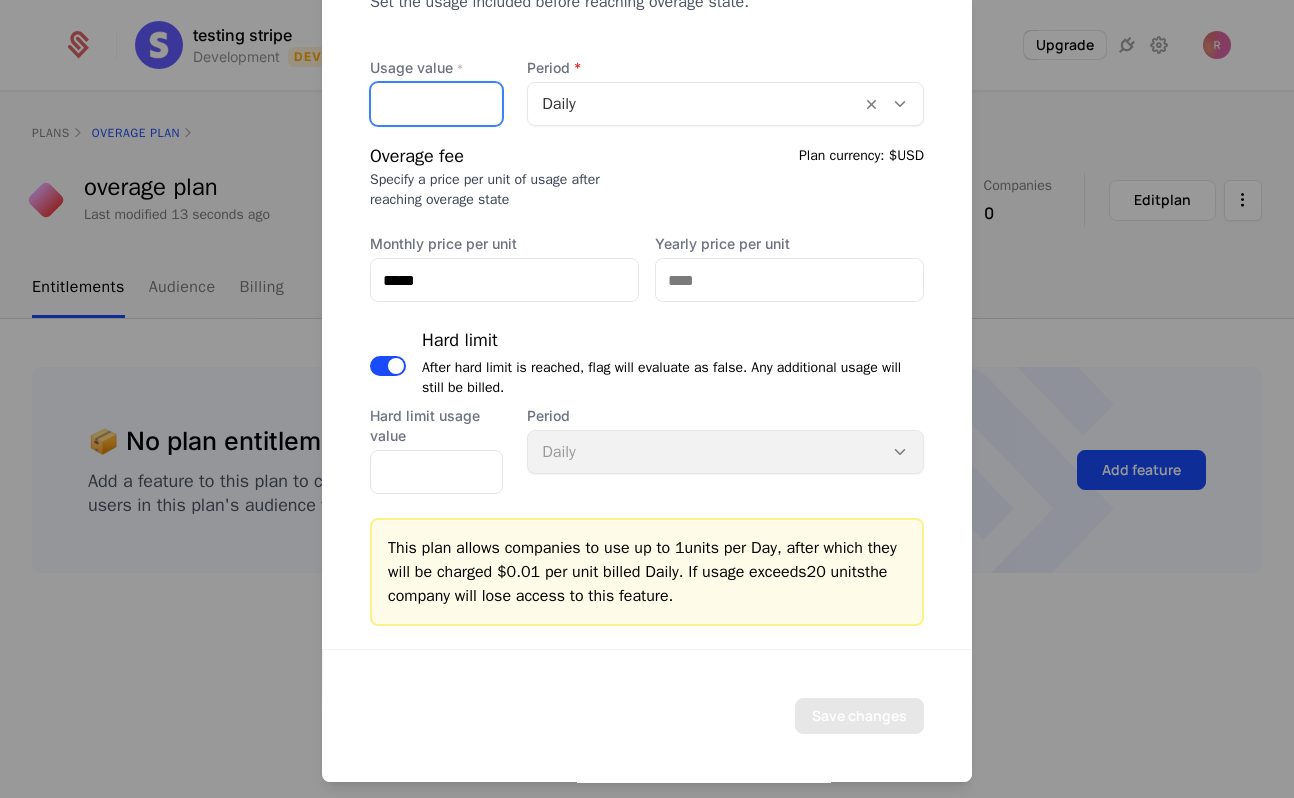 type on "**" 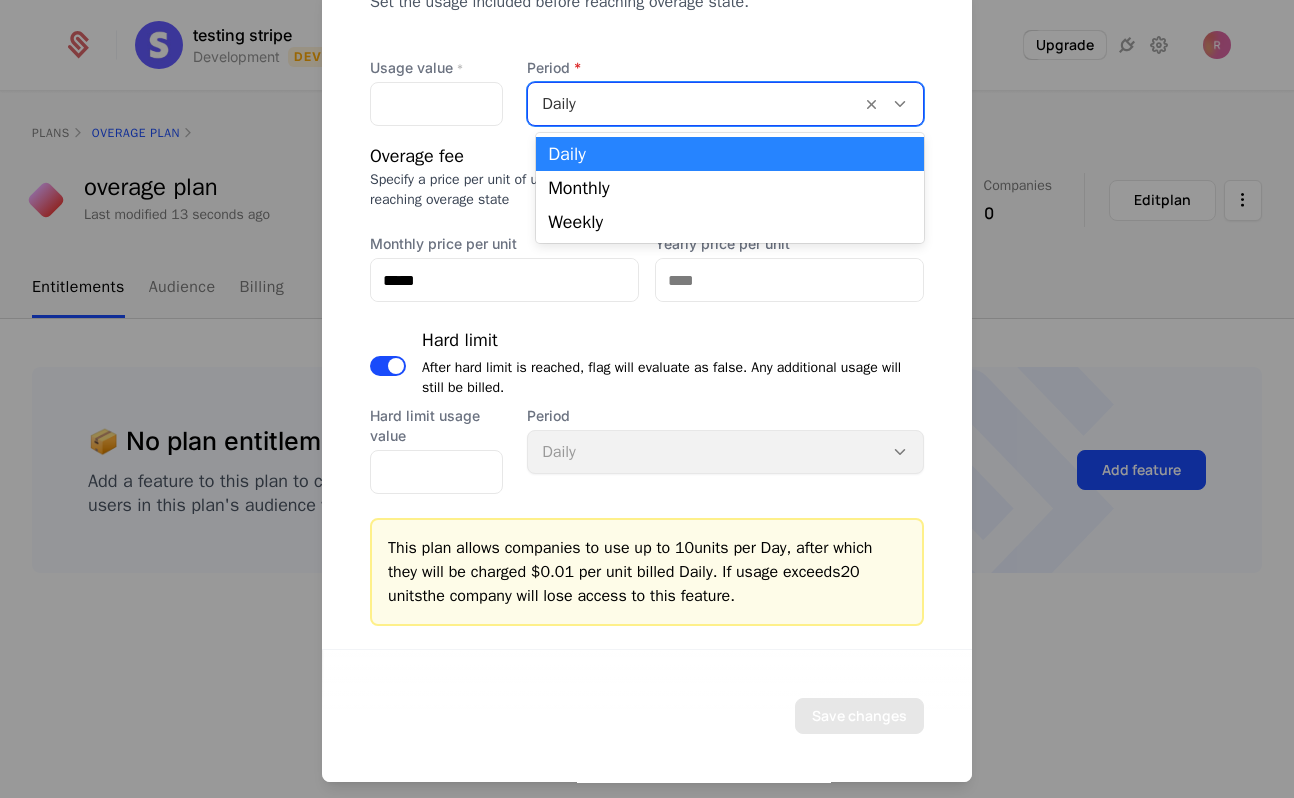 click at bounding box center (694, 104) 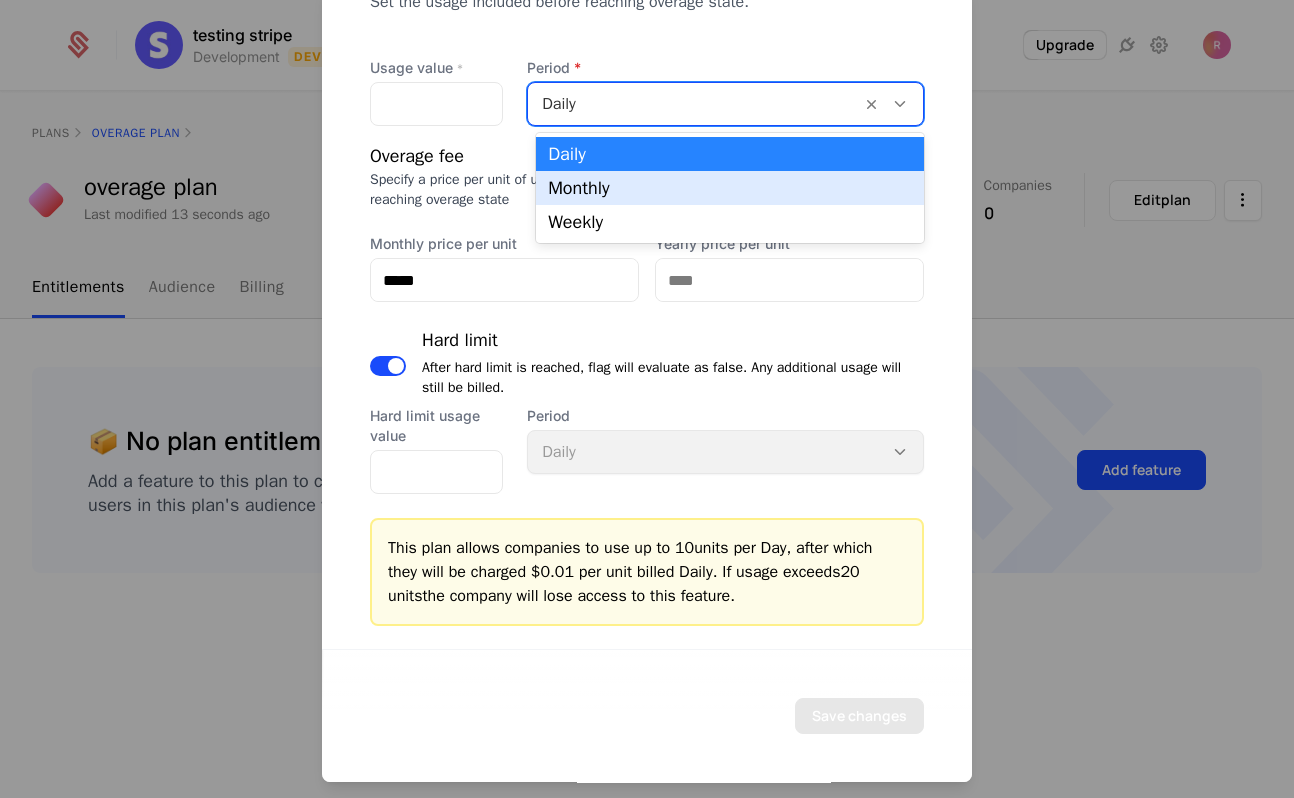 click on "Monthly" at bounding box center [730, 188] 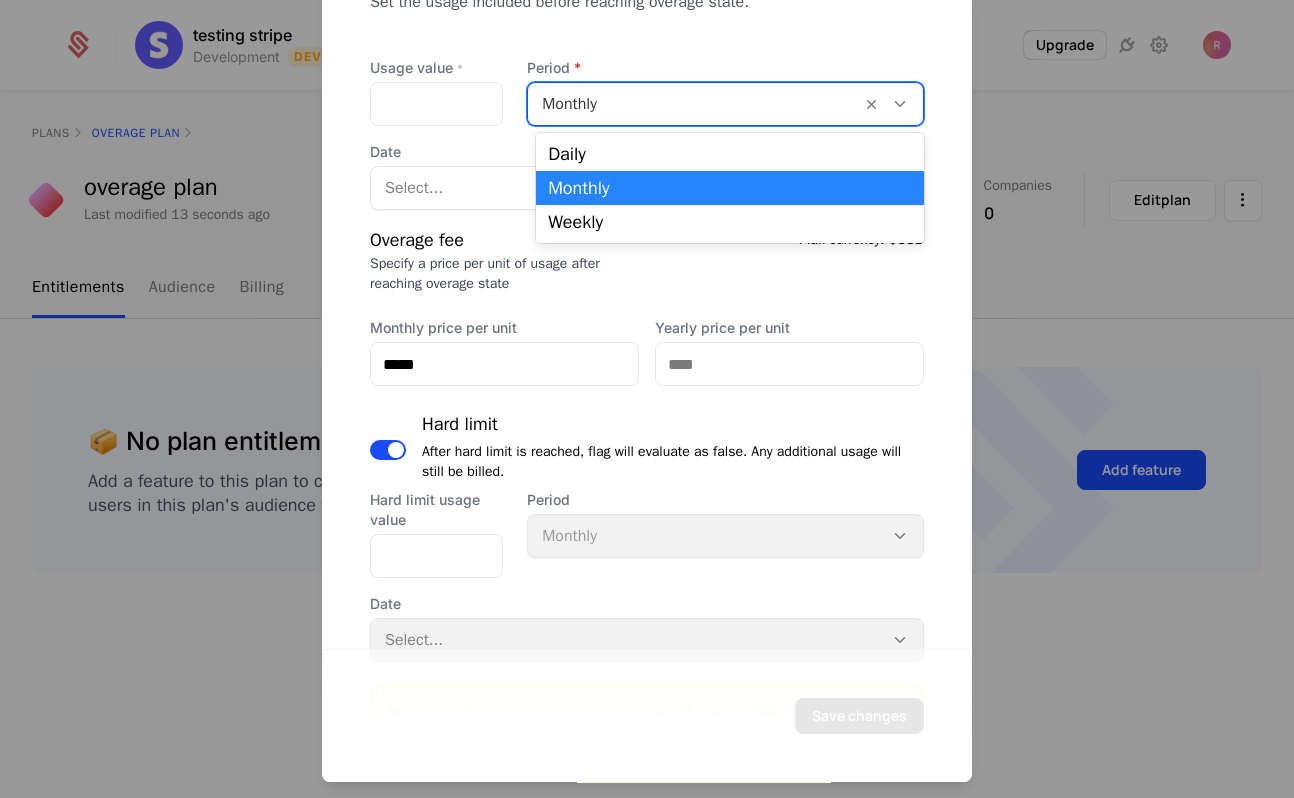 click on "Monthly" at bounding box center [694, 104] 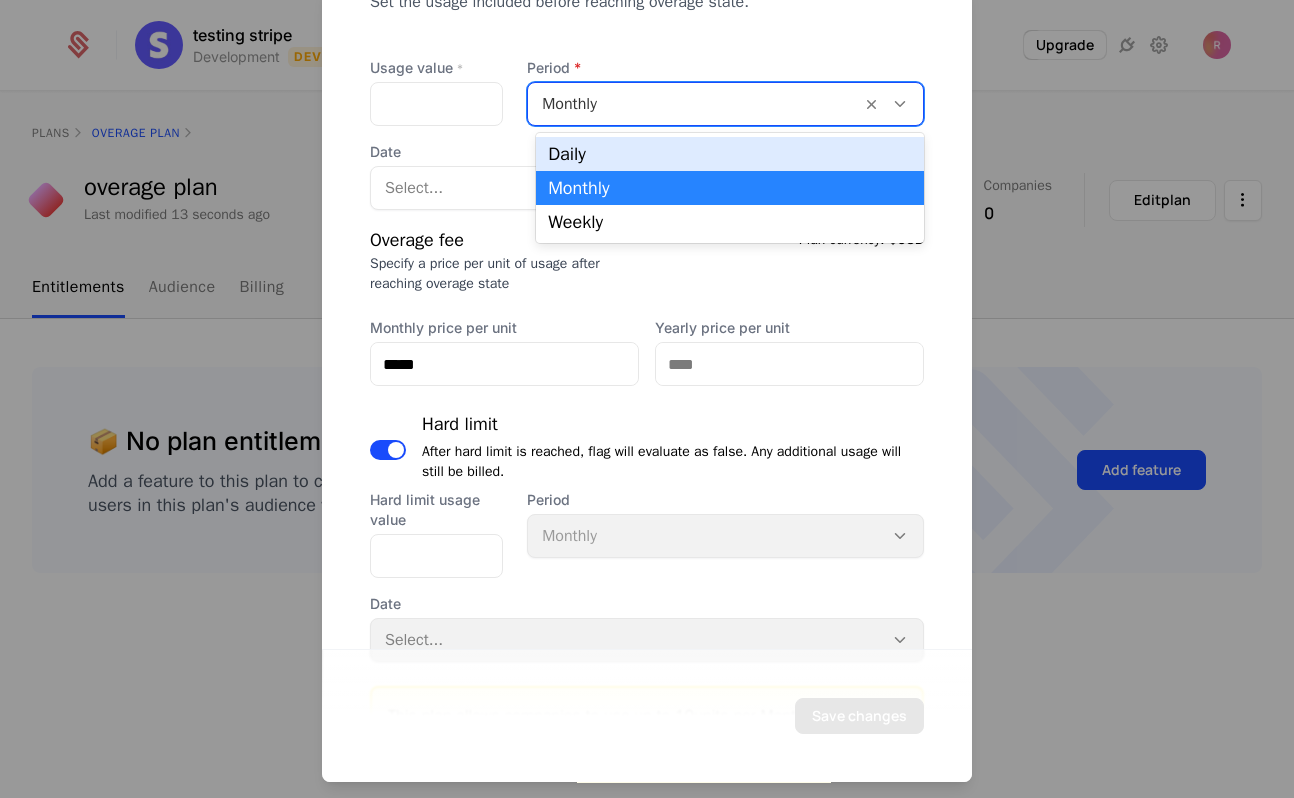 click on "Daily" at bounding box center [730, 154] 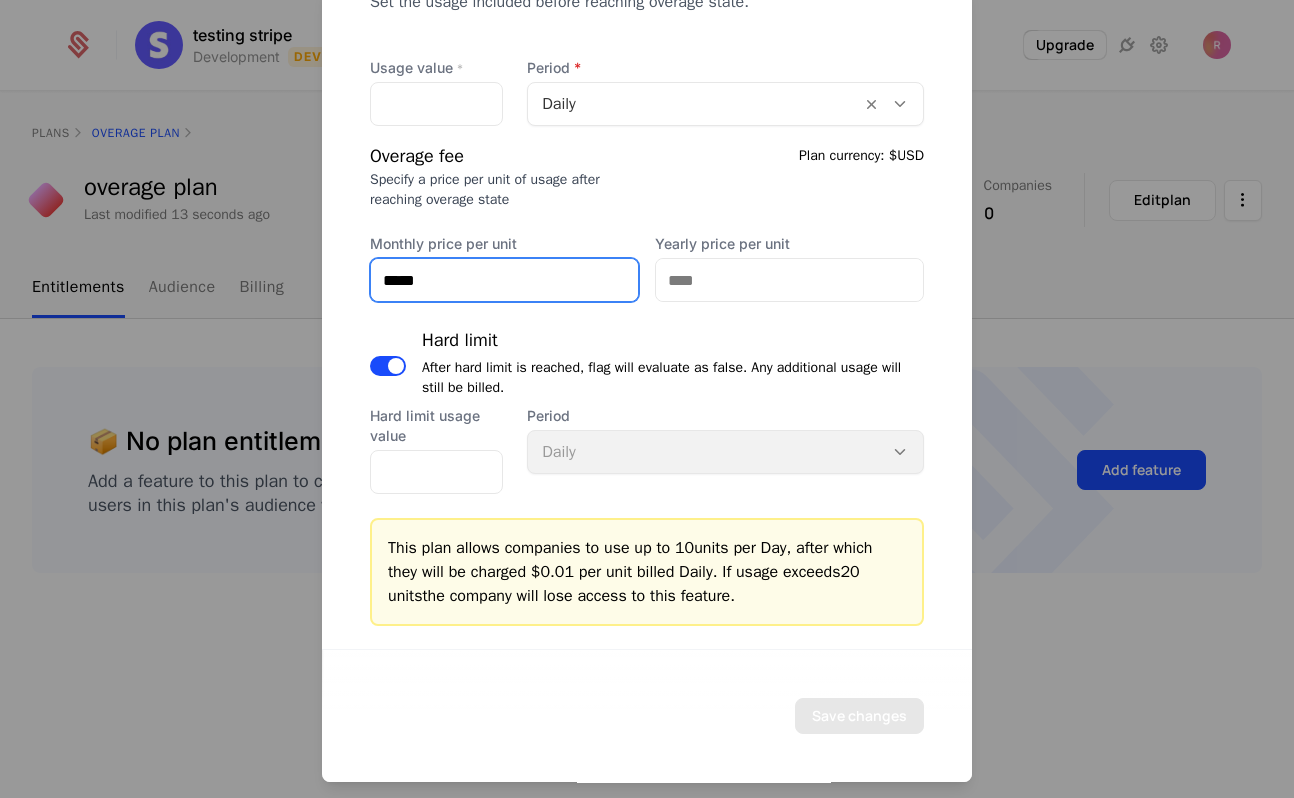 click on "*****" at bounding box center (504, 280) 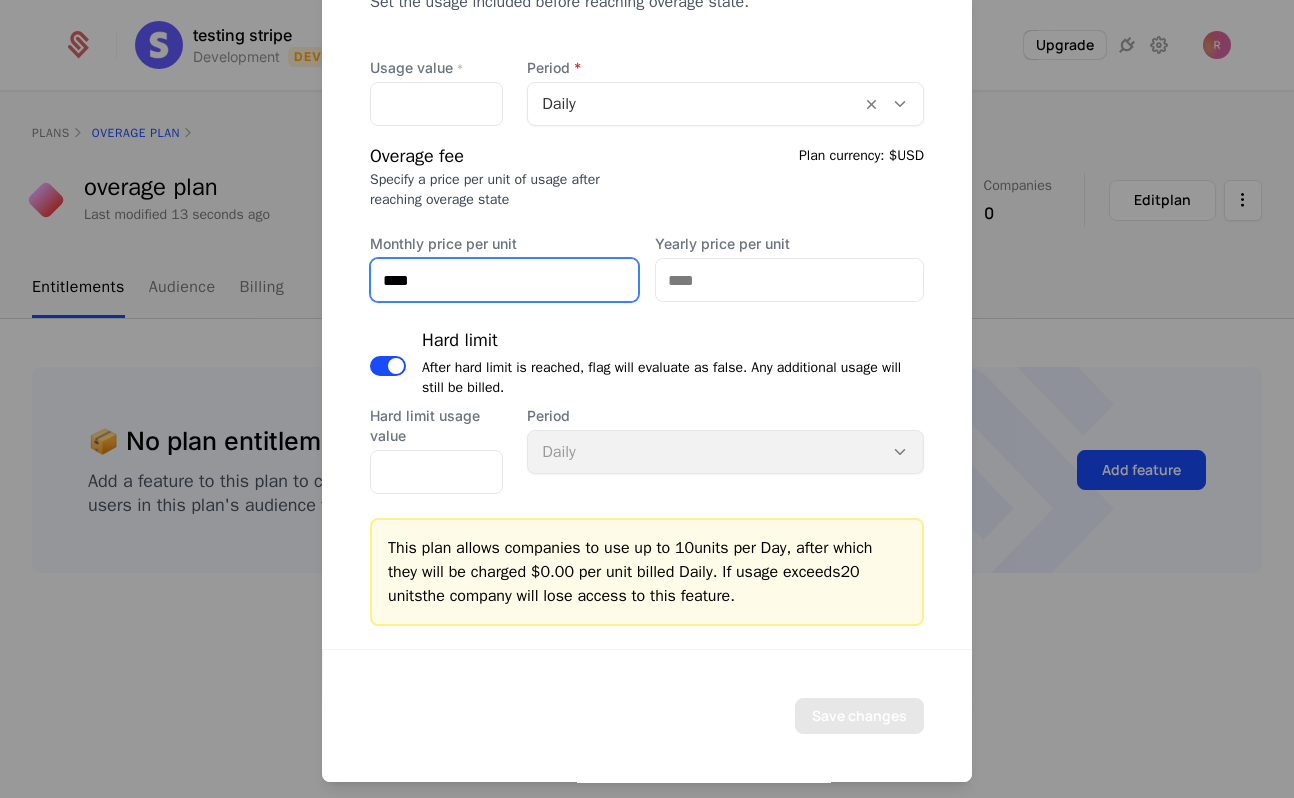type on "*****" 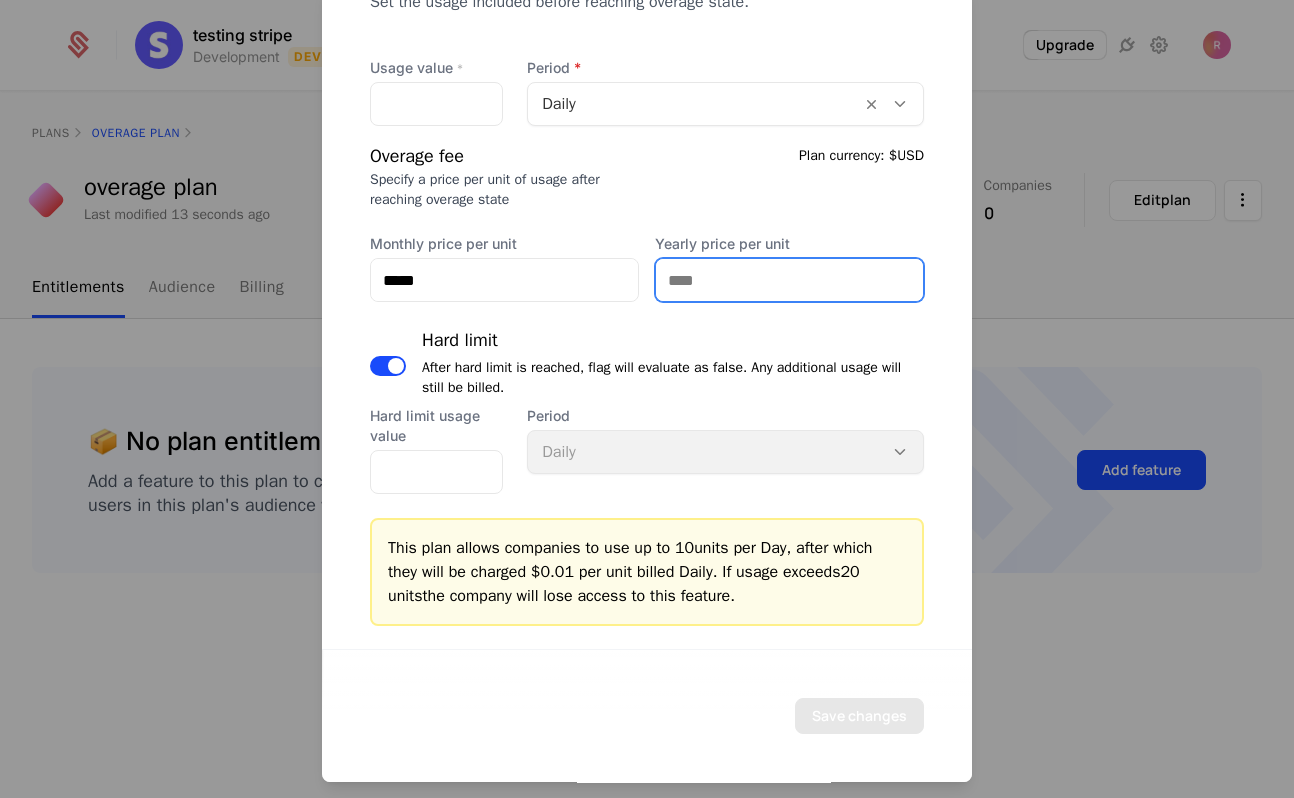 click on "Yearly price per unit" at bounding box center (789, 280) 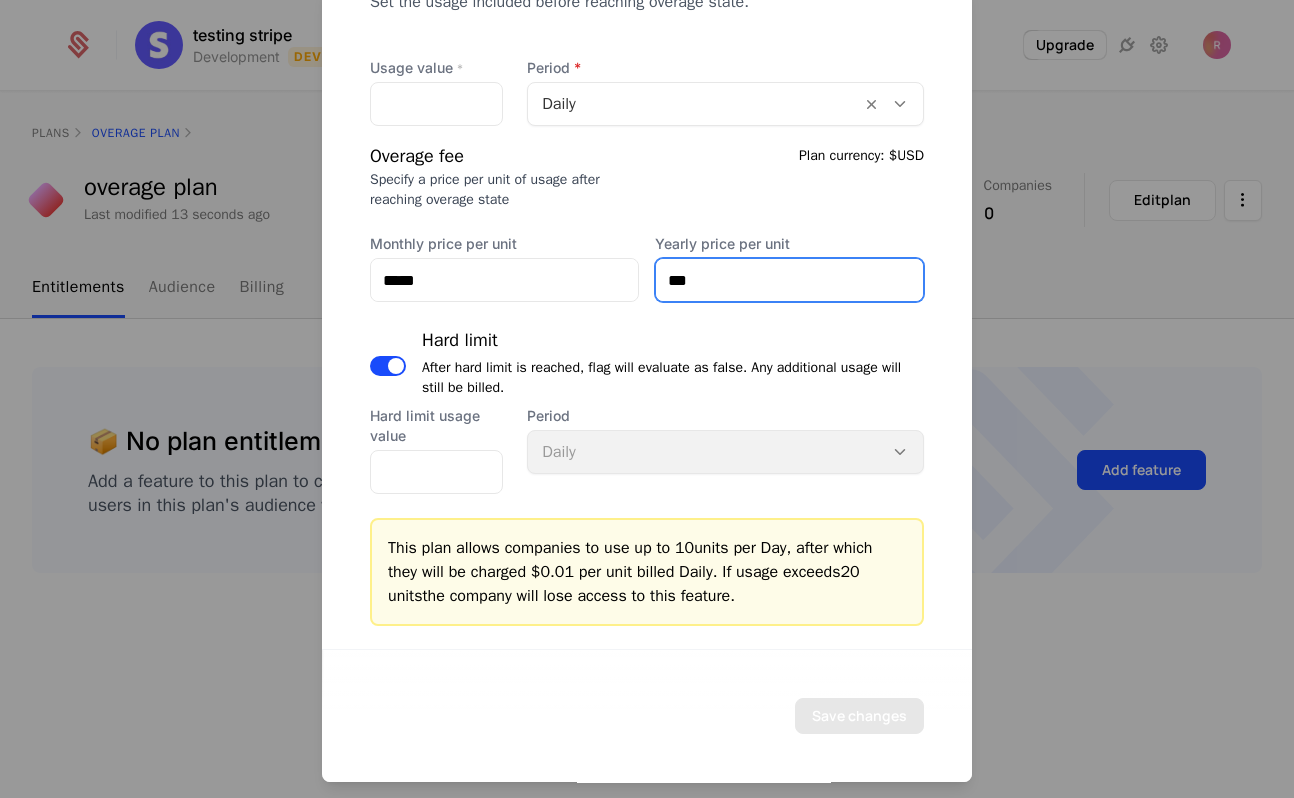 type on "**" 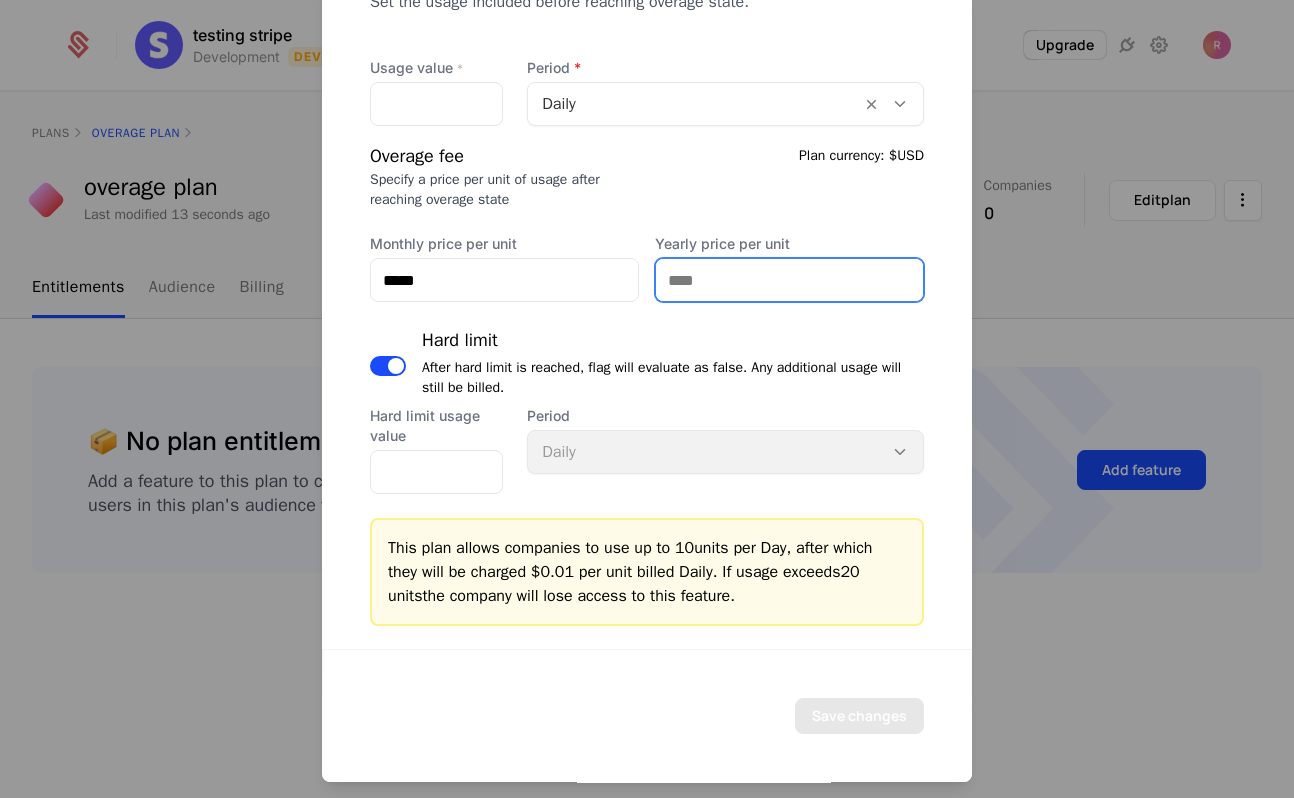 type on "**" 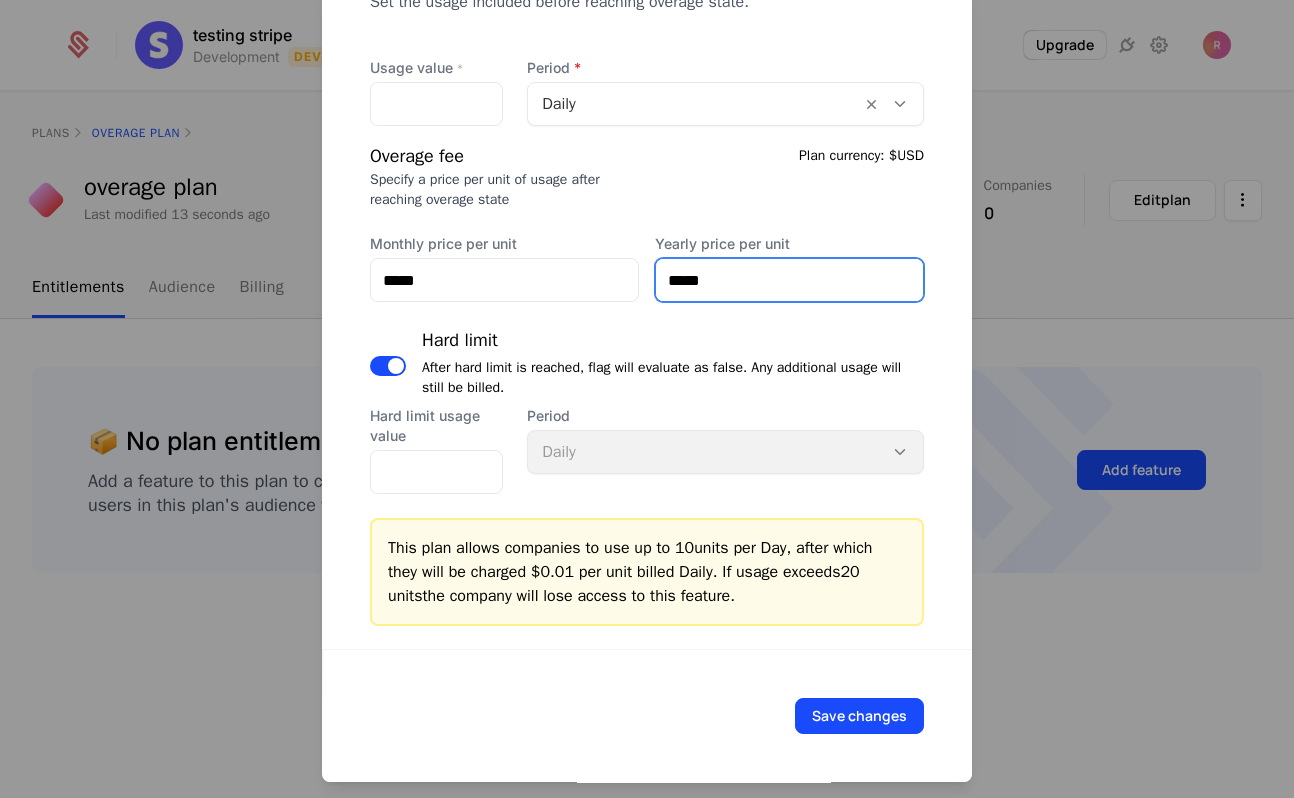 type on "*****" 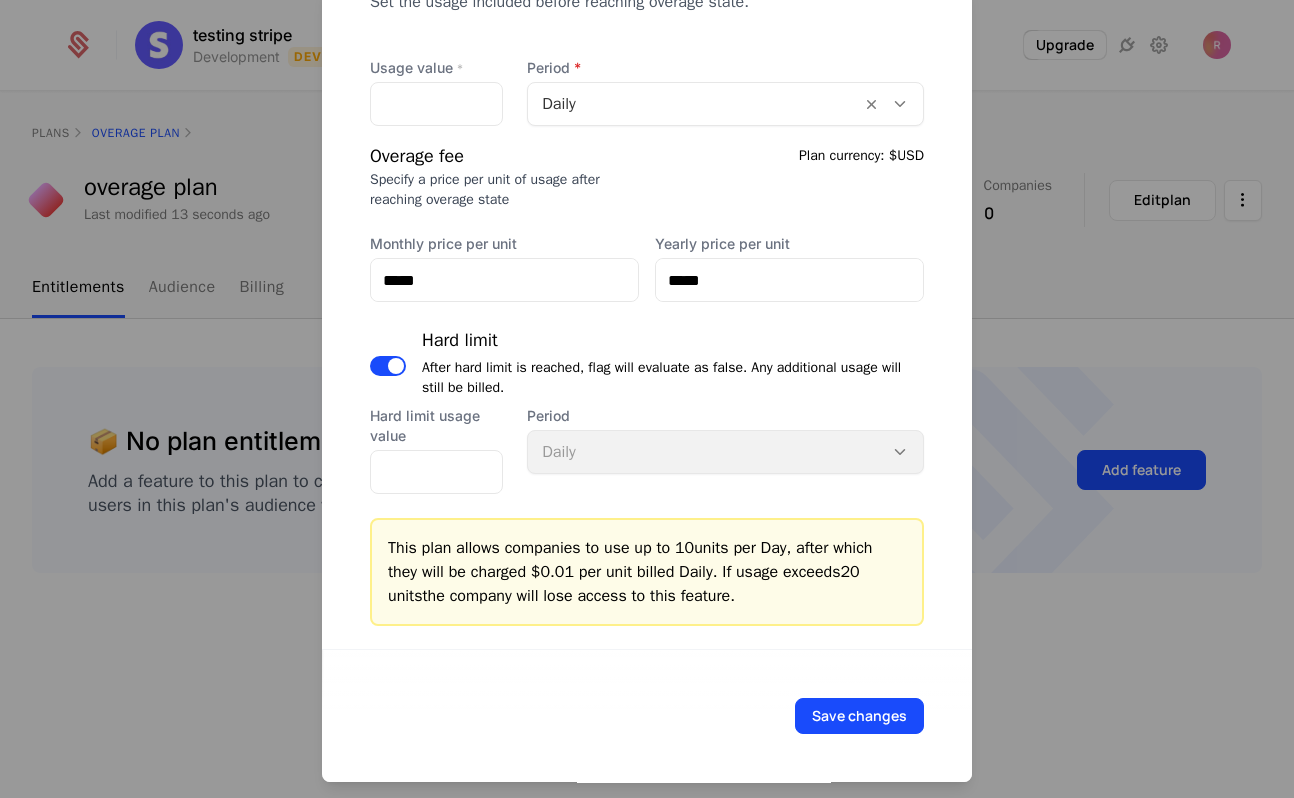 click on "Overage fee Specify a price per unit of usage after reaching overage state Plan currency: $USD" at bounding box center (647, 176) 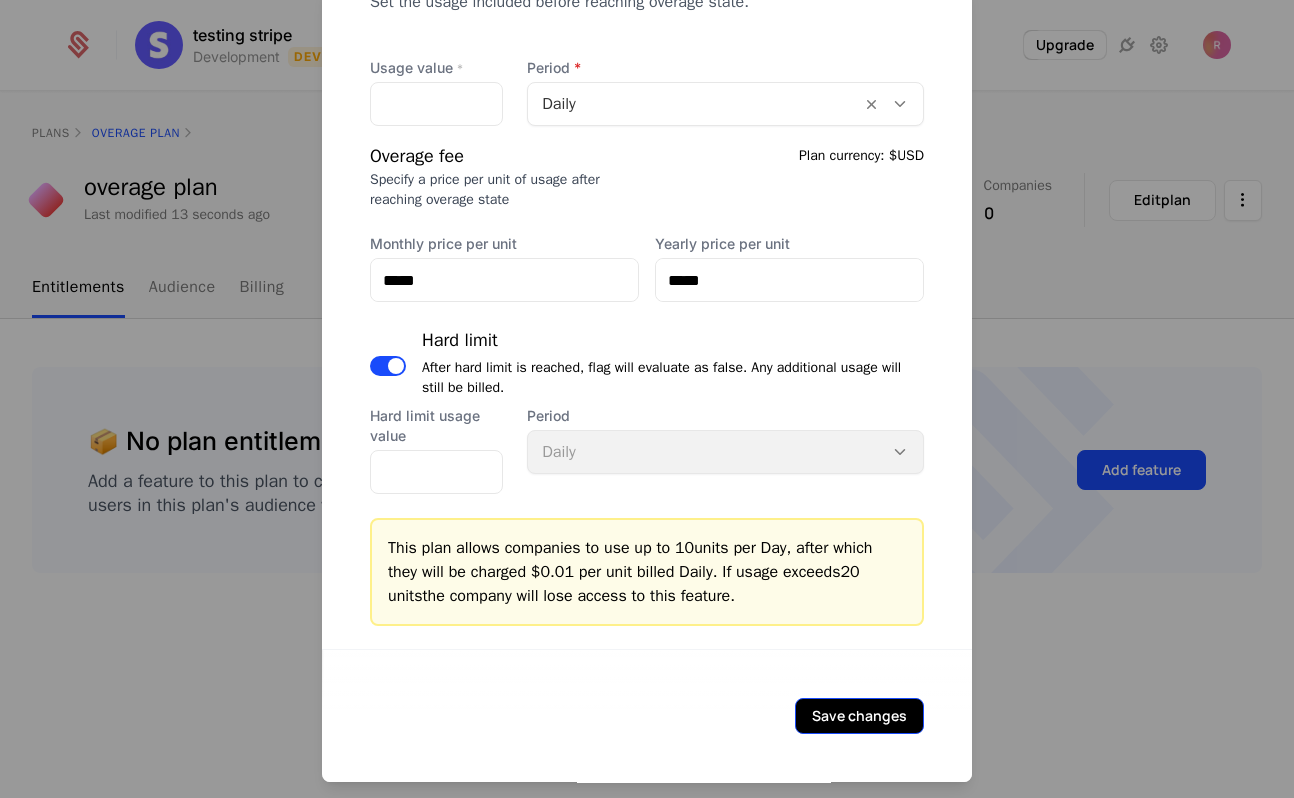 click on "Save changes" at bounding box center (859, 716) 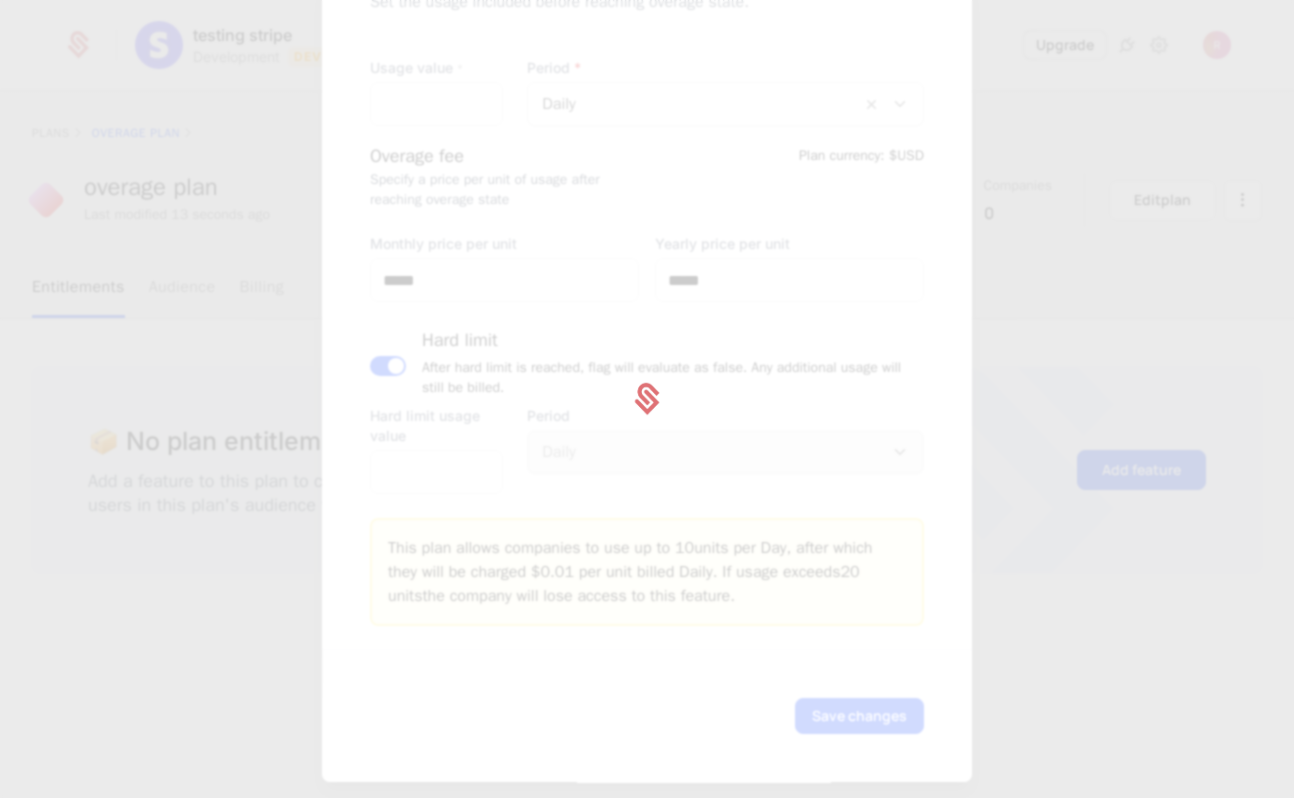 scroll, scrollTop: 0, scrollLeft: 0, axis: both 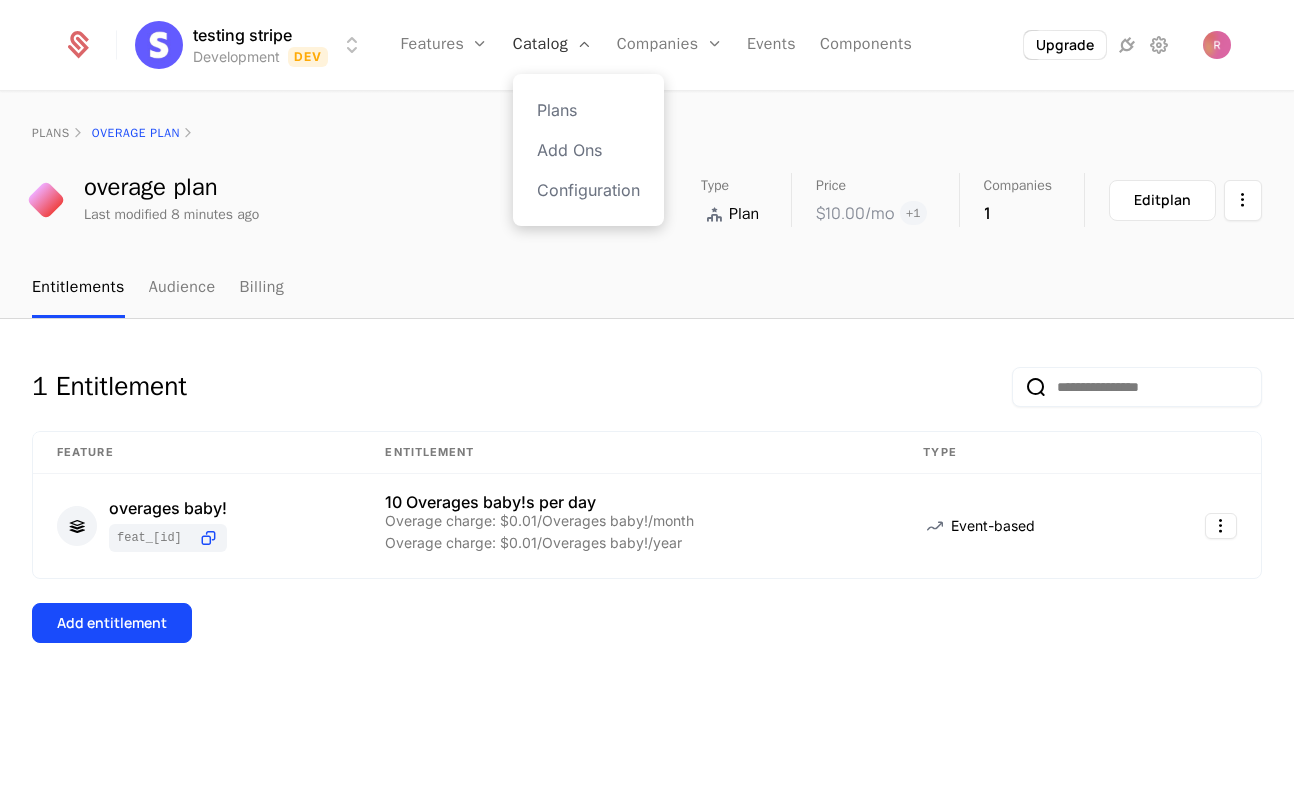 click on "Catalog" at bounding box center (553, 45) 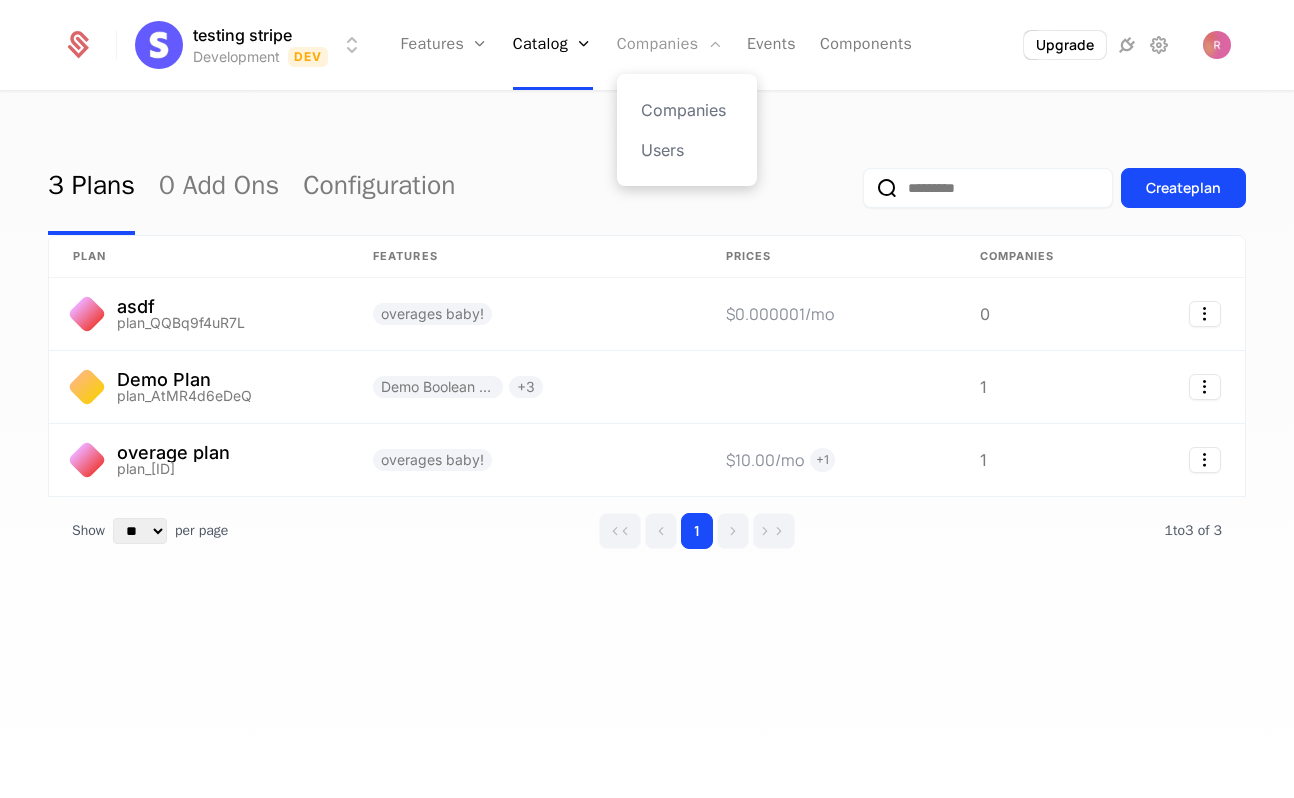 click on "Companies" at bounding box center [670, 45] 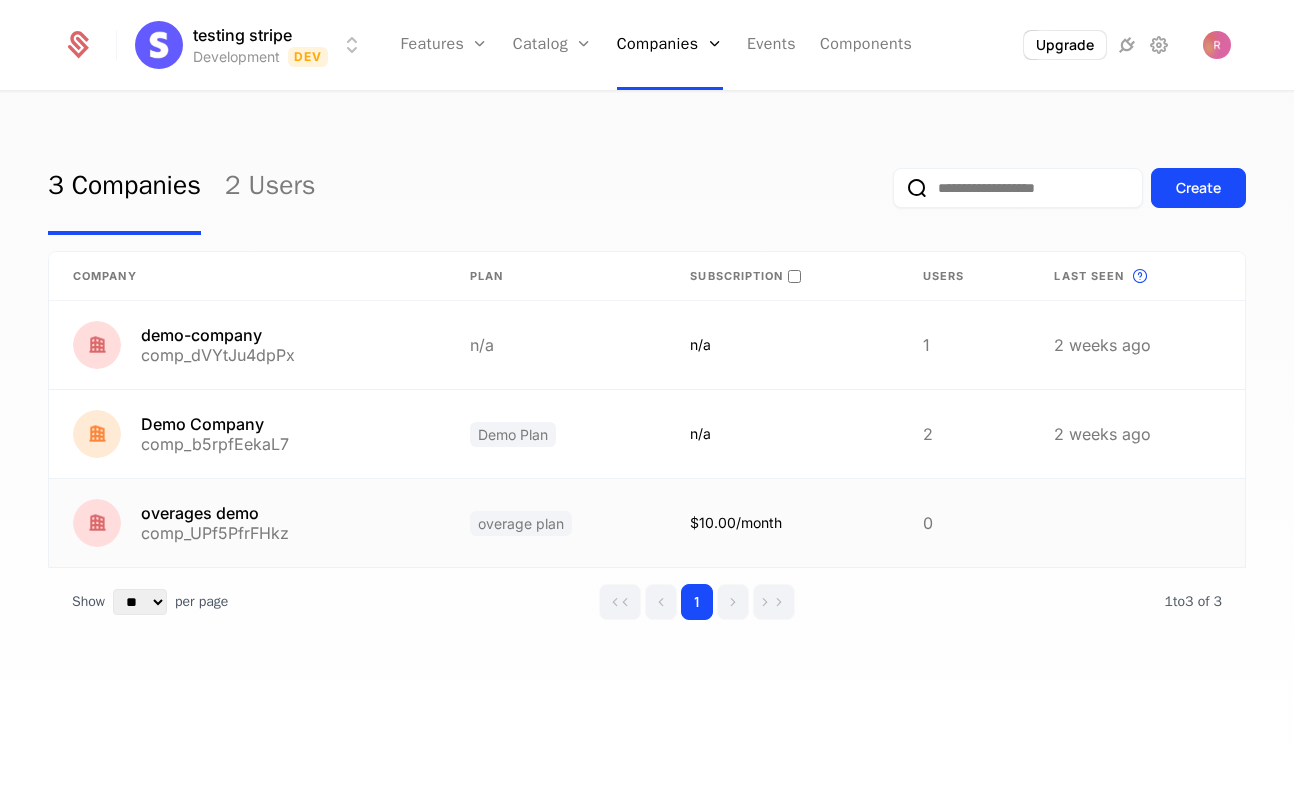 click on "overages demo comp_UPf5PfrFHkz" at bounding box center [247, 523] 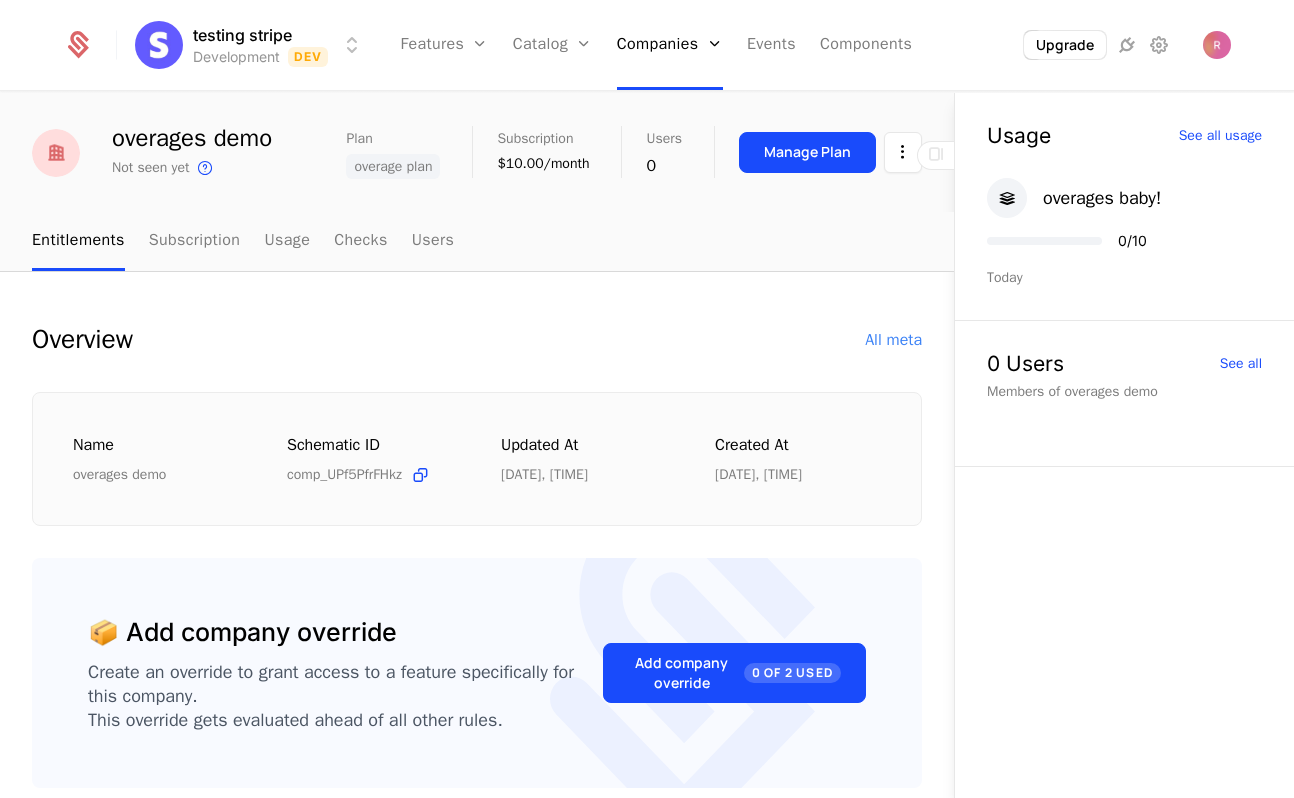 scroll, scrollTop: 0, scrollLeft: 0, axis: both 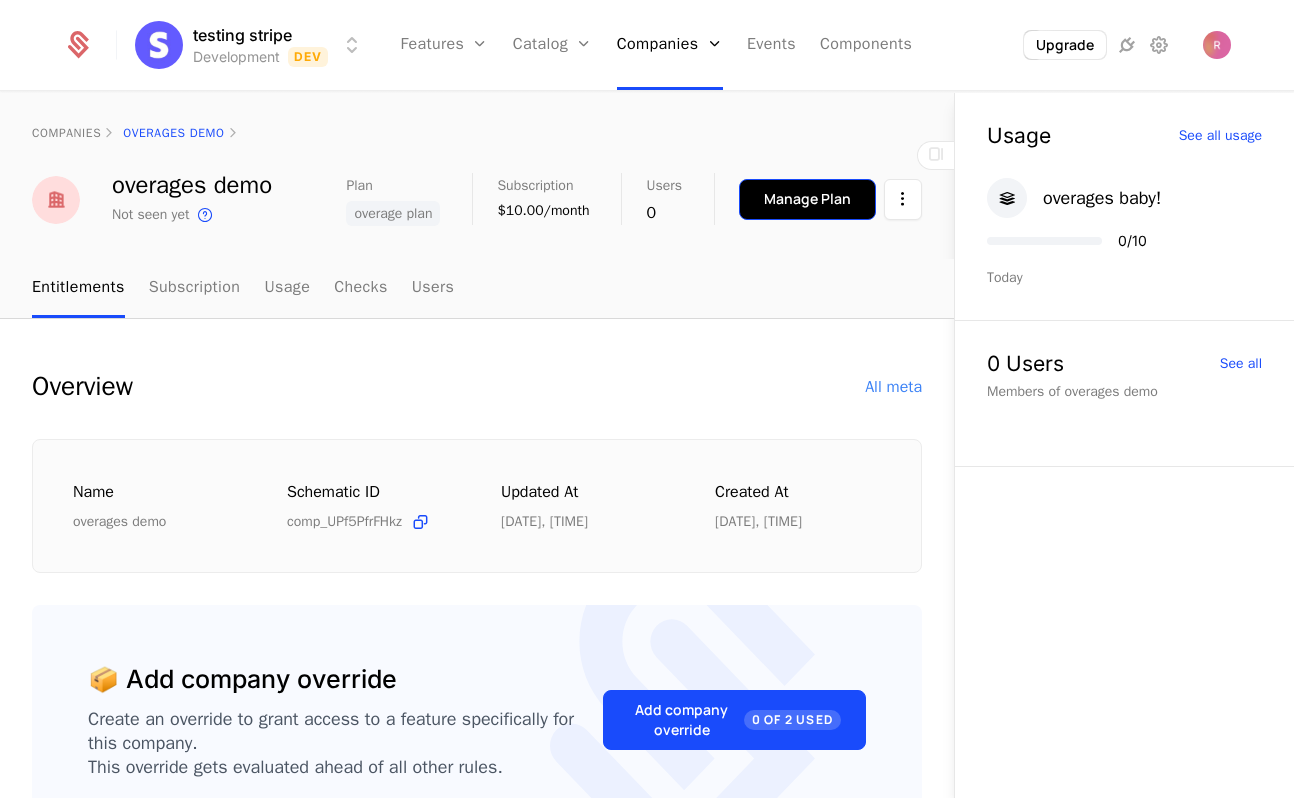 click on "Manage Plan" at bounding box center [807, 199] 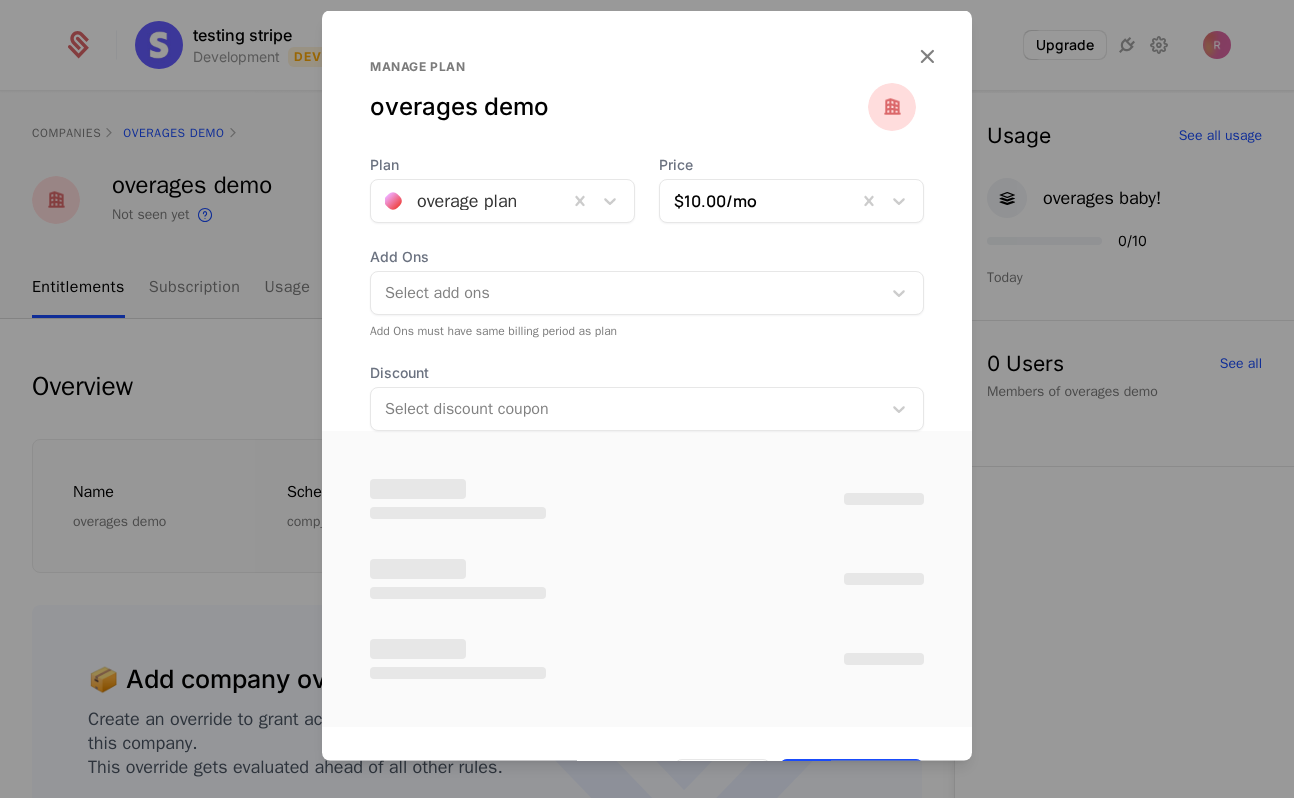 type 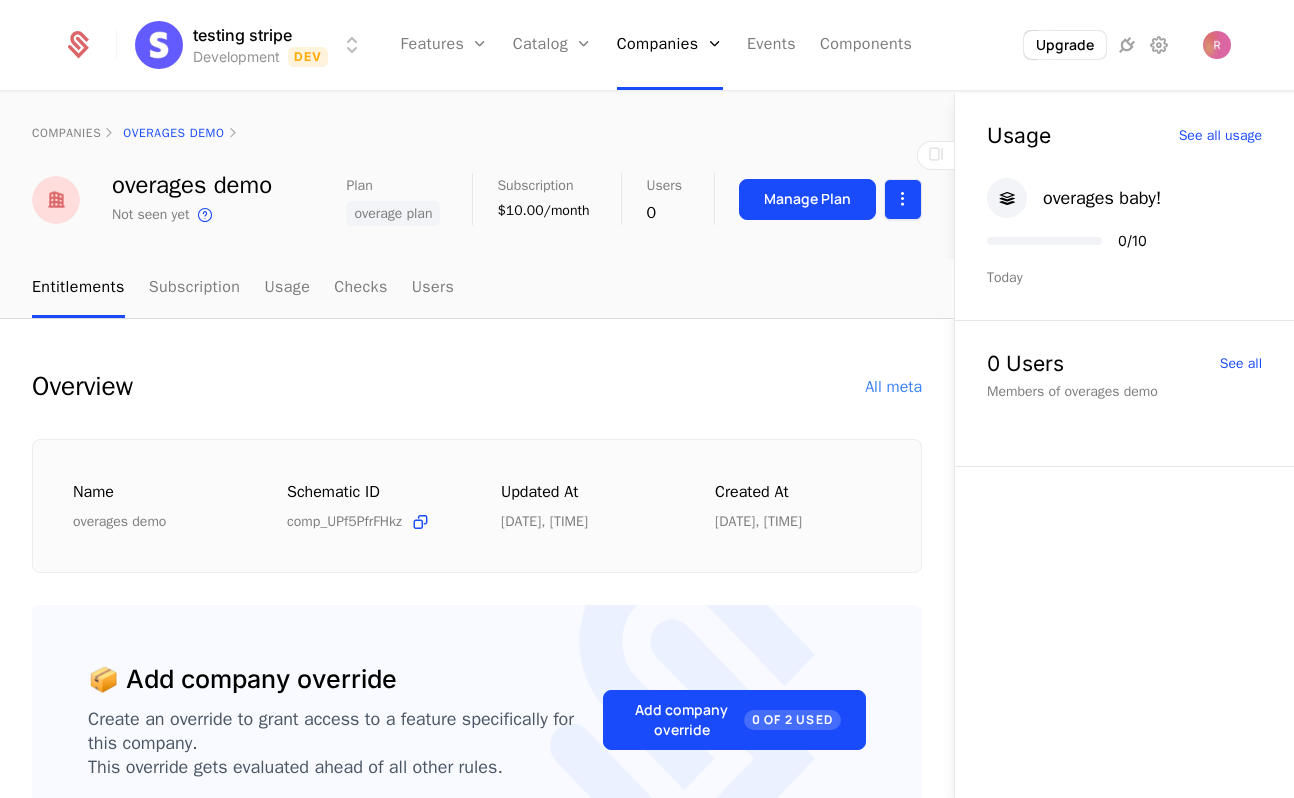 click on "testing stripe Development Dev Features Features Flags Catalog Plans AddOns Configuration Companies Companies Users Events Components Upgrade companies overages demo overages demo Not seen yet This is the date a track or identify event associated with this company was last received by Schematic. Plan overage plan Subscription $10.00/month Users 0 Manage Plan Entitlements Subscription Usage Checks Users Overview All meta Name overages demo Schematic ID comp_[ID] Updated at [DATE], [TIME] Created at [DATE], [TIME] 📦 Add company override Create an override to grant access to a feature specifically for this company. This override gets evaluated ahead of all other rules. Add company override 0 of 2 Used 1 Plan Name Last edited overage plan plan_[ID] [DATE], [TIME] 1 Feature Feature Entitlement plan Usage overages baby! feat_[ID] 10 Overages baby!s included Resets [DATE], [TIME] UTC, 10 free then $0.01/per per unit/year overage plan 0 / 10 Show ** ** ** *** *** 1" at bounding box center (647, 399) 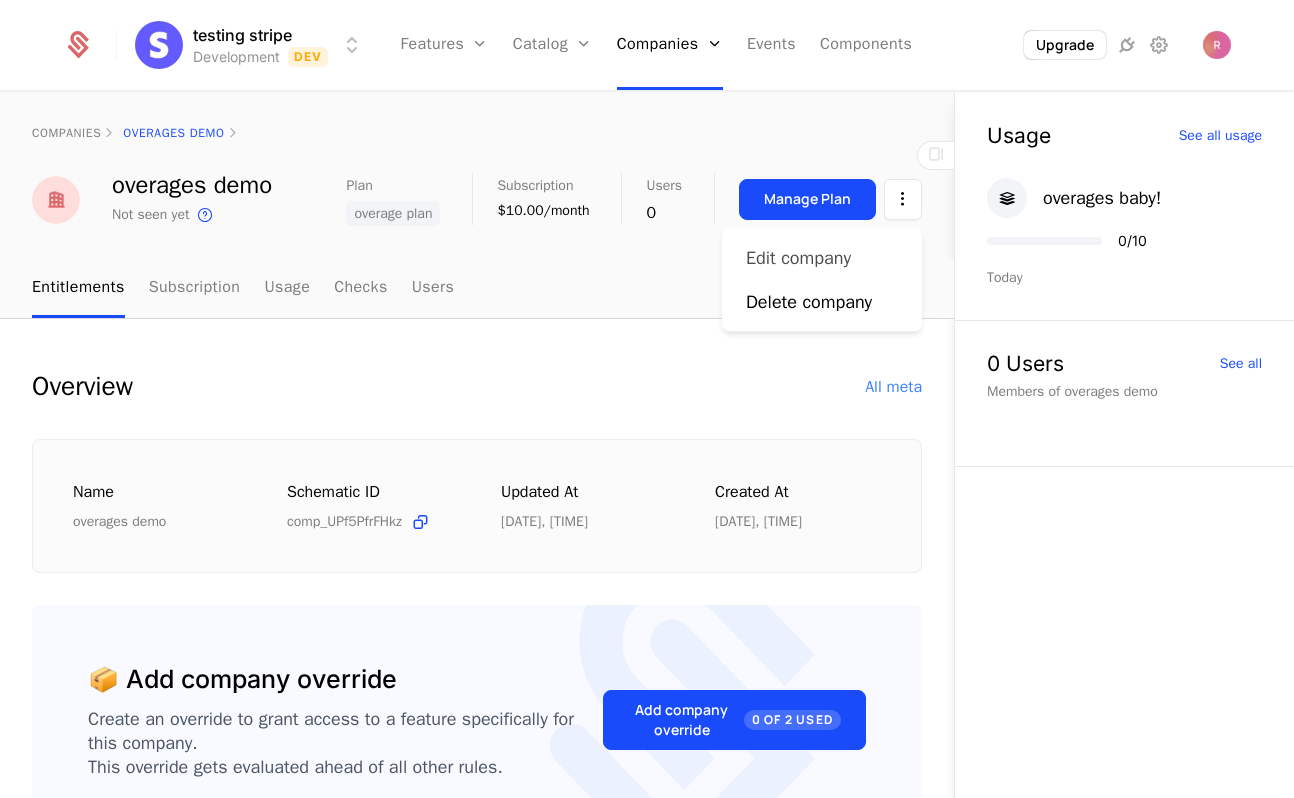 click on "Edit company" at bounding box center (798, 258) 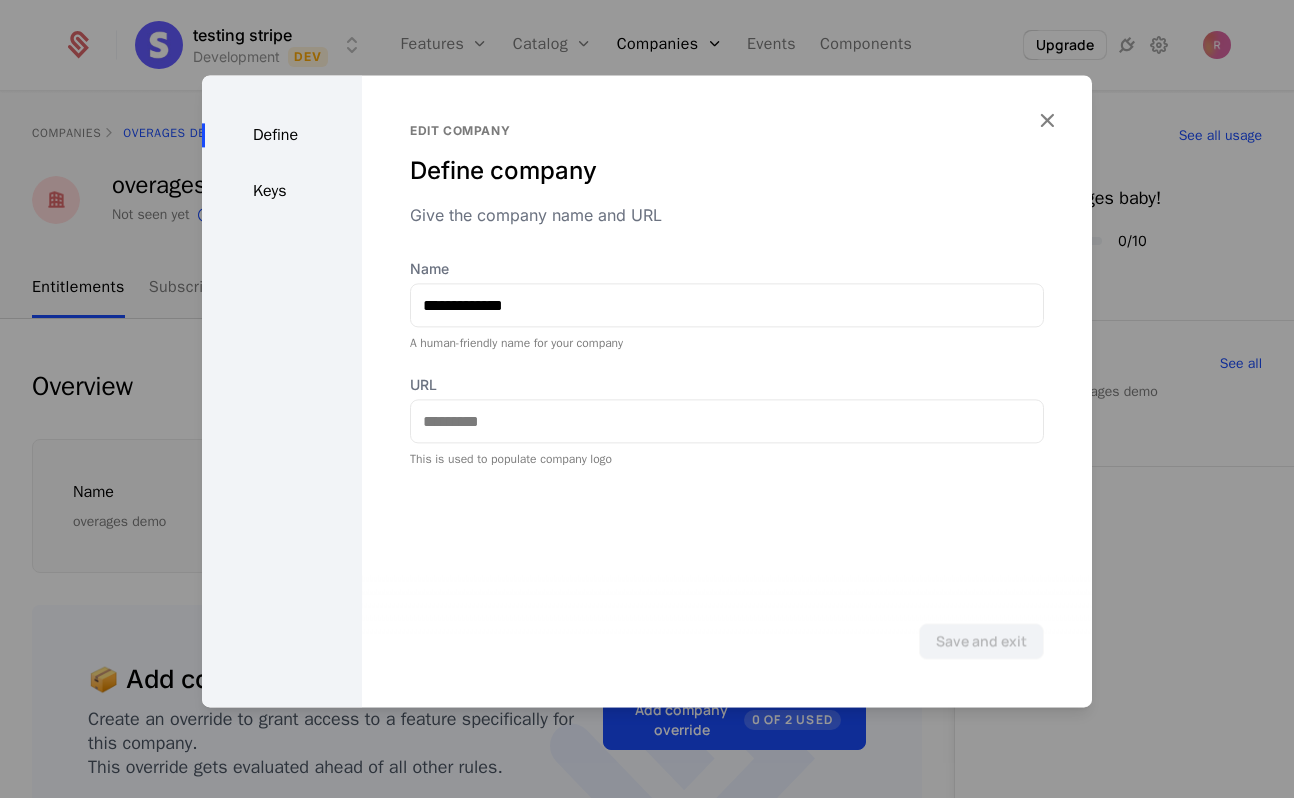 type 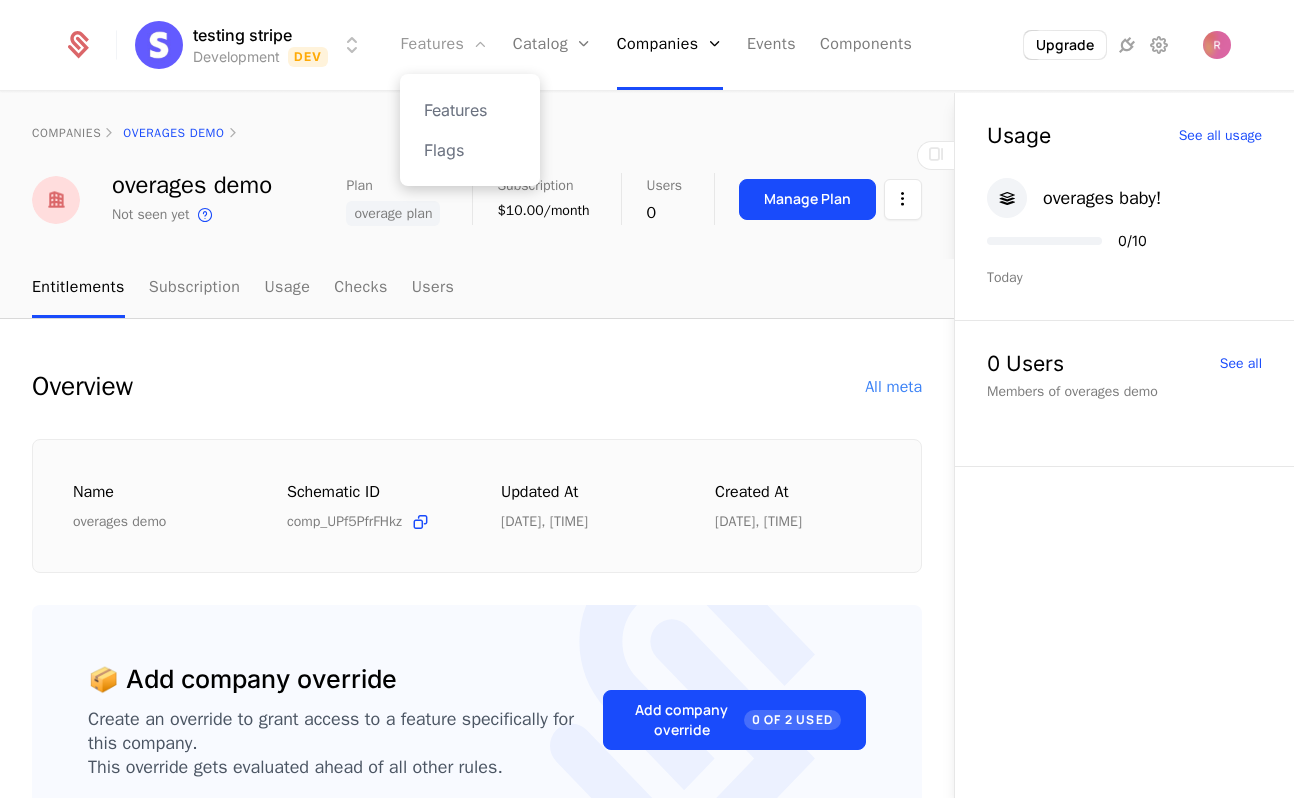 click on "Features" at bounding box center [444, 45] 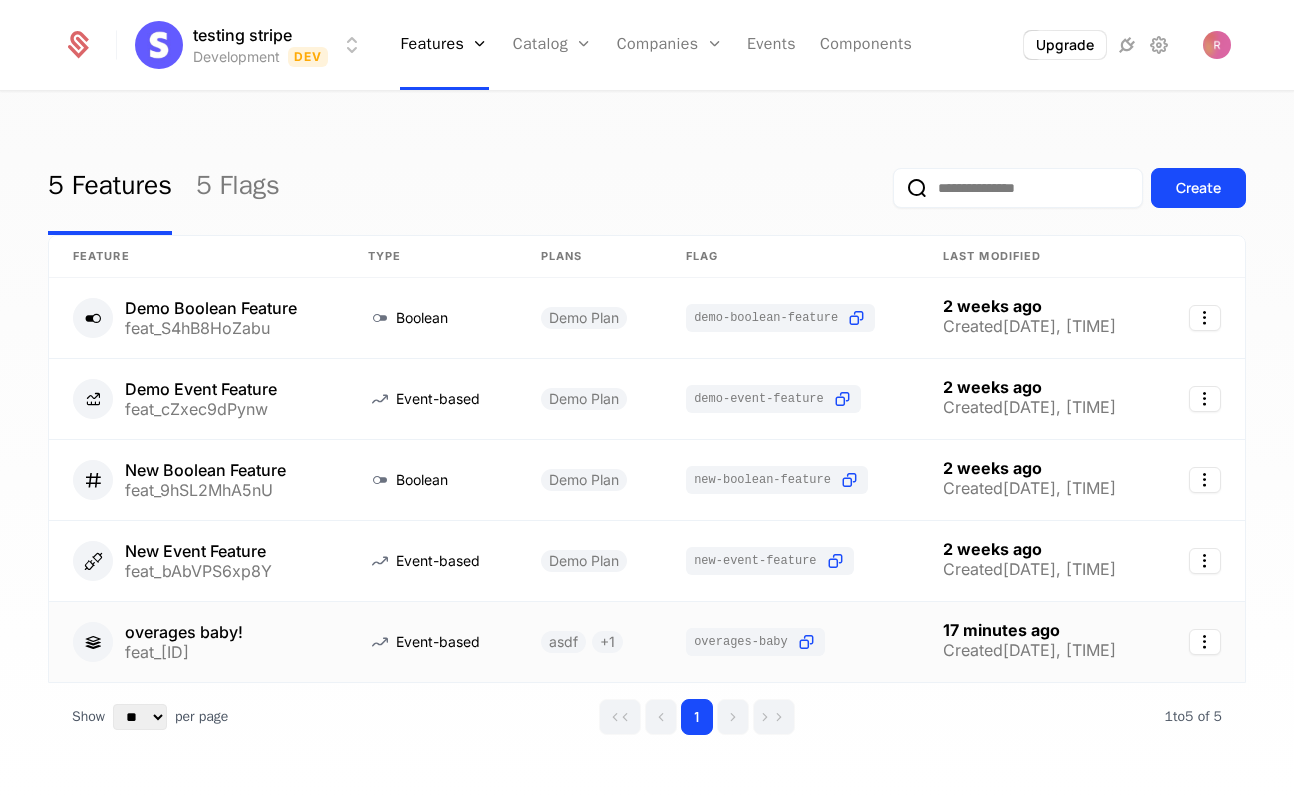 click on "overages baby!" at bounding box center [184, 632] 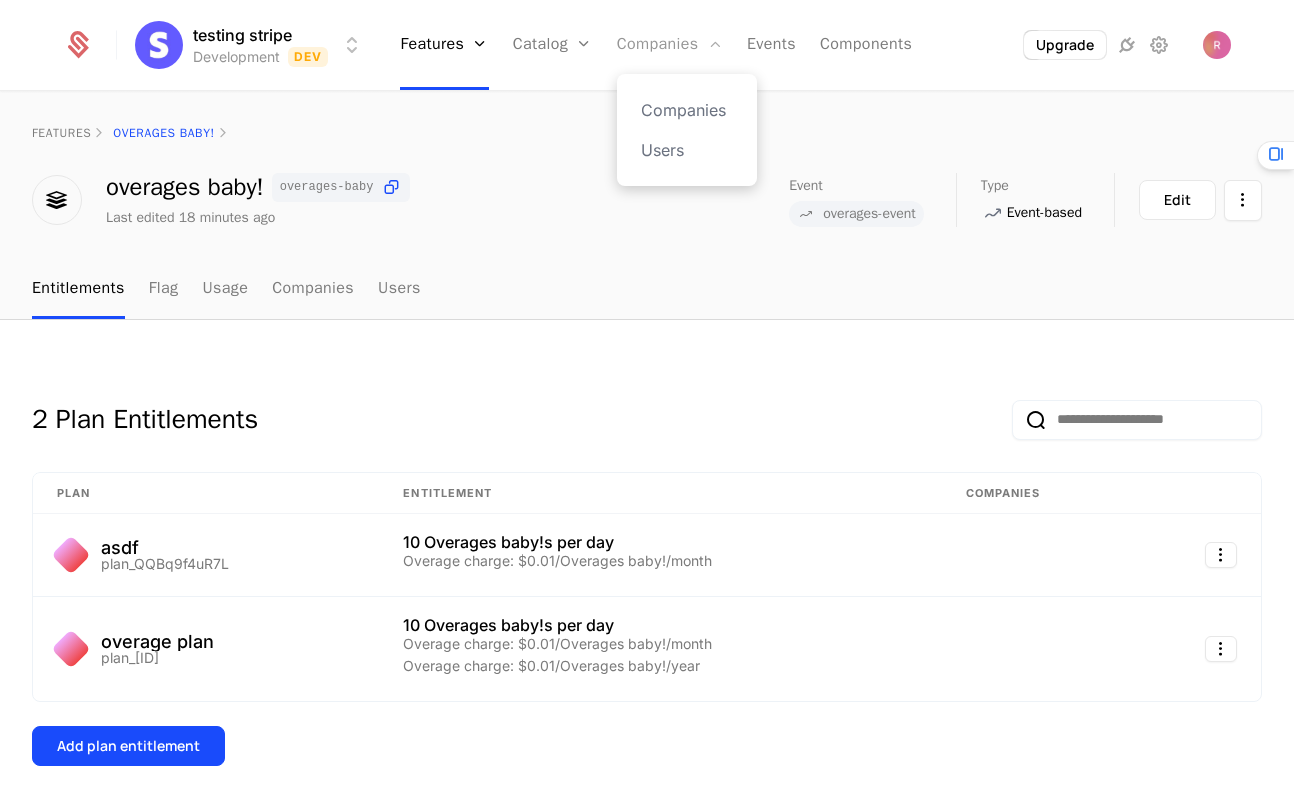 click on "Companies" at bounding box center (670, 45) 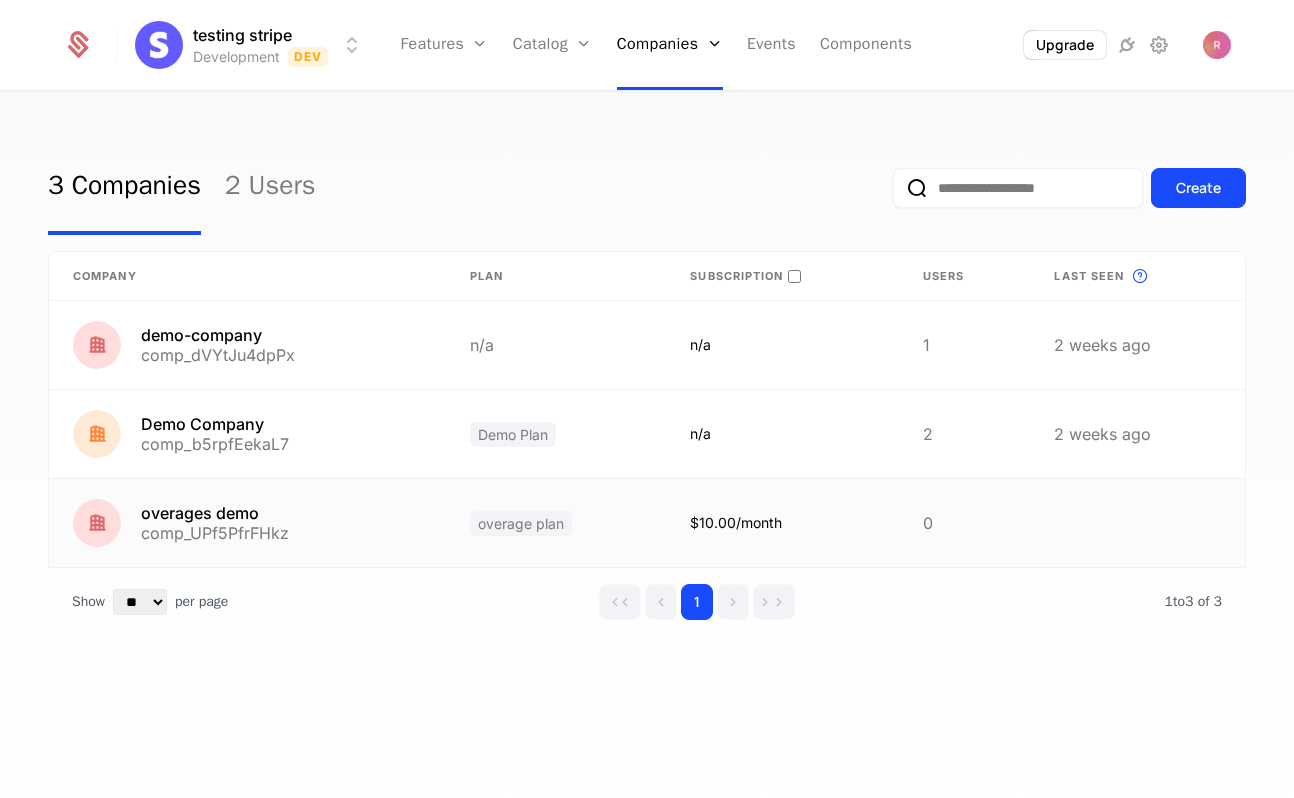 click on "overages demo comp_UPf5PfrFHkz" at bounding box center [247, 523] 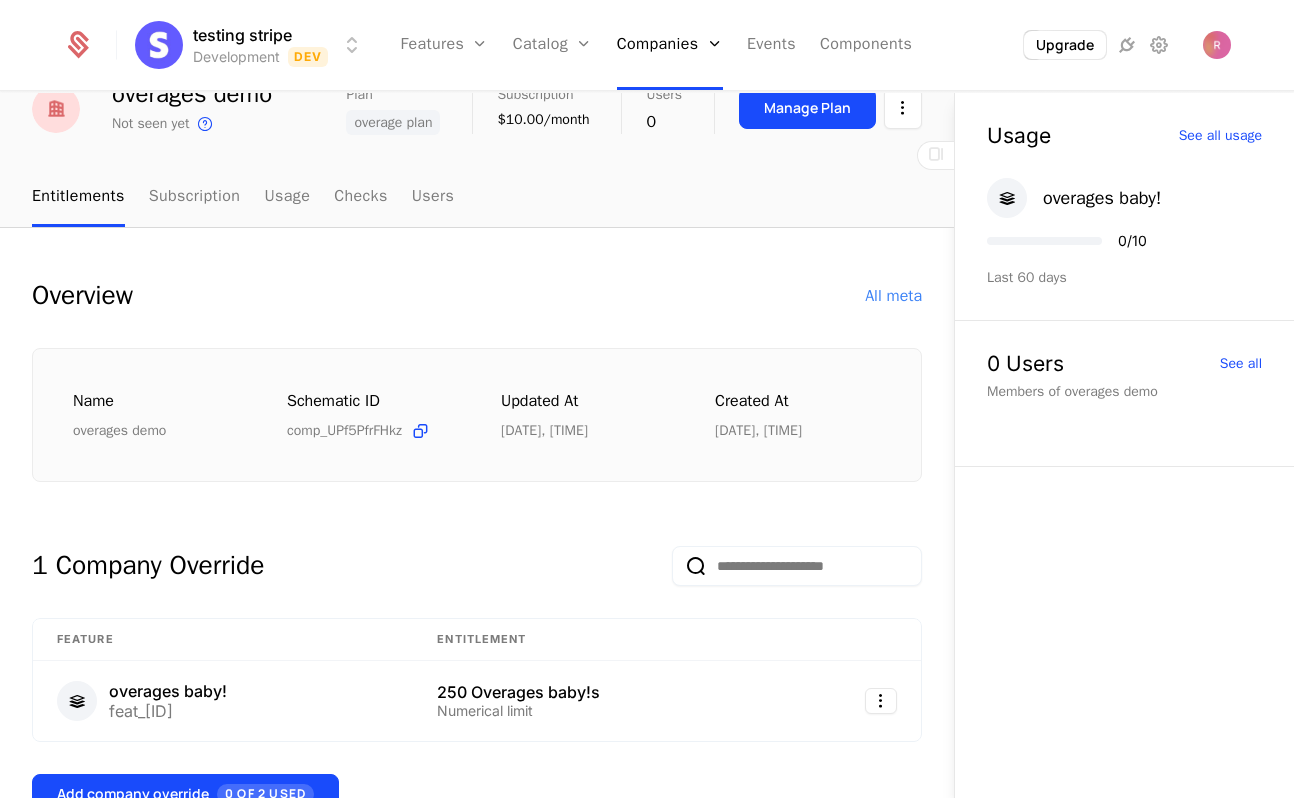 scroll, scrollTop: 292, scrollLeft: 0, axis: vertical 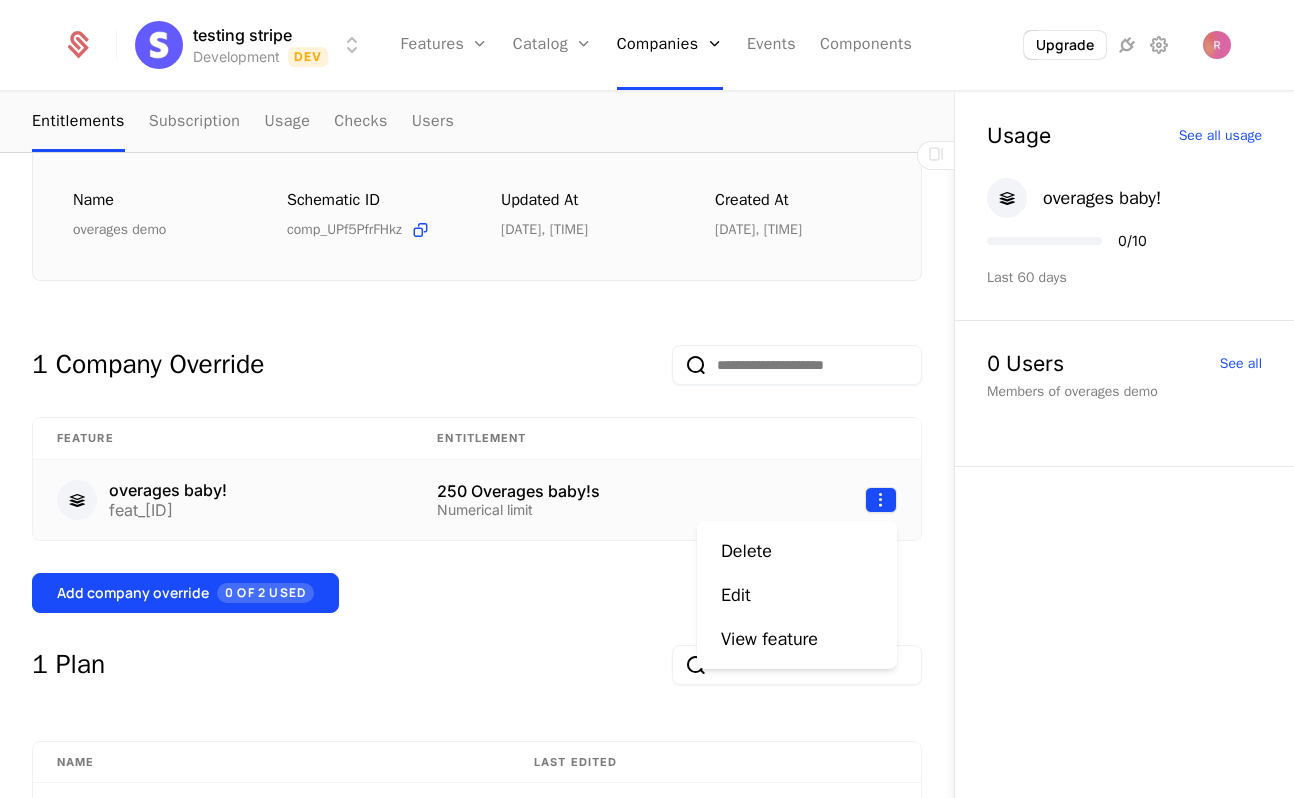 click on "testing stripe Development Dev Features Features Flags Catalog Plans AddOns Configuration Companies Companies Users Events Components Upgrade overages demo overages demo Not seen yet This is the date a track or identify event associated with this company was last received by Schematic. Plan overage plan Subscription $10.00/month Users 0 Manage Plan Entitlements Subscription Usage Checks Users Overview All meta Name overages demo Schematic ID comp_[ID] Updated at [DATE], [TIME] Created at [DATE], [TIME] 1 Company Override Feature Entitlement overages baby! feat_[ID] 250
Overages baby!s  Numerical limit Add company override 0 of 2 Used 1 Plan Name Last edited overage plan plan_[ID] [DATE], [TIME] 1 Feature Feature Entitlement plan Usage overages baby! feat_[ID] 250 Overages baby!s Numerical limit Override 0 / 250 Show ** ** ** *** *** per page per page 1 1  to  1   of   1  of   1 Usage See all usage overages baby! 0 / 10 Last 60 days 0 Users" at bounding box center (647, 399) 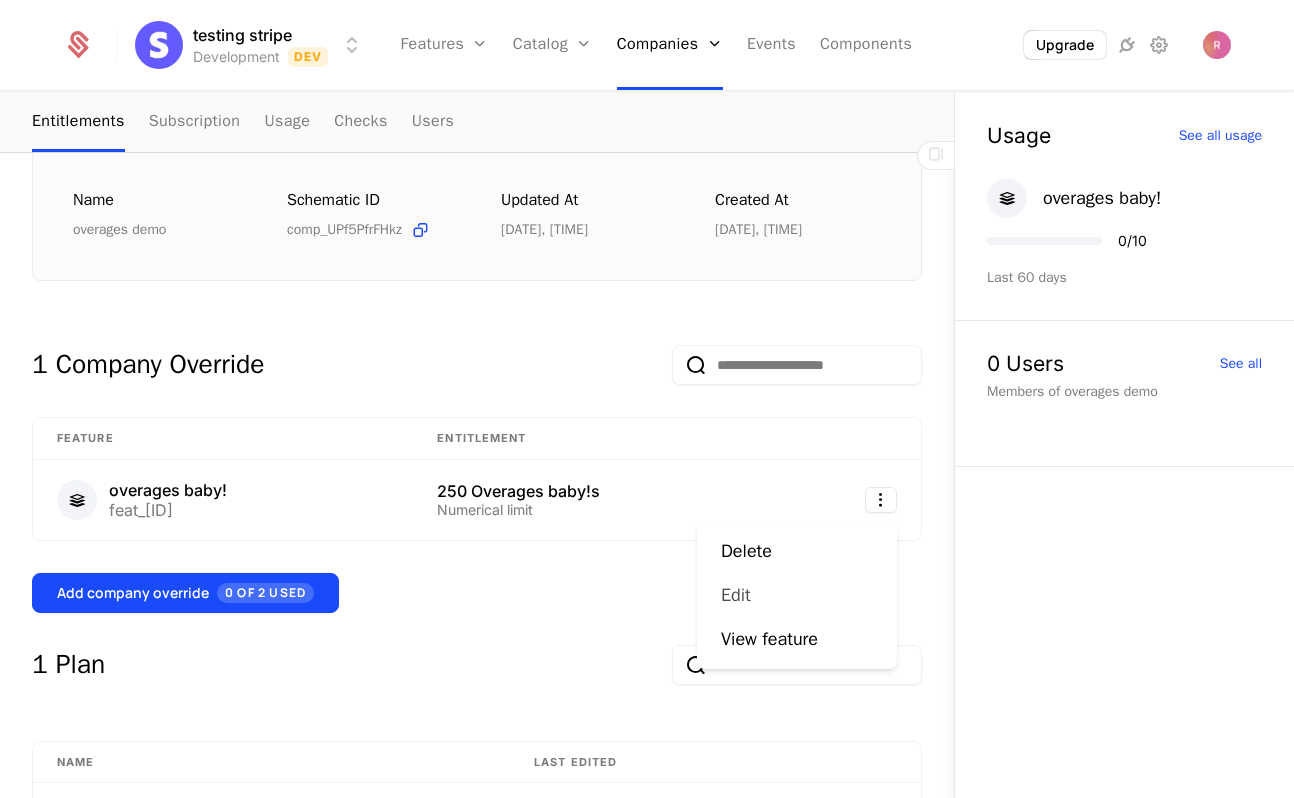 click on "Edit" at bounding box center (744, 595) 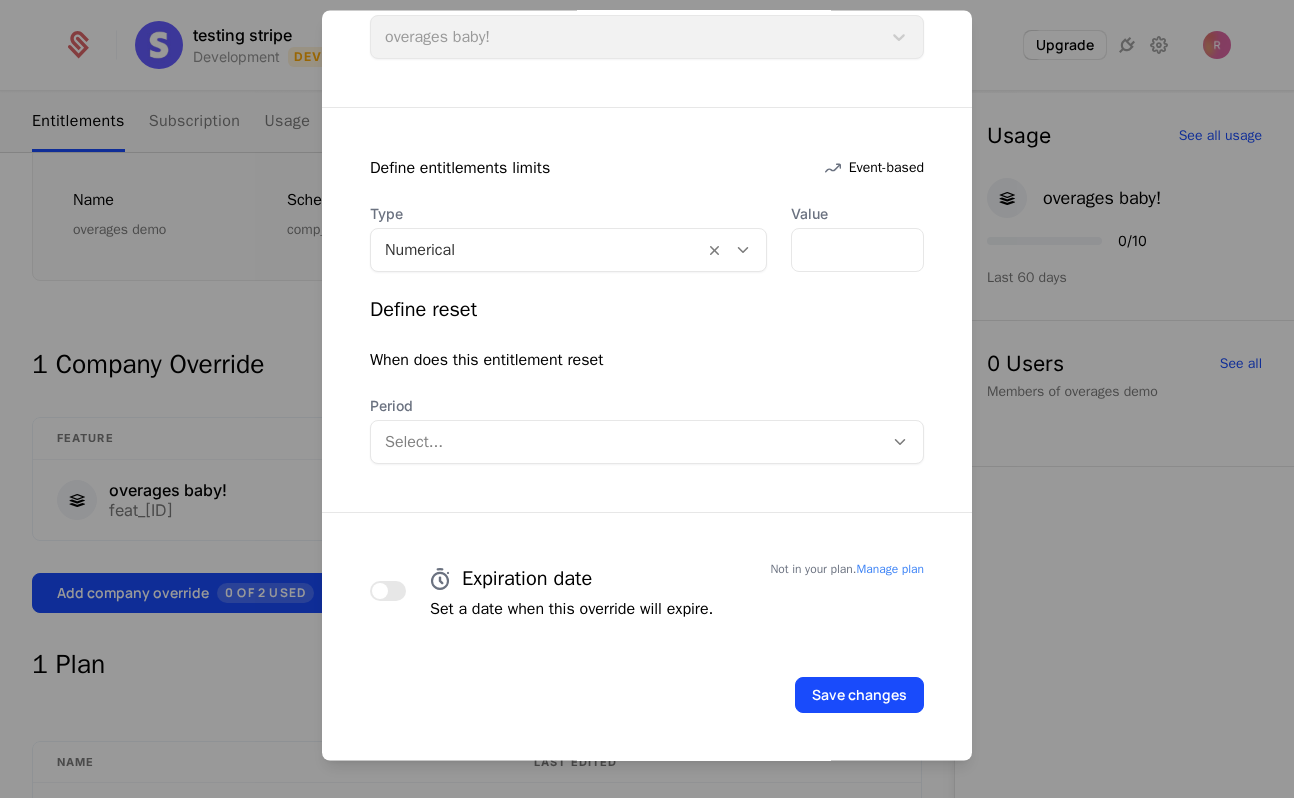 scroll, scrollTop: 0, scrollLeft: 0, axis: both 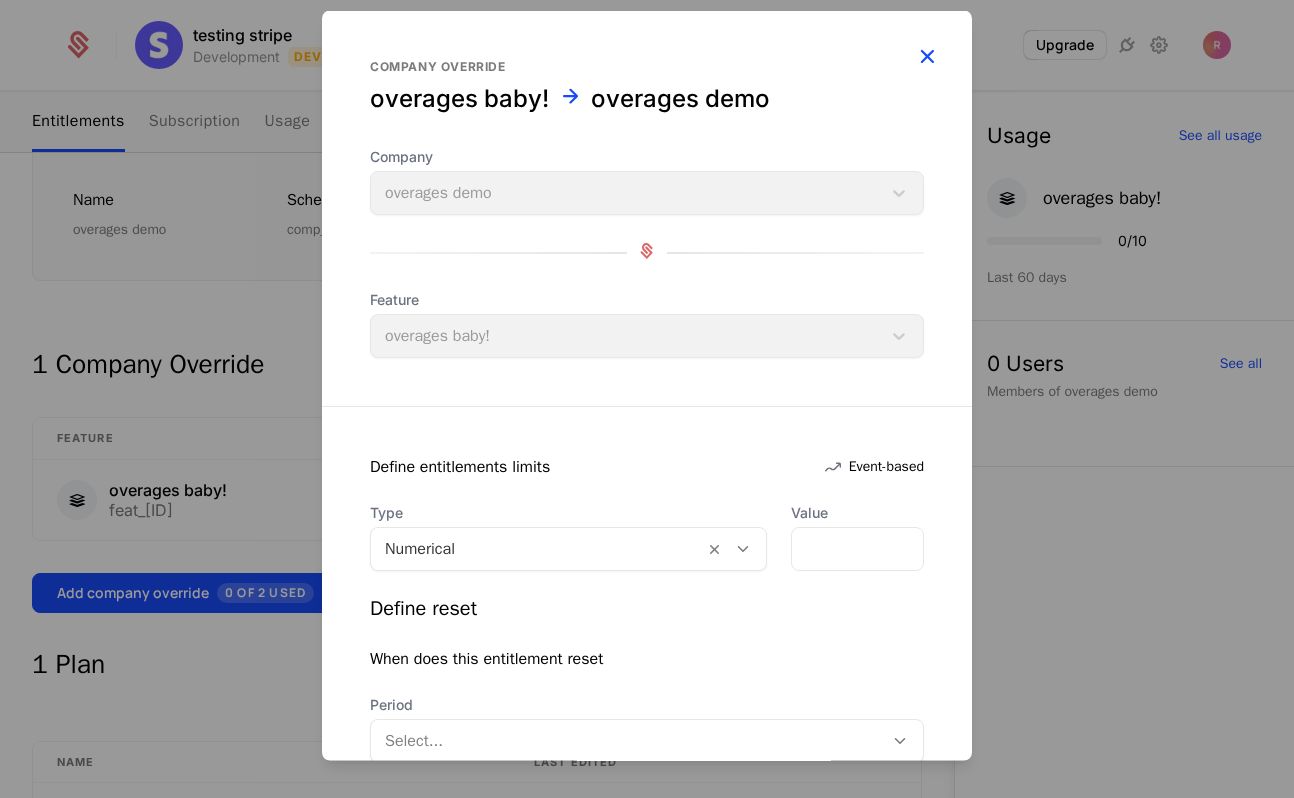 click at bounding box center (927, 56) 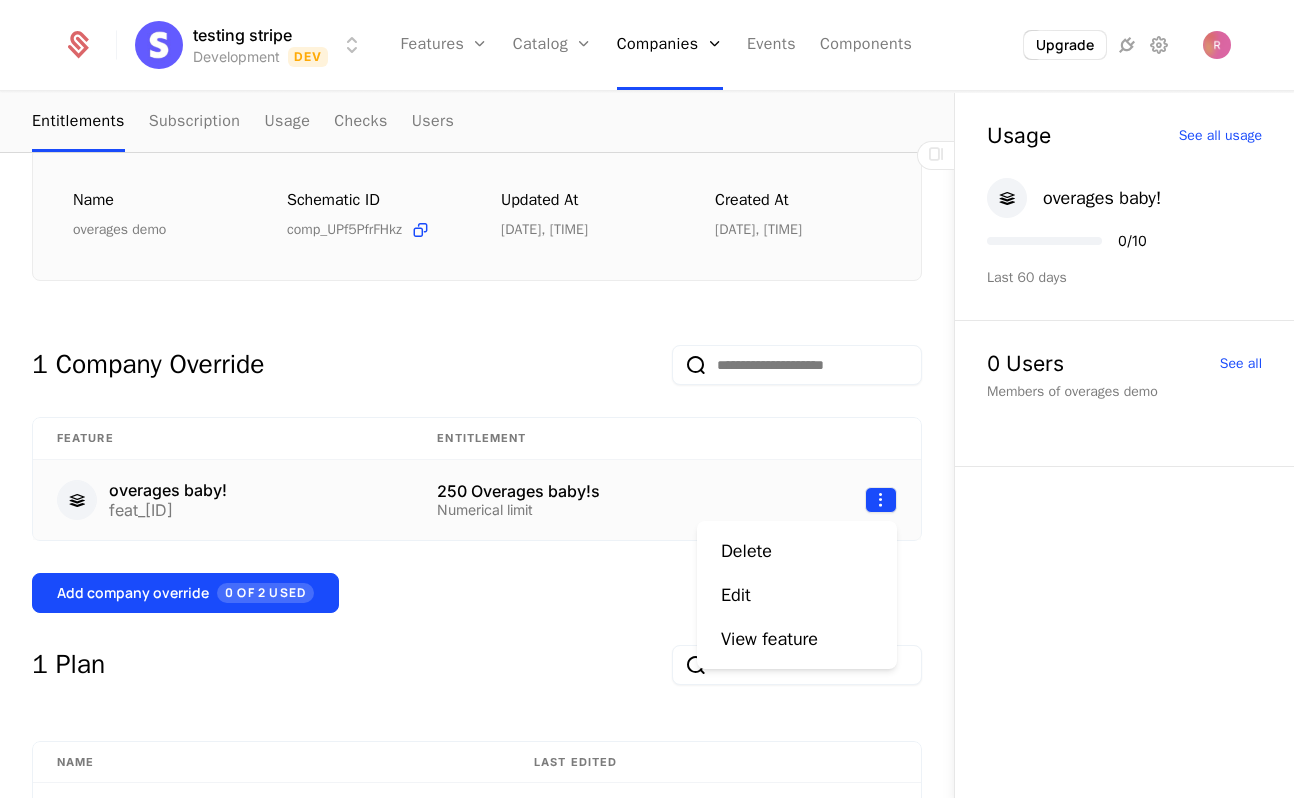 click on "testing stripe Development Dev Features Features Flags Catalog Plans AddOns Configuration Companies Companies Users Events Components Upgrade overages demo overages demo Not seen yet This is the date a track or identify event associated with this company was last received by Schematic. Plan overage plan Subscription $10.00/month Users 0 Manage Plan Entitlements Subscription Usage Checks Users Overview All meta Name overages demo Schematic ID comp_[ID] Updated at [DATE], [TIME] Created at [DATE], [TIME] 1 Company Override Feature Entitlement overages baby! feat_[ID] 250
Overages baby!s  Numerical limit Add company override 0 of 2 Used 1 Plan Name Last edited overage plan plan_[ID] [DATE], [TIME] 1 Feature Feature Entitlement plan Usage overages baby! feat_[ID] 250 Overages baby!s Numerical limit Override 0 / 250 Show ** ** ** *** *** per page per page 1 1  to  1   of   1  of   1 Usage See all usage overages baby! 0 / 10 Last 60 days 0 Users" at bounding box center (647, 399) 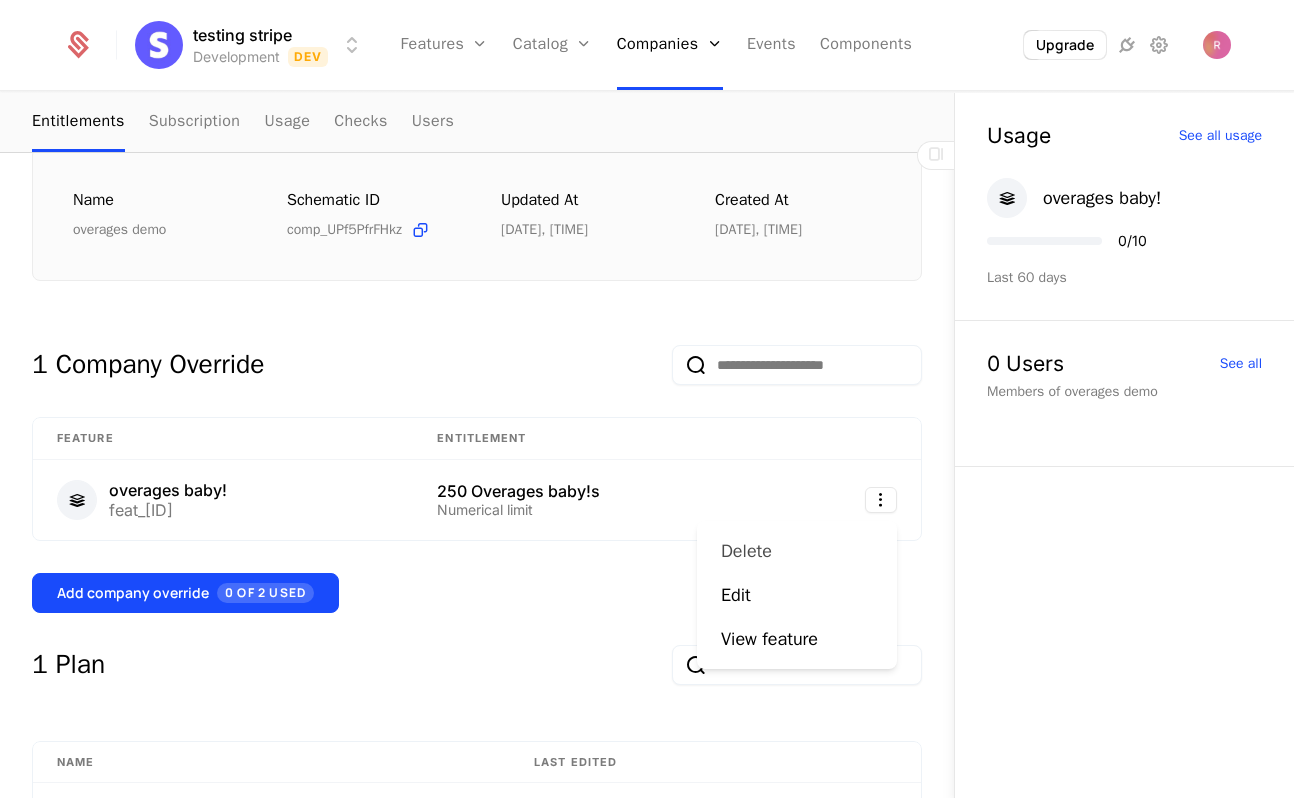 click on "Delete" at bounding box center [746, 551] 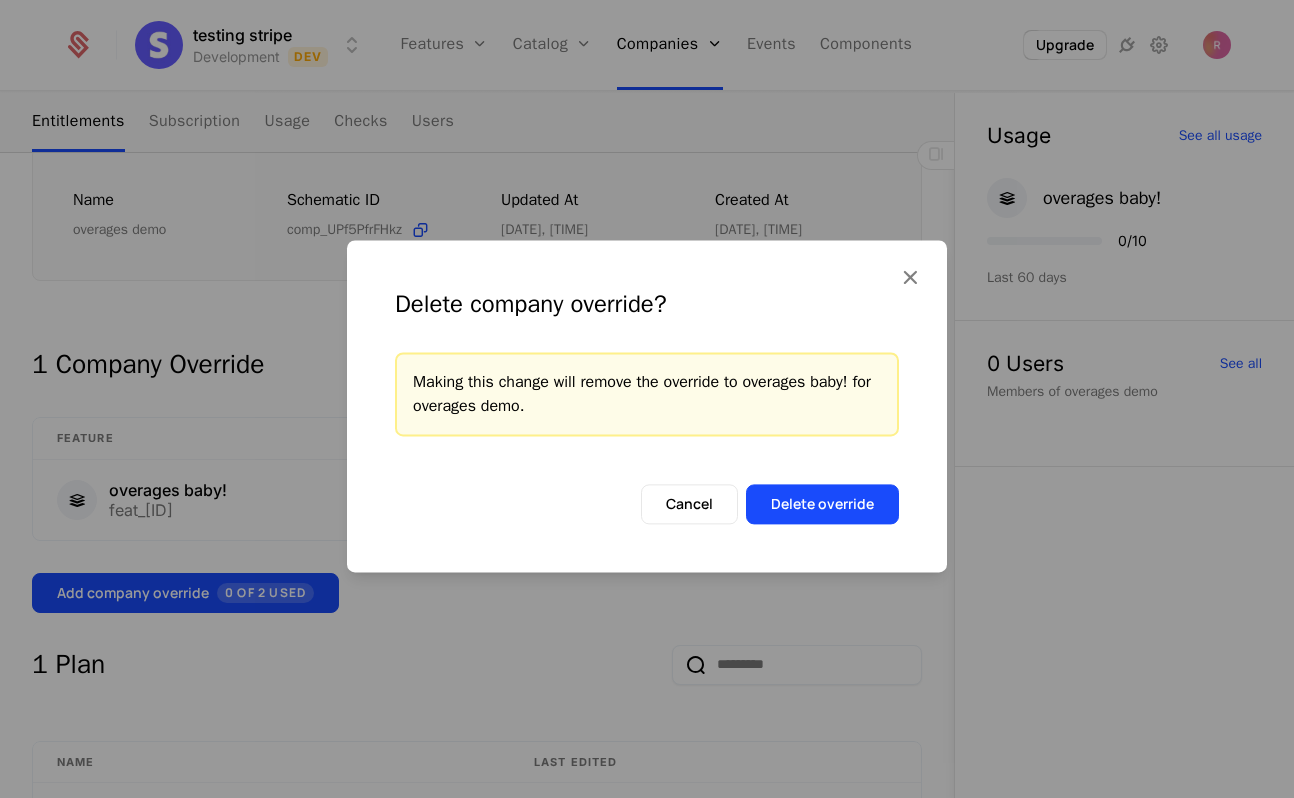 click on "Delete company override? Making this change will remove the override to overages baby! for overages demo ." at bounding box center [647, 362] 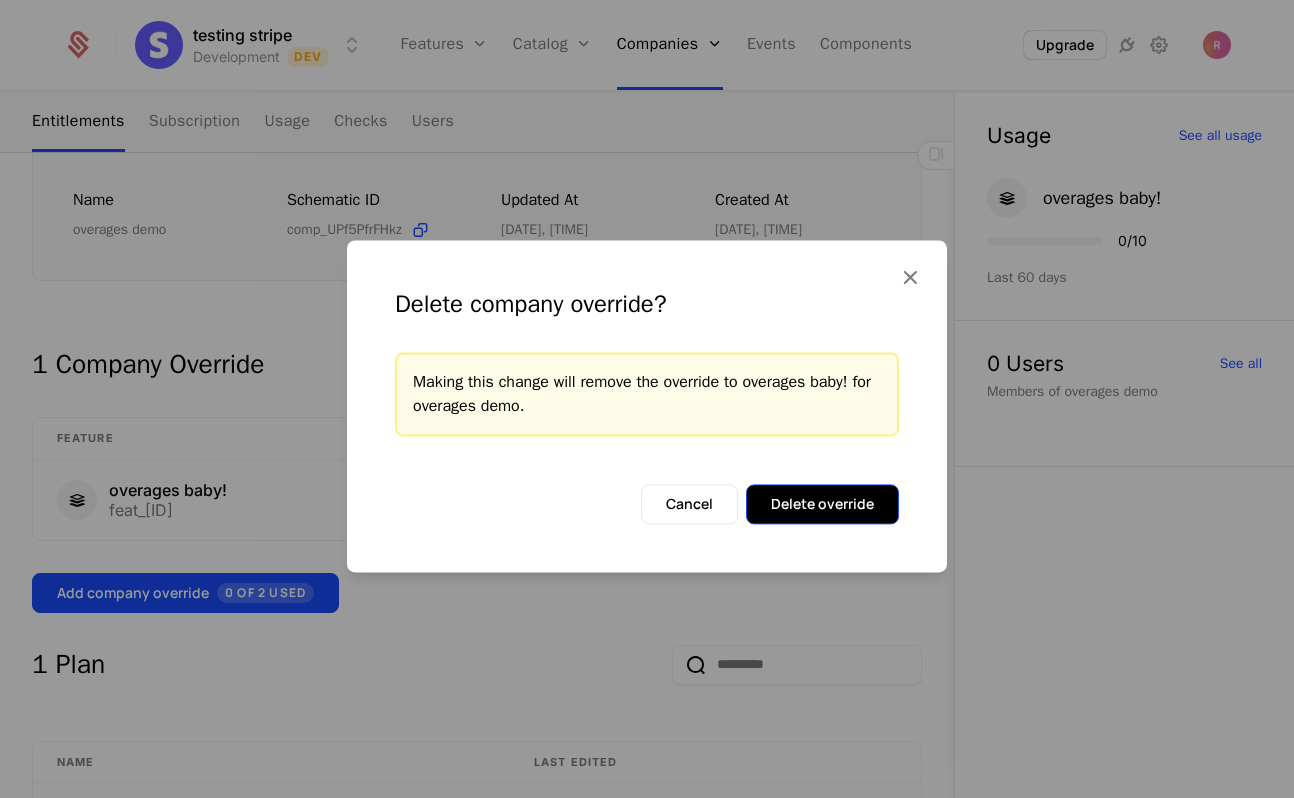click on "Delete override" at bounding box center (822, 504) 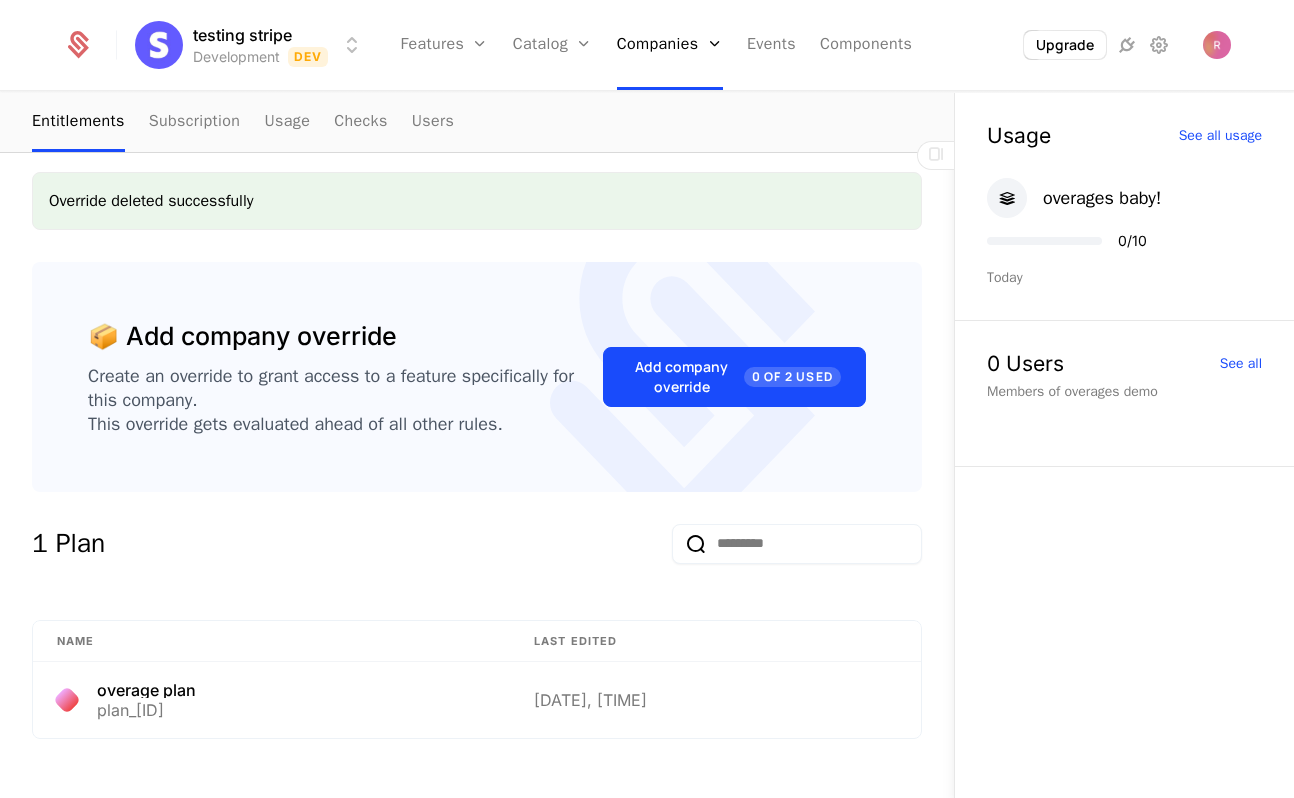 scroll, scrollTop: 758, scrollLeft: 0, axis: vertical 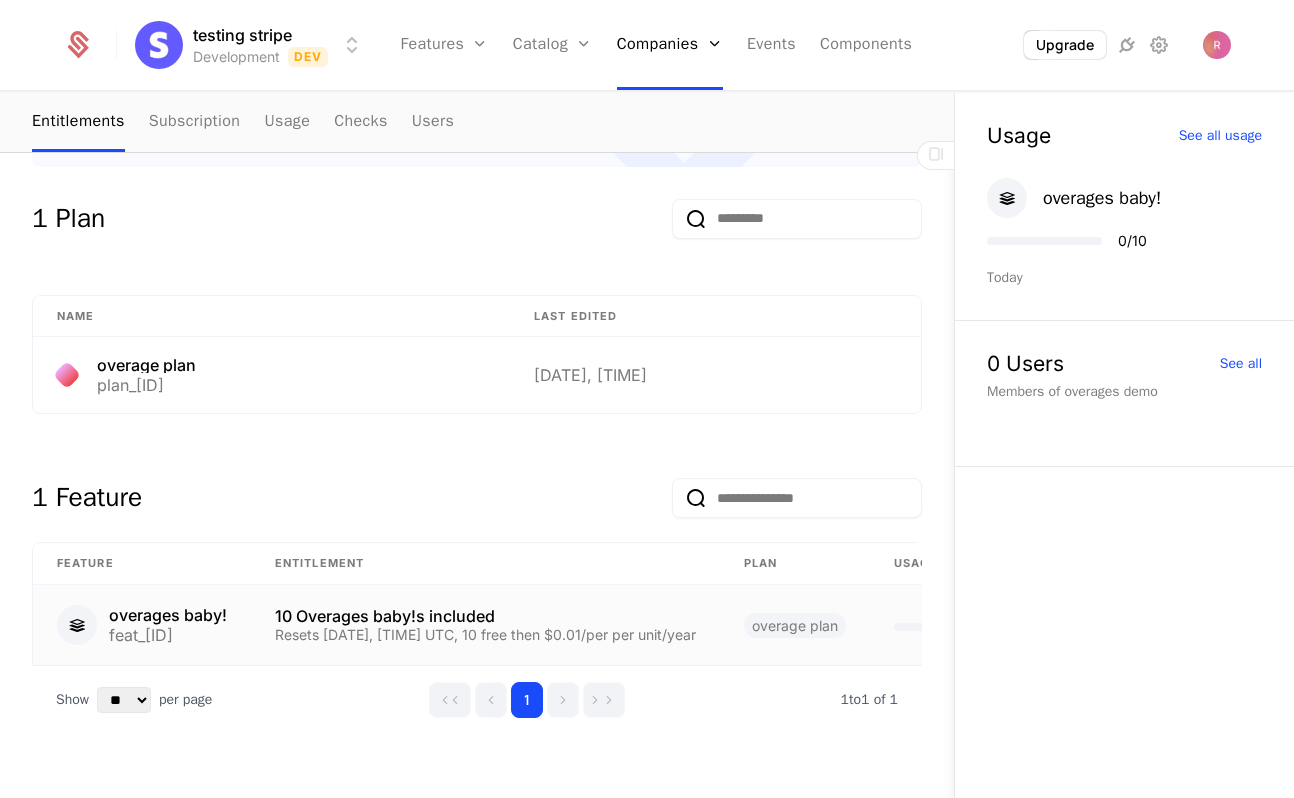 click on "10 Overages baby!s included" at bounding box center [485, 616] 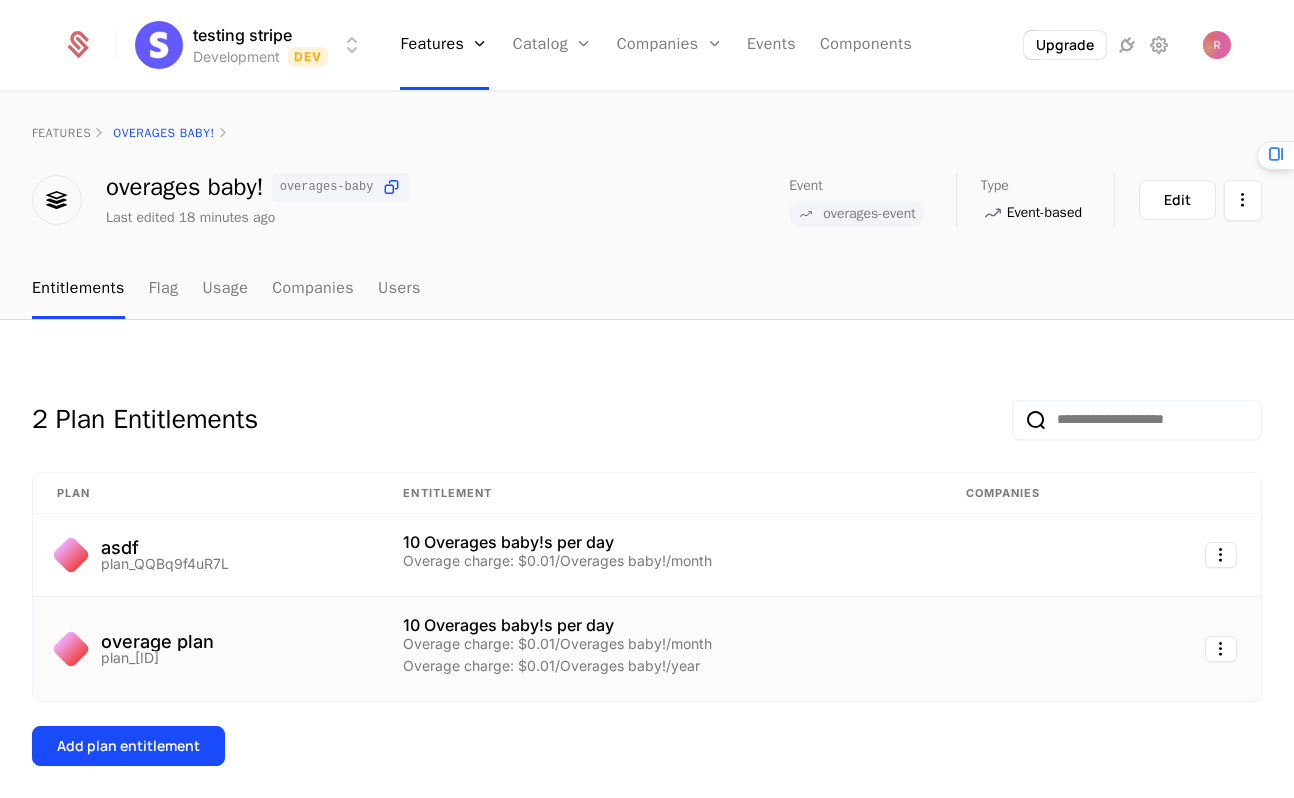 click on "overage plan plan_[ID]" at bounding box center [206, 649] 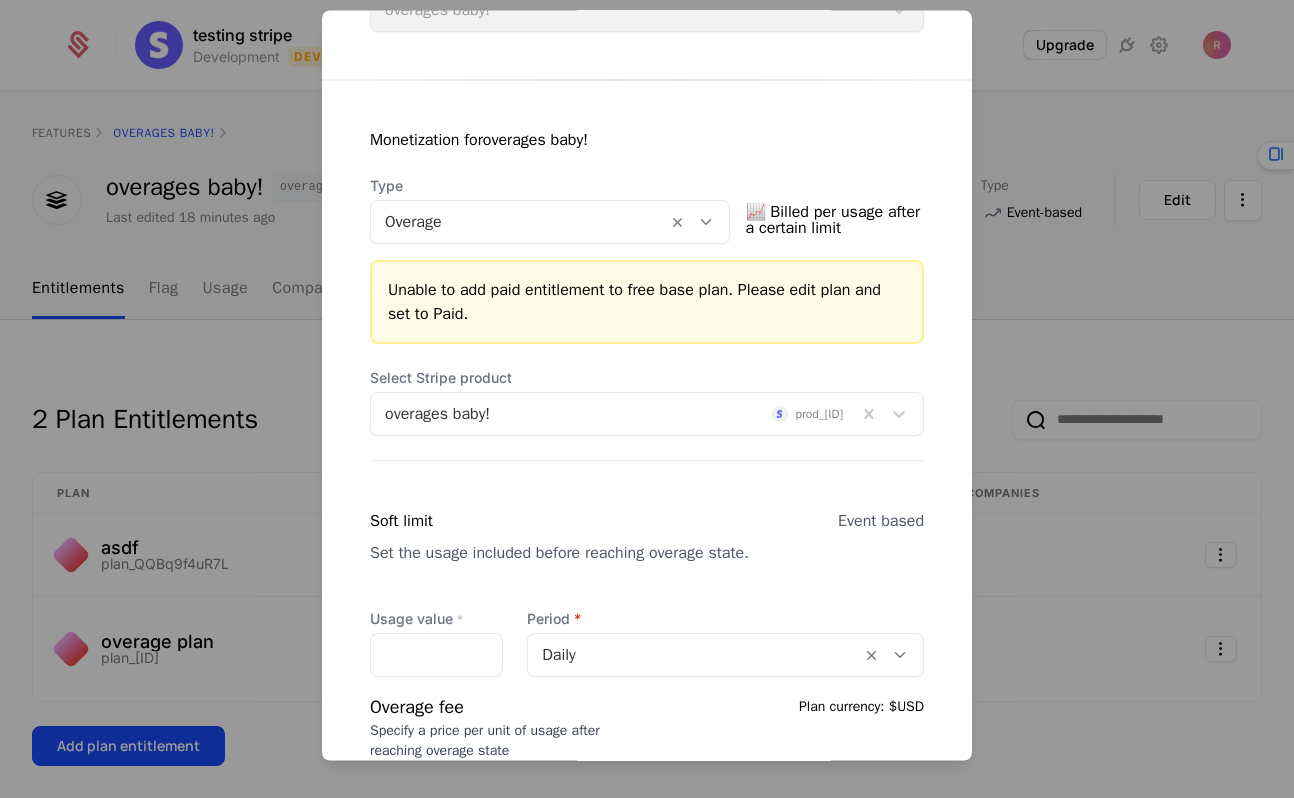 scroll, scrollTop: 514, scrollLeft: 0, axis: vertical 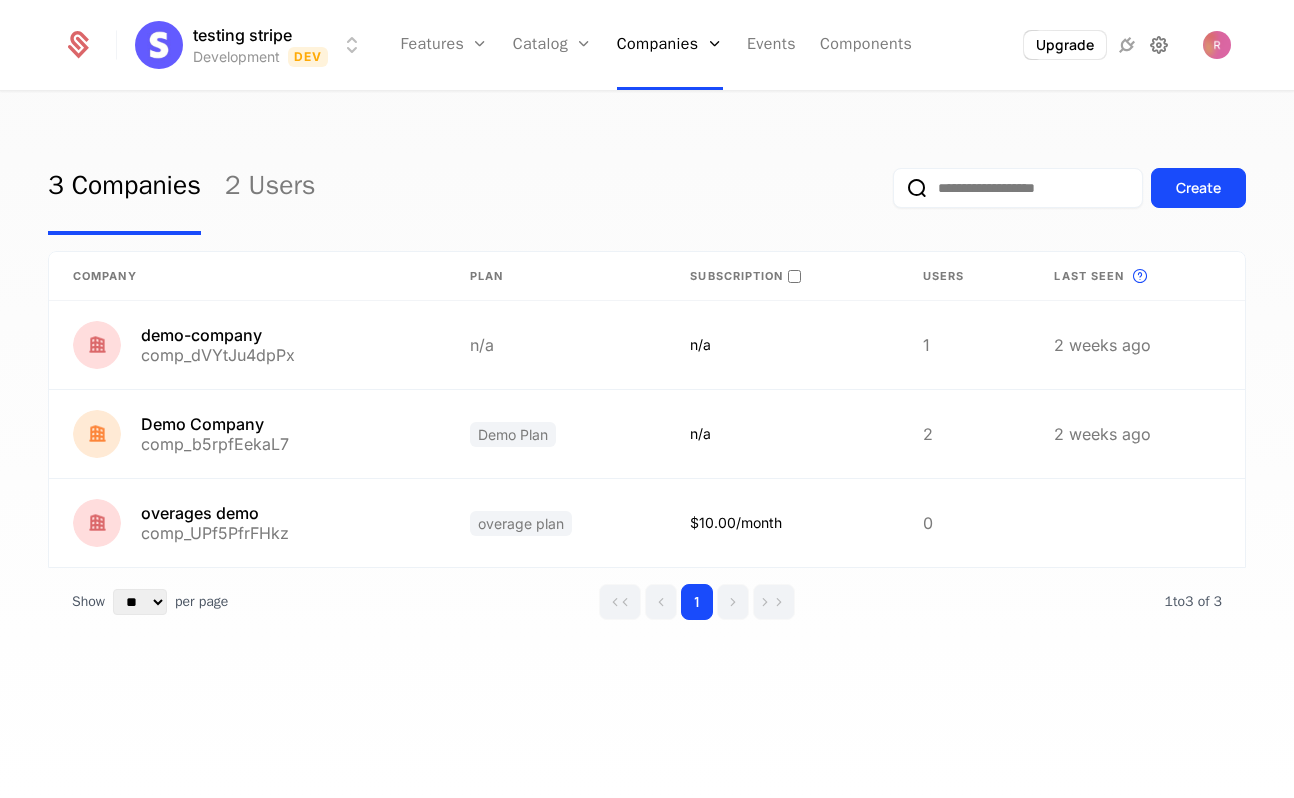 click at bounding box center [1159, 45] 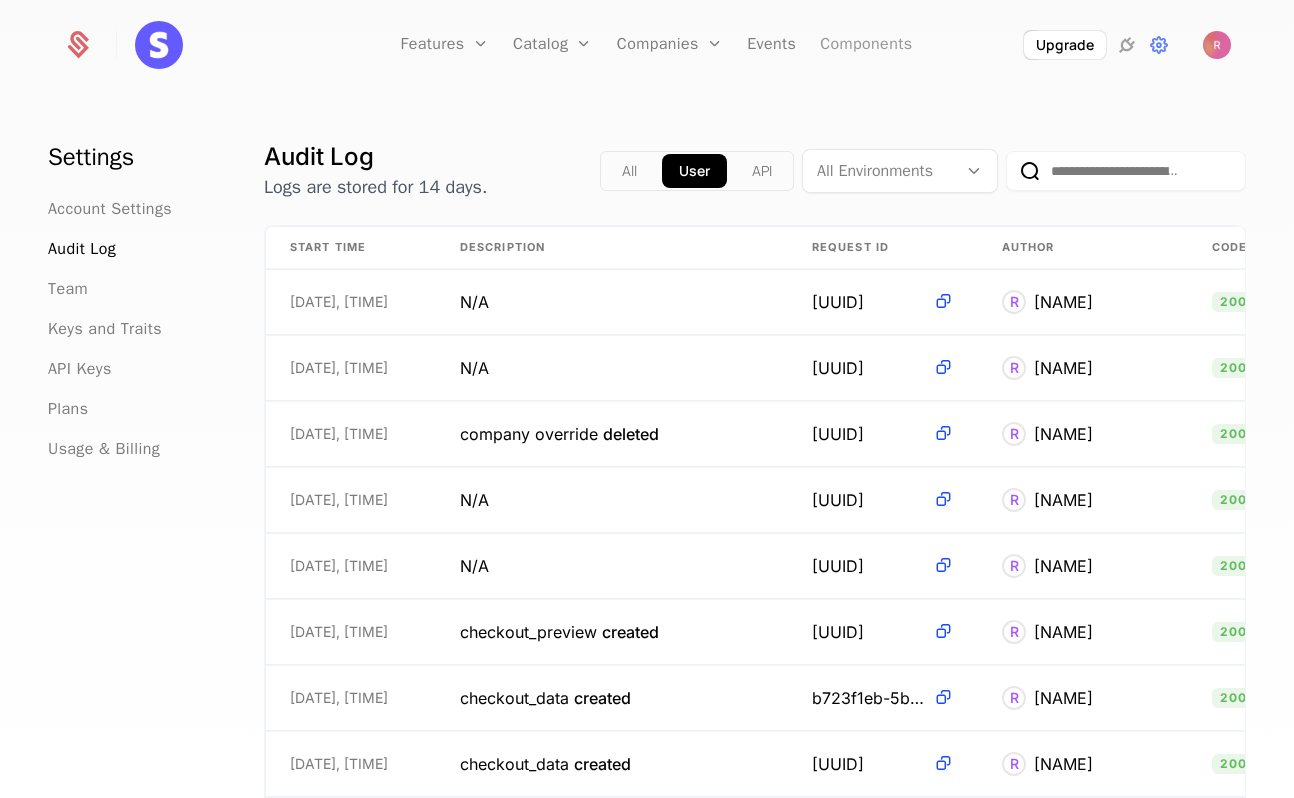 click on "Components" at bounding box center [866, 45] 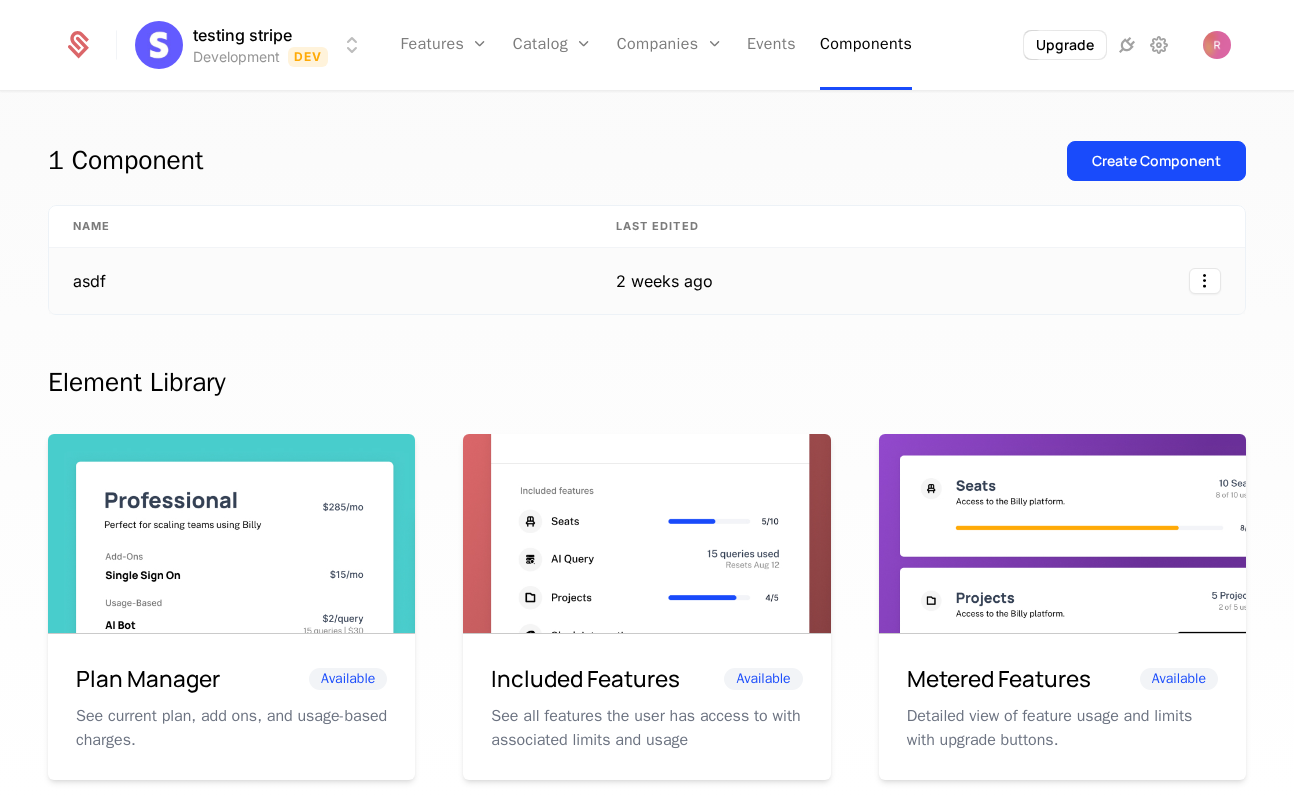 click at bounding box center (991, 281) 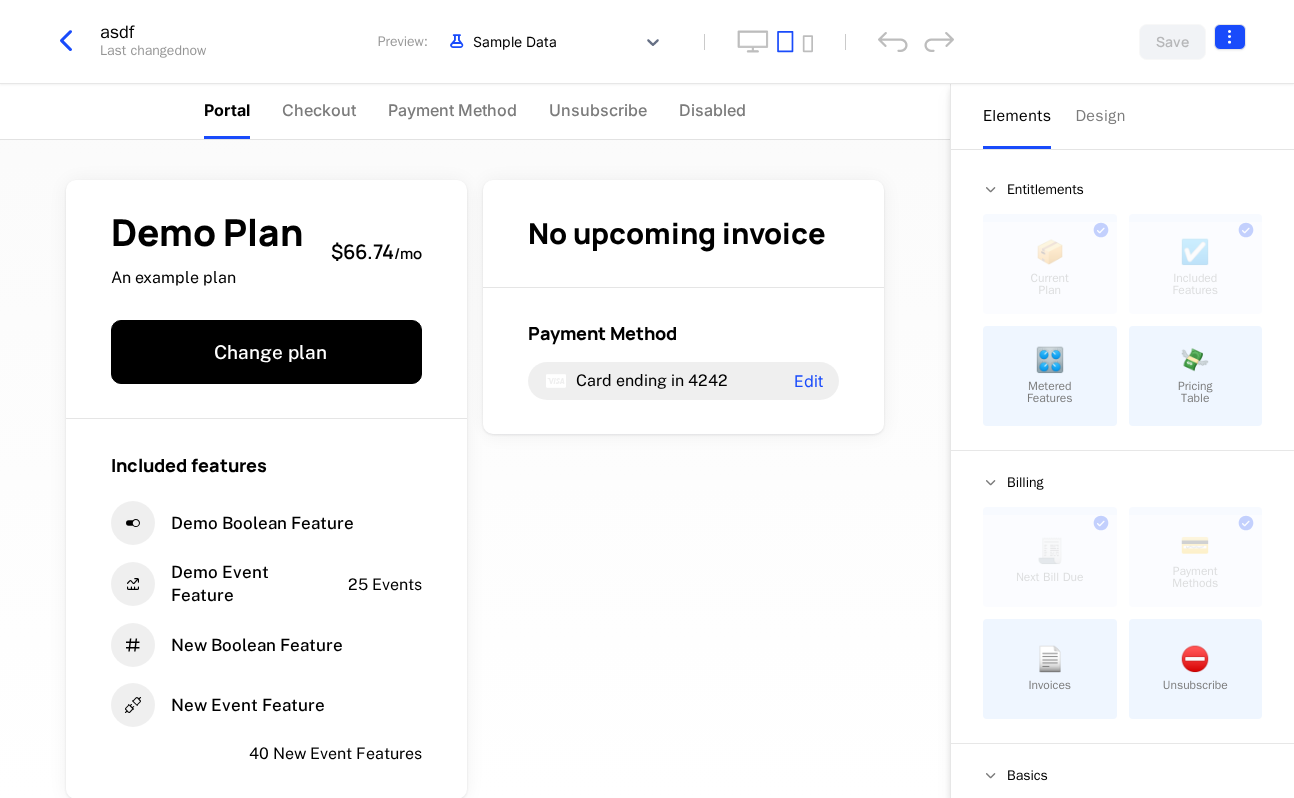 click on "testing stripe Development Dev Features Features Flags Catalog Plans AddOns Configuration Companies Companies Users Events Components Upgrade asdf Last changed  now Preview: Sample Data Save Portal Checkout Payment Method Unsubscribe Disabled Demo Plan An example plan $66.74 / mo Change plan Included features Demo Boolean Feature Demo Event Feature 25   Events New Boolean Feature New Event Feature 40   New Event Features No upcoming invoice Payment Method Card ending in   4242 Edit Powered by   Elements Design Entitlements 📦 Current Plan This component can only be used once ☑️ Included Features This component can only be used once 🎛️ Metered Features 💸 Pricing Table Billing 🧾 Next Bill Due This component can only be used once 💳 Payment Methods This component can only be used once 📄 Invoices ⛔️ Unsubscribe Basics ✏️ Text 🖱️ Button" at bounding box center (647, 399) 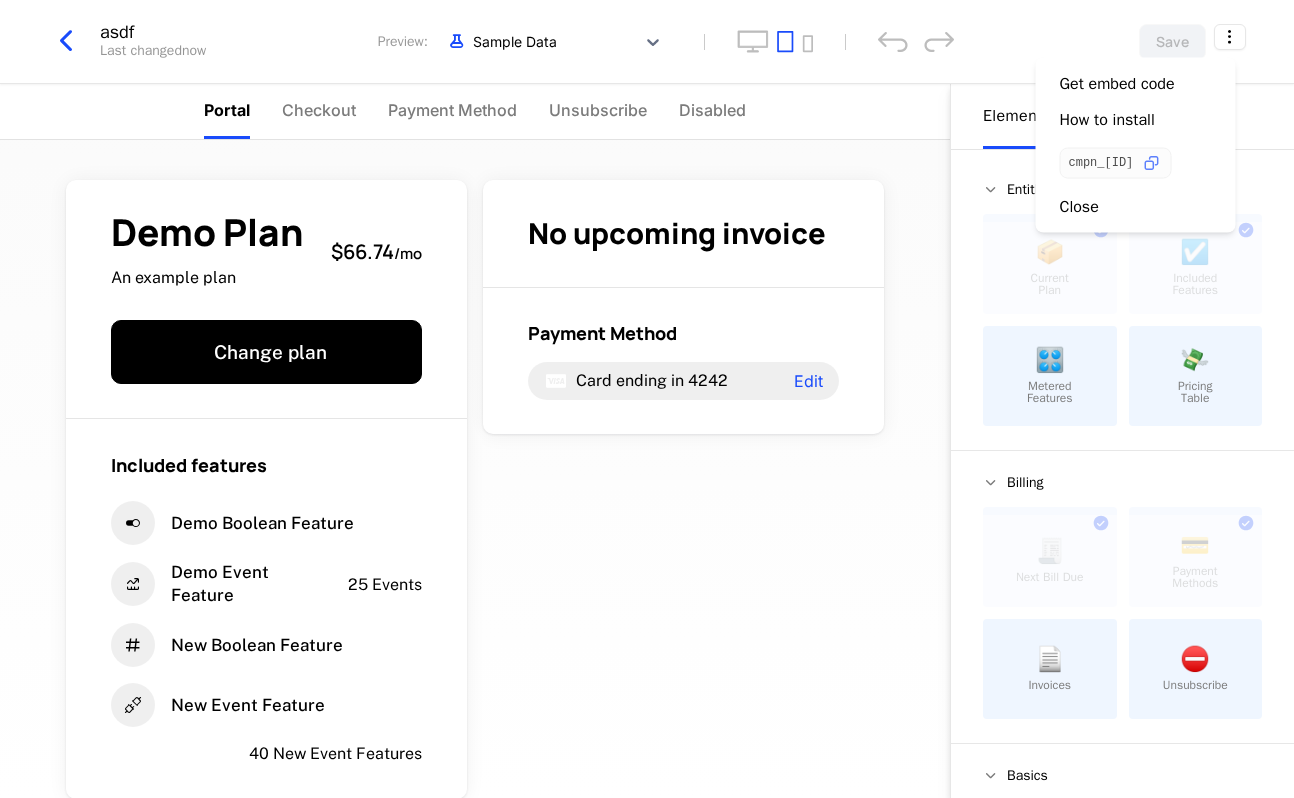 click on "cmpn_[ID]" at bounding box center (1116, 163) 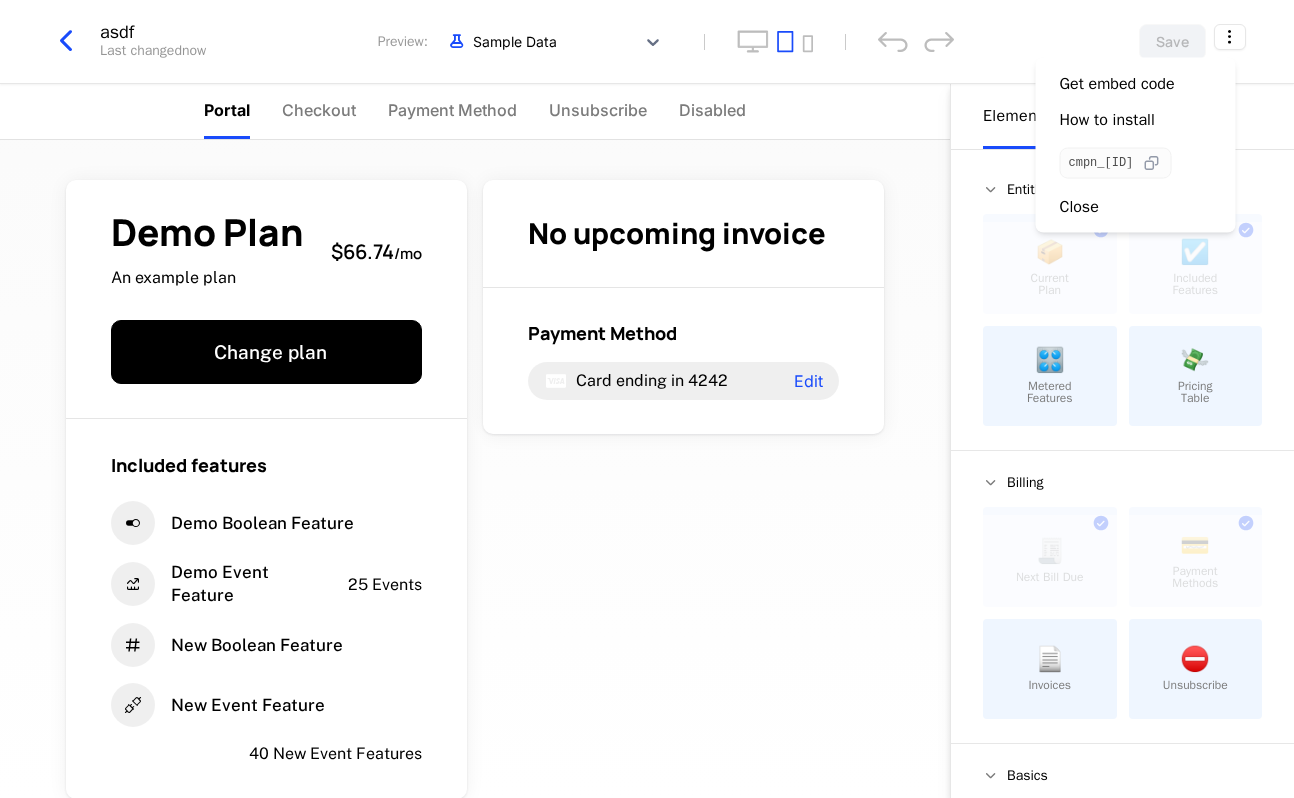 click at bounding box center (1151, 163) 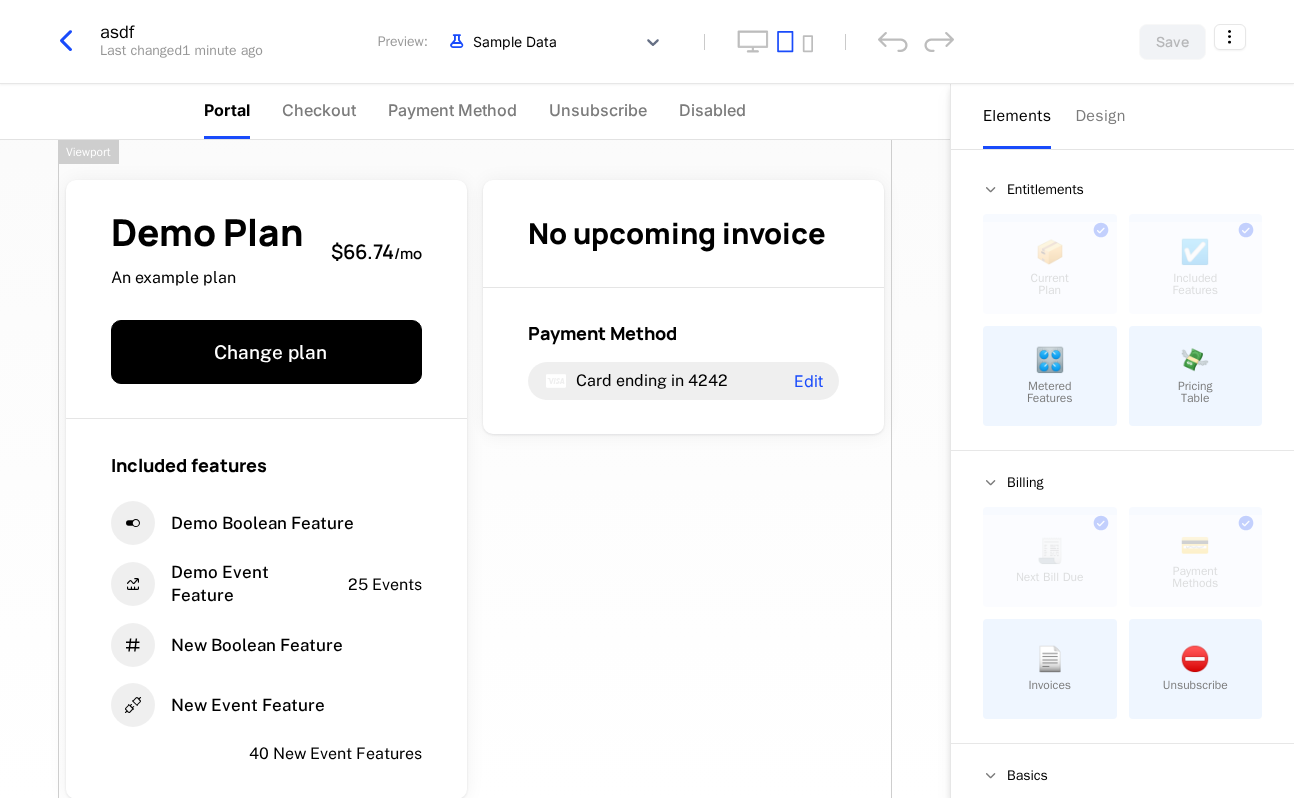 click on "testing stripe Development Dev Features Features Flags Catalog Plans AddOns Configuration Companies Companies Users Events Components Upgrade asdf Last changed  1 minute ago Preview: Sample Data Save Portal Checkout Payment Method Unsubscribe Disabled Demo Plan An example plan $66.74 / mo Change plan Included features Demo Boolean Feature Demo Event Feature 25   Events New Boolean Feature New Event Feature 40   New Event Features No upcoming invoice Payment Method Card ending in   4242 Edit Powered by   Elements Design Entitlements 📦 Current Plan This component can only be used once ☑️ Included Features This component can only be used once 🎛️ Metered Features 💸 Pricing Table Billing 🧾 Next Bill Due This component can only be used once 💳 Payment Methods This component can only be used once 📄 Invoices ⛔️ Unsubscribe Basics ✏️ Text 🖱️ Button Viewport" at bounding box center [647, 399] 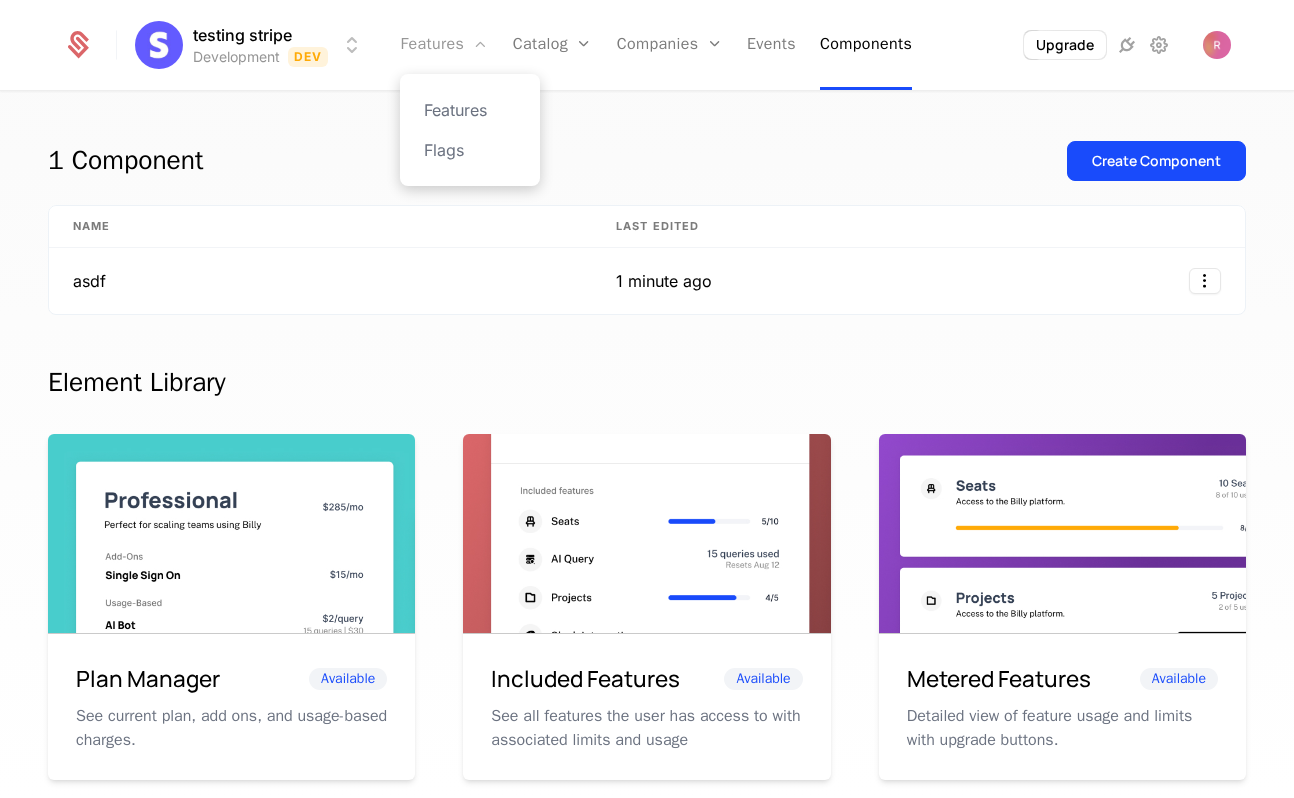 click on "Features" at bounding box center [444, 45] 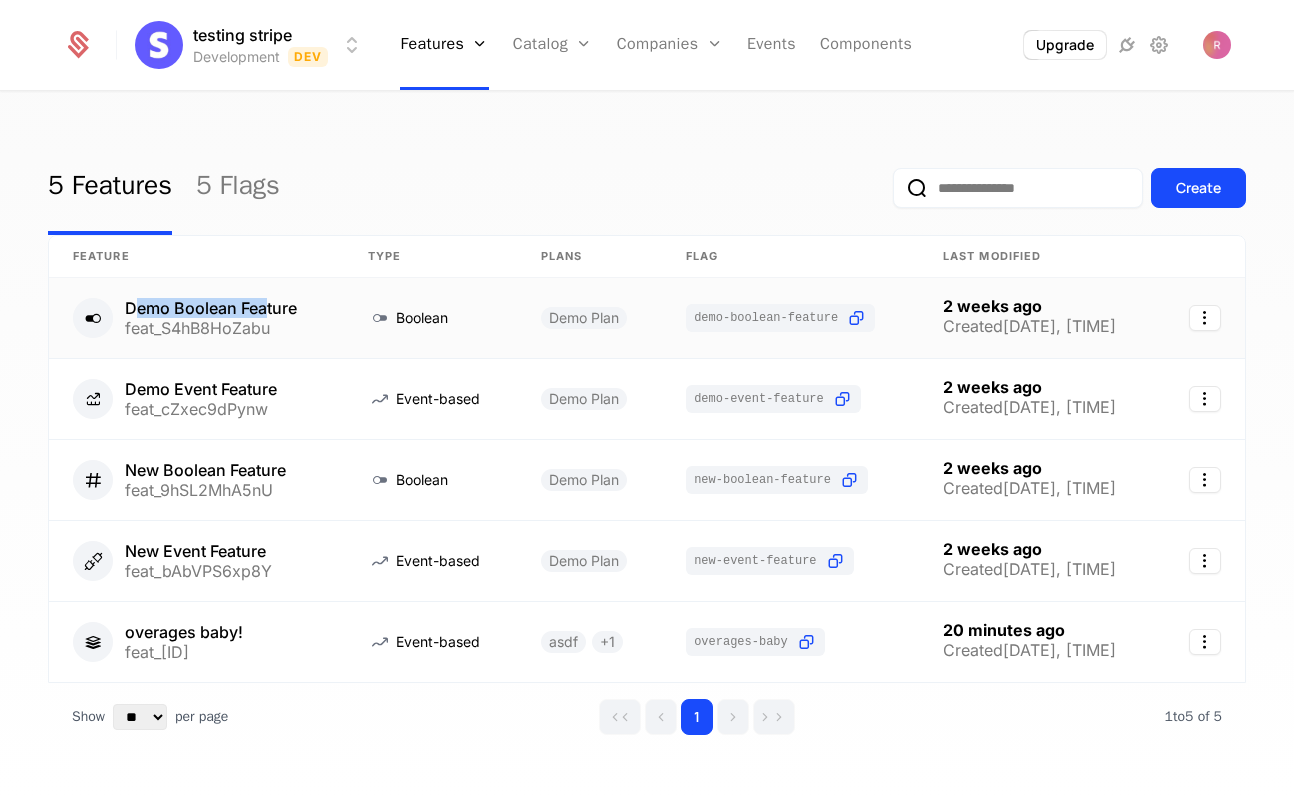drag, startPoint x: 270, startPoint y: 307, endPoint x: 140, endPoint y: 307, distance: 130 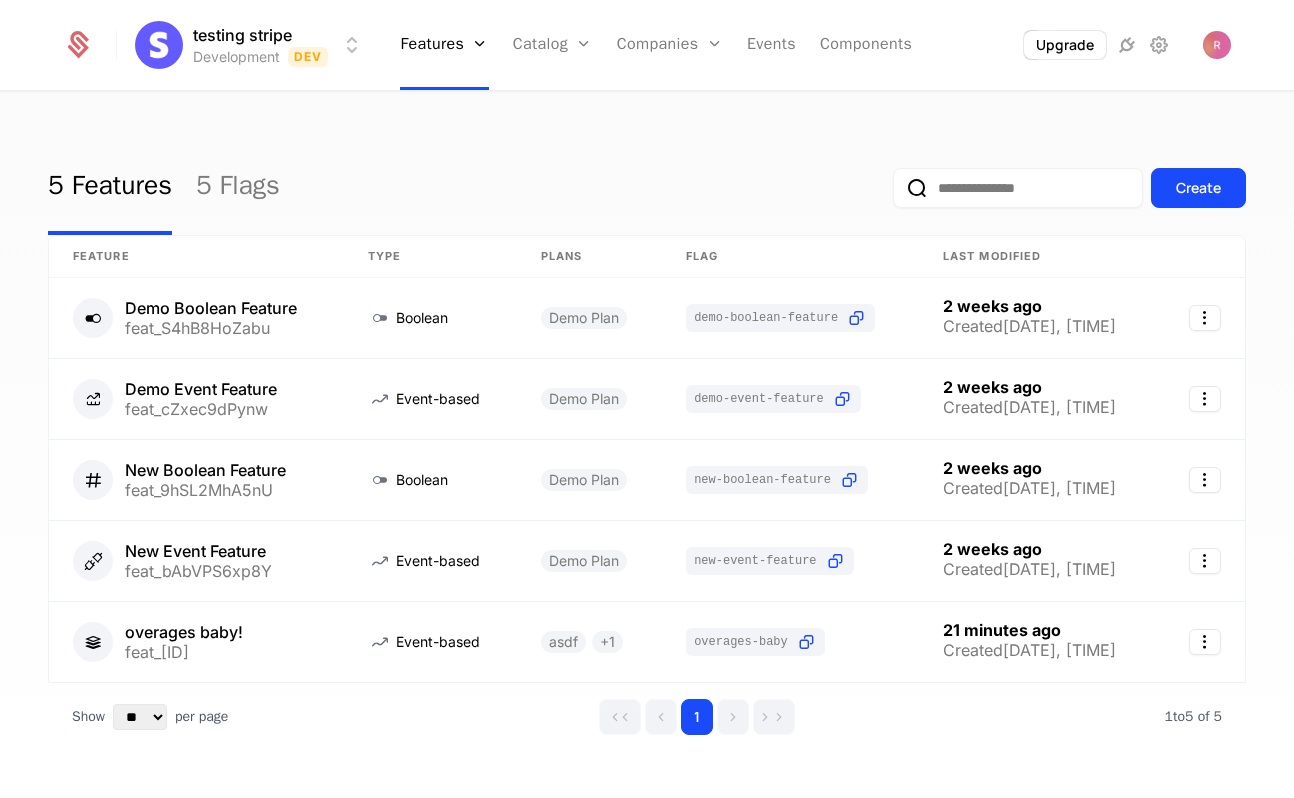 click on "5 Features 5 Flags Create Feature Type Plans Flag Last Modified Demo Boolean Feature feat_[ID] Boolean Demo Plan demo-boolean-feature 2 weeks ago Created [DATE], [TIME] Demo Event Feature feat_[ID] Event-based Demo Plan demo-event-feature 2 weeks ago Created [DATE], [TIME] New Boolean Feature feat_[ID] Boolean Demo Plan new-boolean-feature 2 weeks ago Created [DATE], [TIME] New Event Feature feat_[ID] Event-based Demo Plan new-event-feature 2 weeks ago Created [DATE], [TIME] overages baby! feat_[ID] Event-based asdf + 1 overages-baby 21 minutes ago Created [DATE], [TIME] Show ** ** ** *** *** per page per page 1 1 to 5 of 5 of 5" at bounding box center [647, 451] 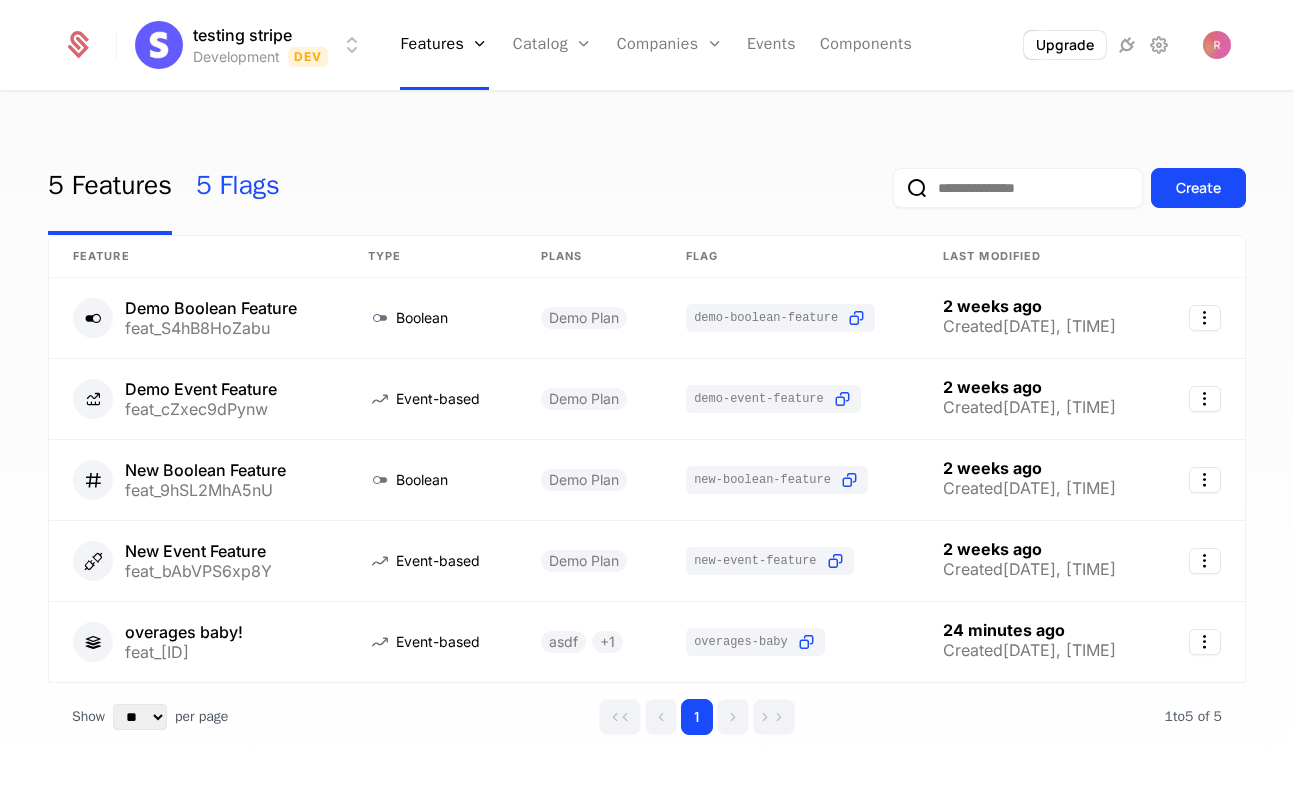 click on "5 Flags" at bounding box center (238, 188) 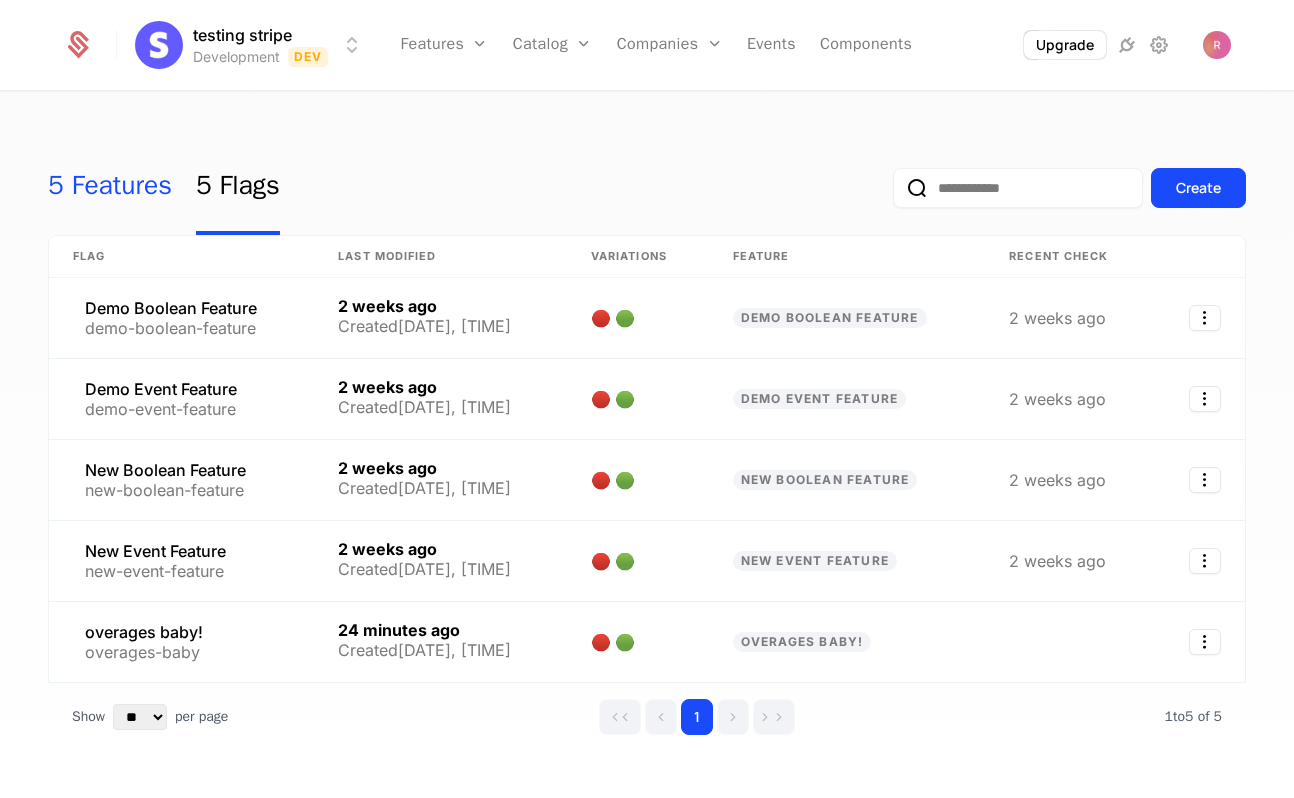 click on "5 Features" at bounding box center (110, 188) 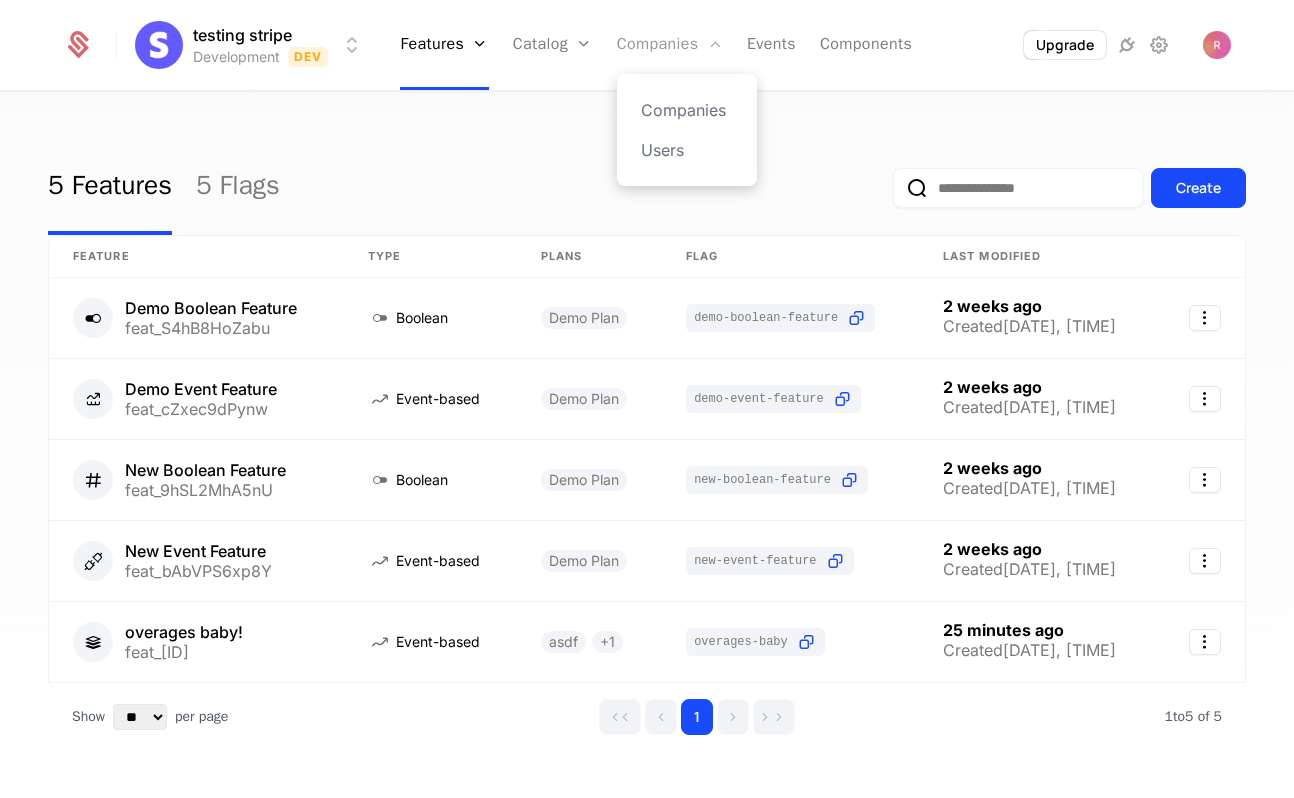 click on "Companies" at bounding box center [670, 45] 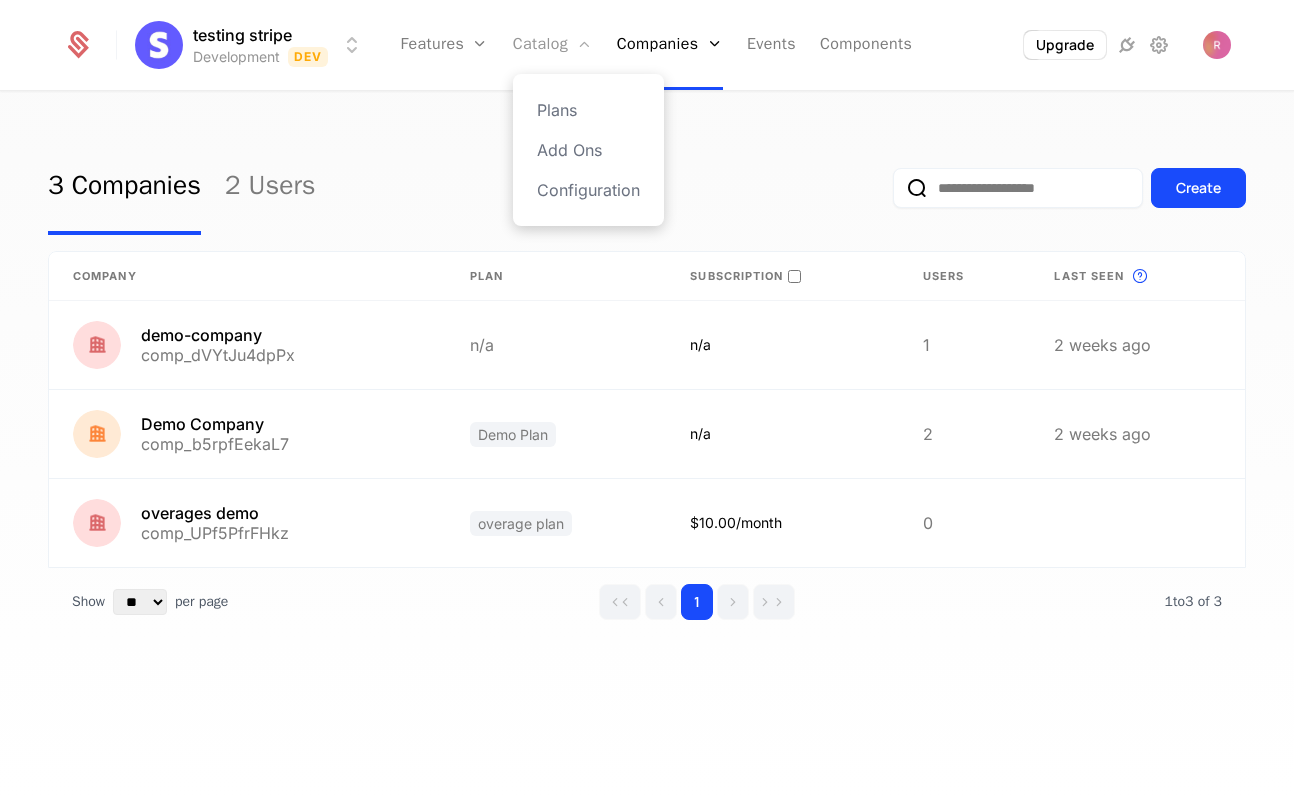 click on "Catalog" at bounding box center [553, 45] 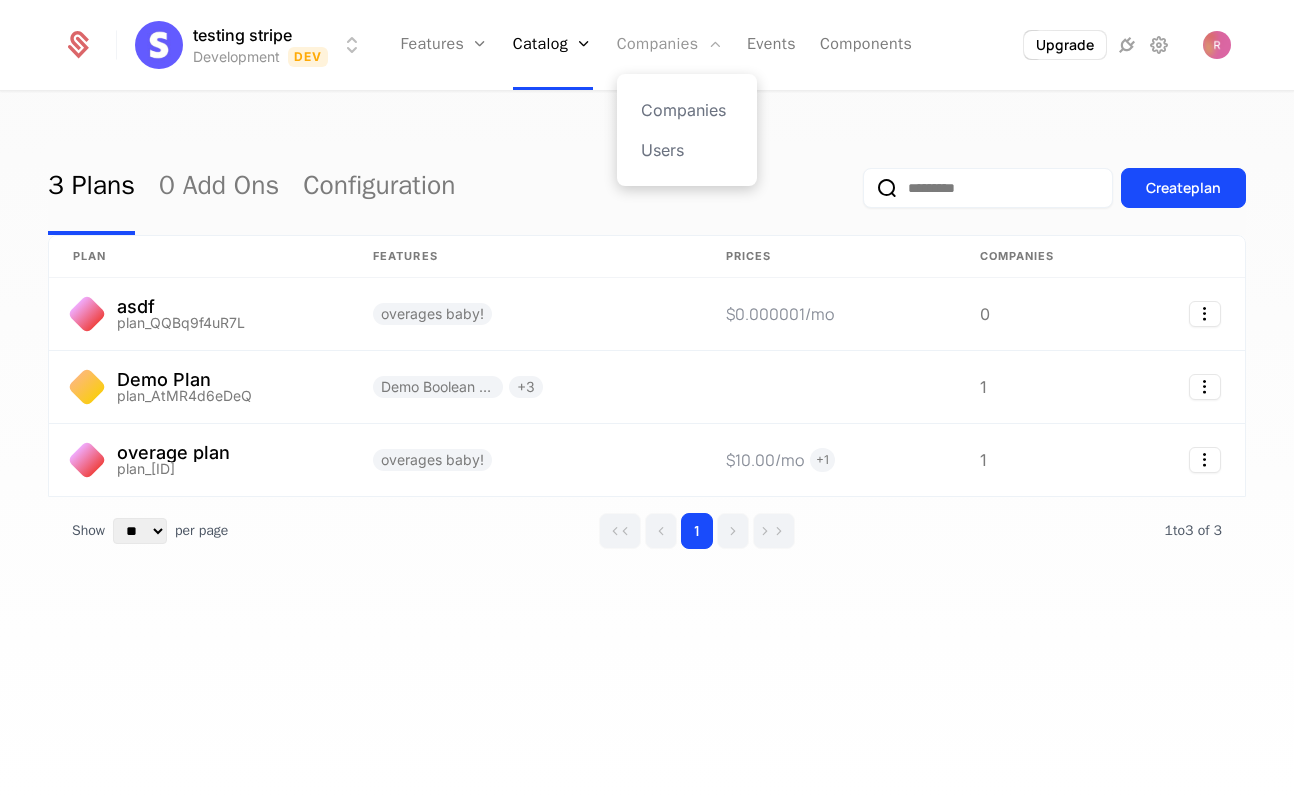 click on "Companies" at bounding box center [670, 45] 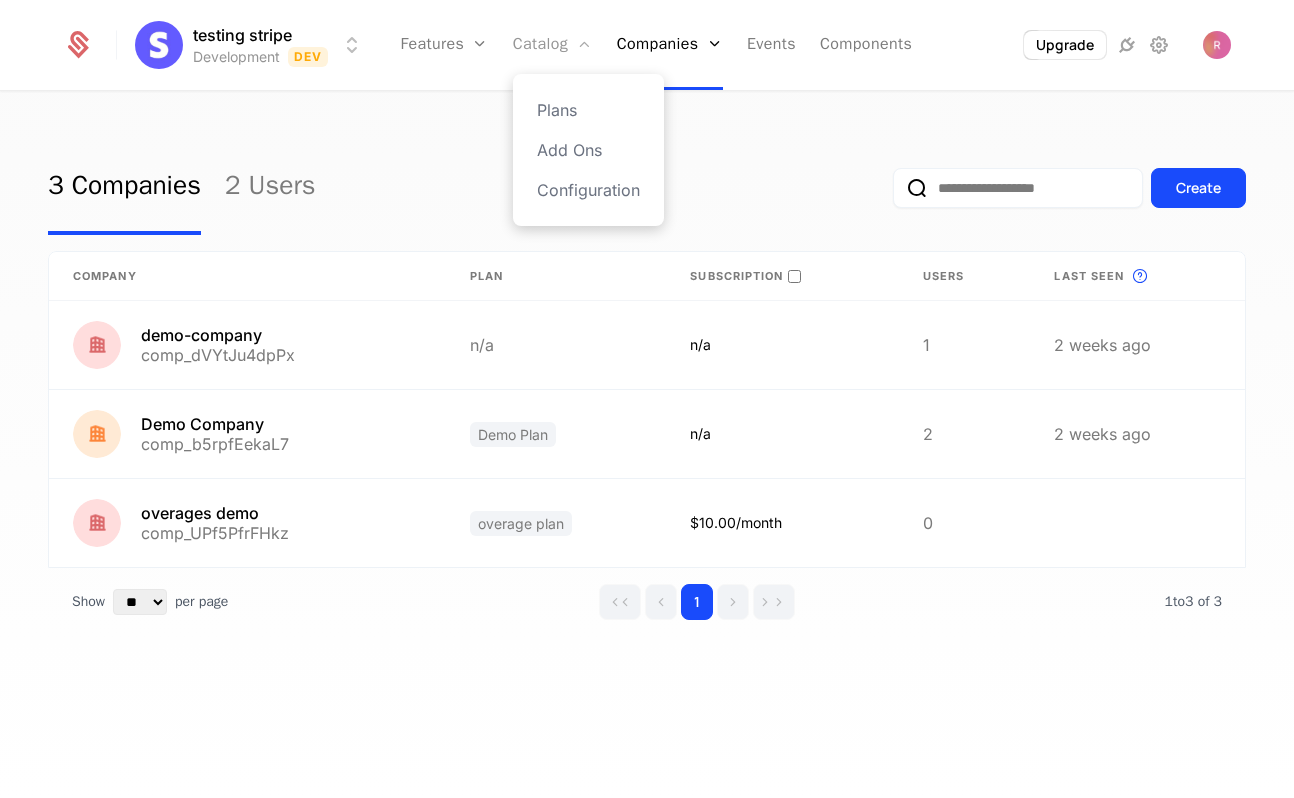 click on "Catalog" at bounding box center (553, 45) 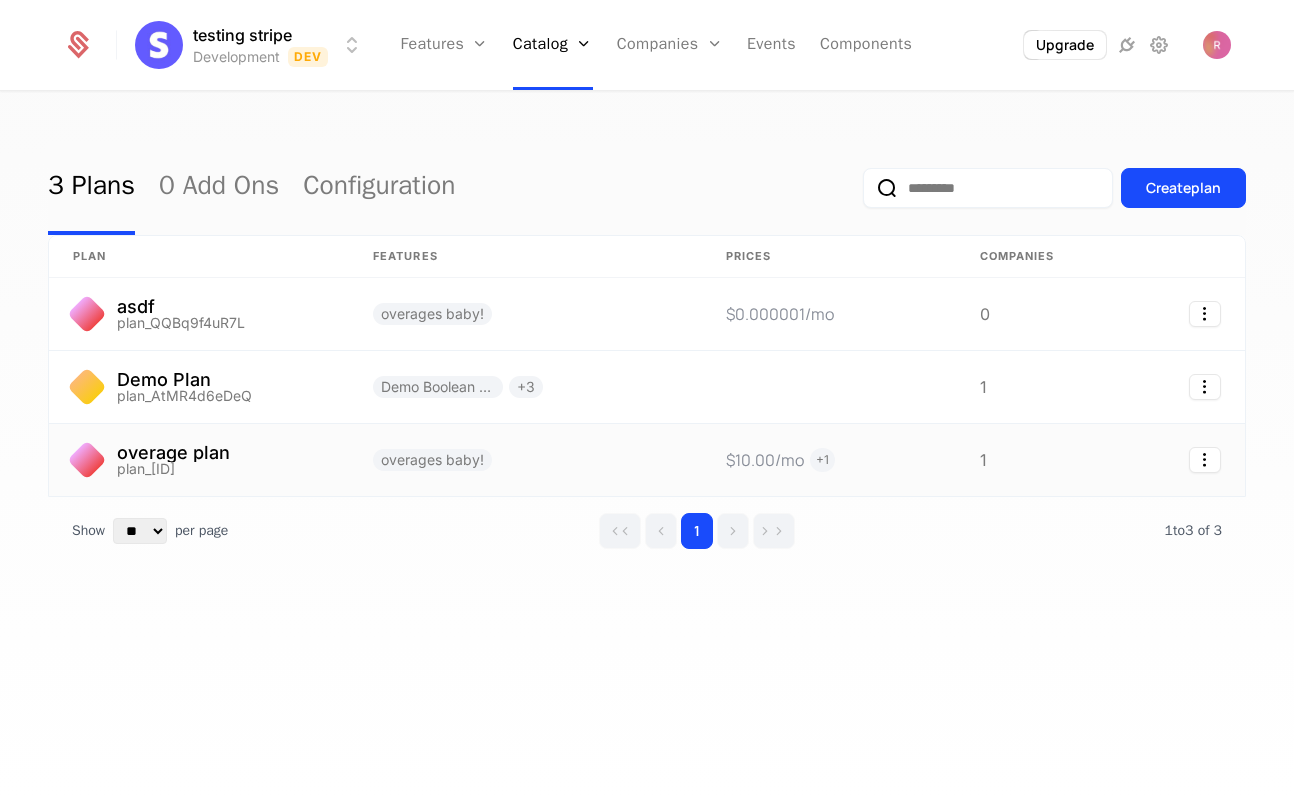 click on "1" at bounding box center (1036, 460) 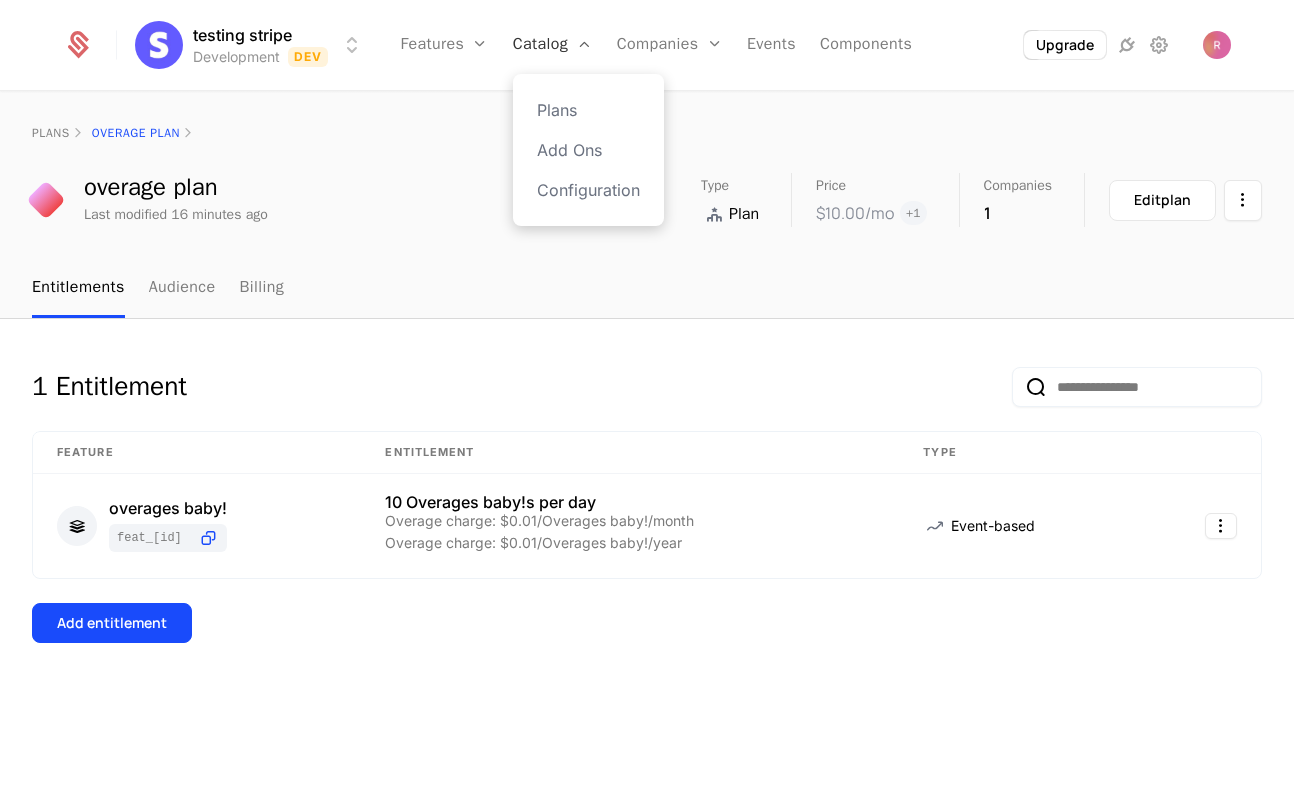 click on "Catalog" at bounding box center [553, 45] 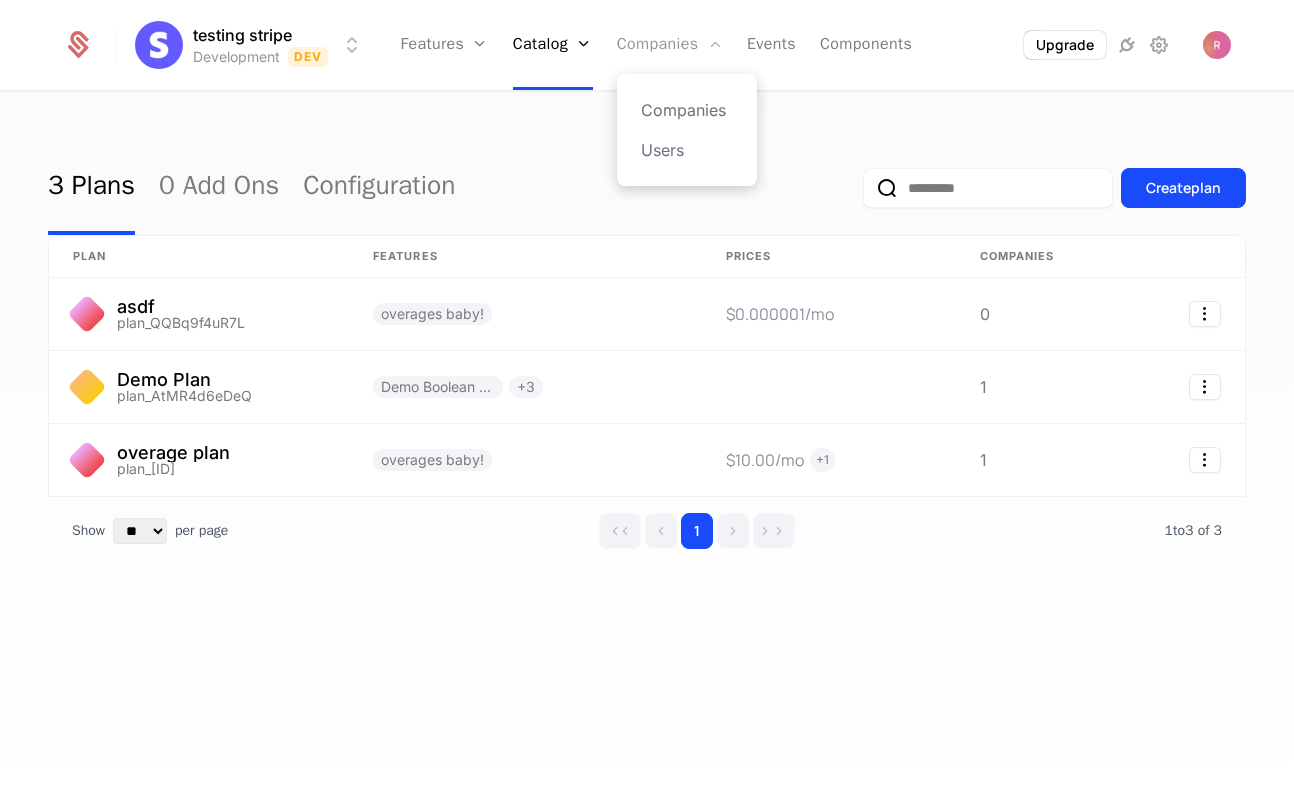 click on "Companies" at bounding box center (670, 45) 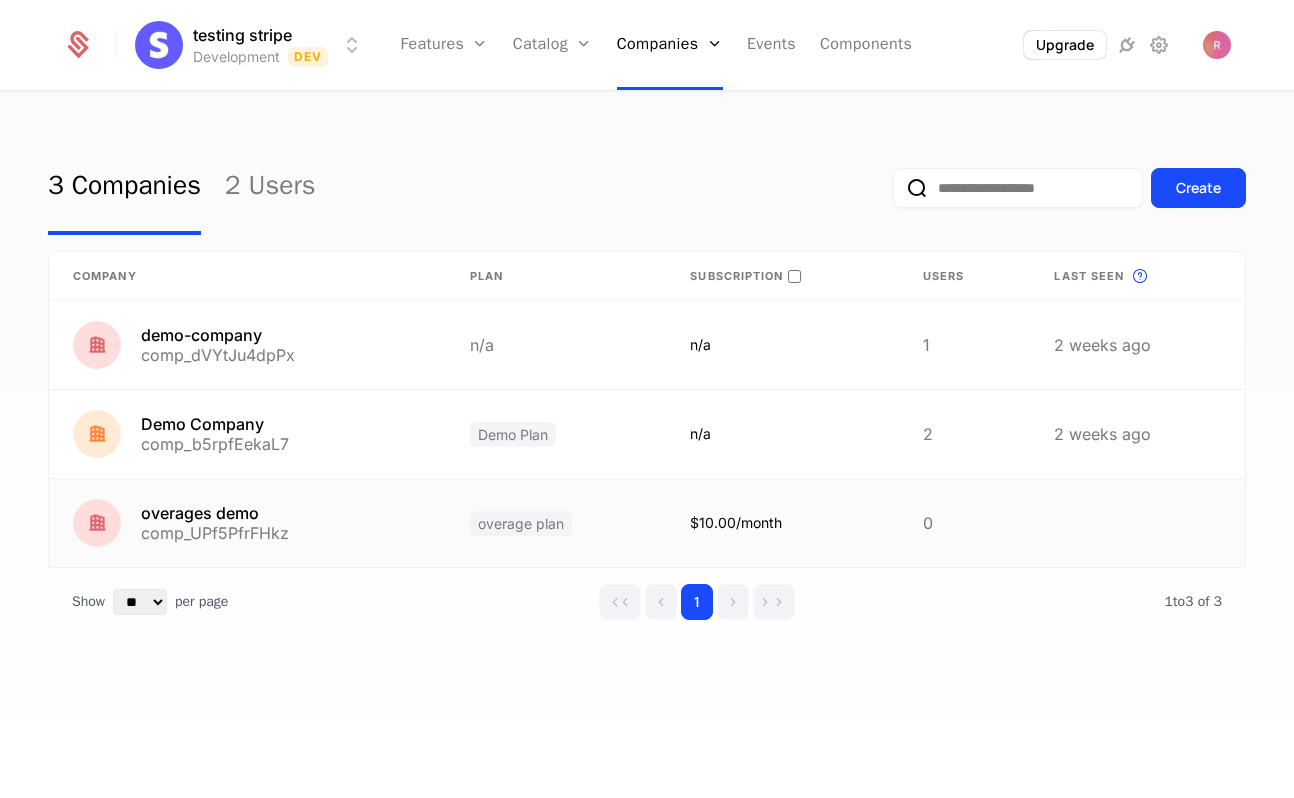 click on "overages demo comp_UPf5PfrFHkz" at bounding box center (247, 523) 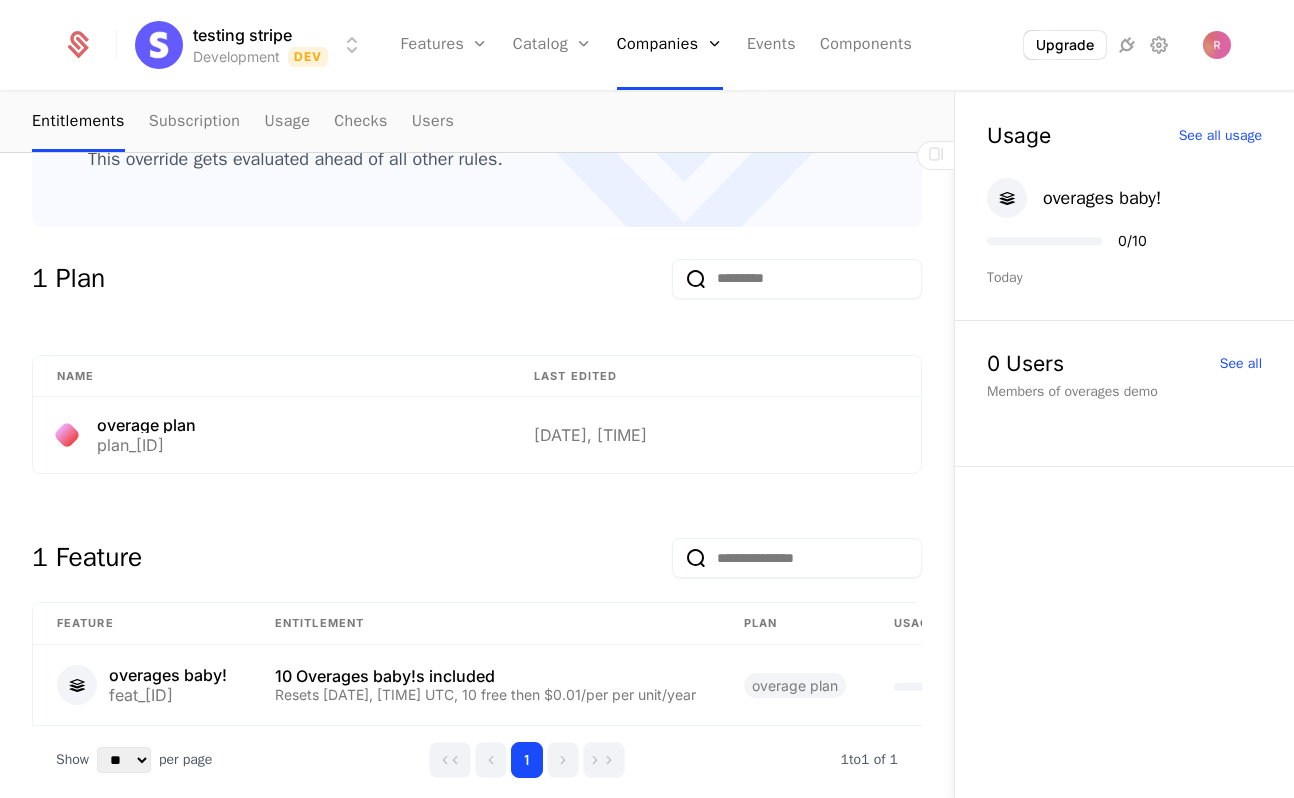 scroll, scrollTop: 496, scrollLeft: 0, axis: vertical 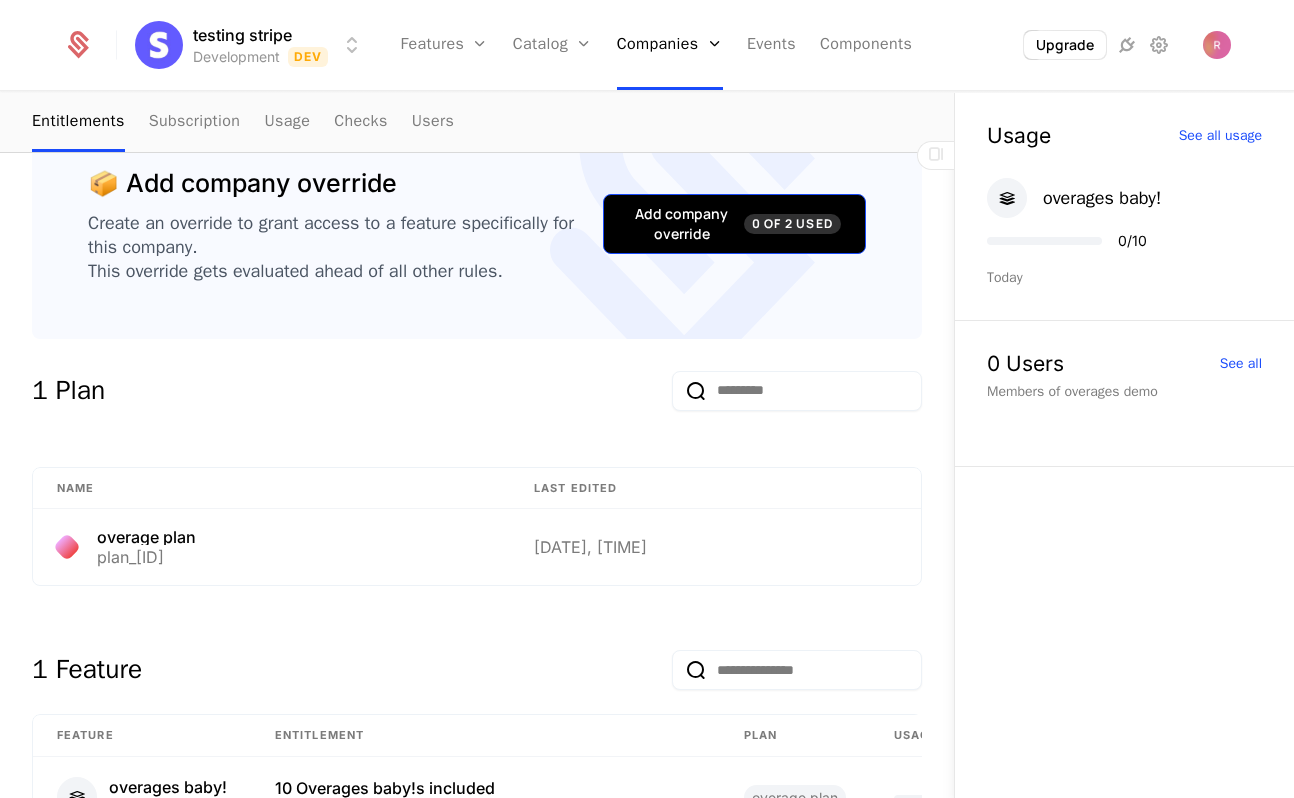 click on "Add company override 0 of 2 Used" at bounding box center [734, 224] 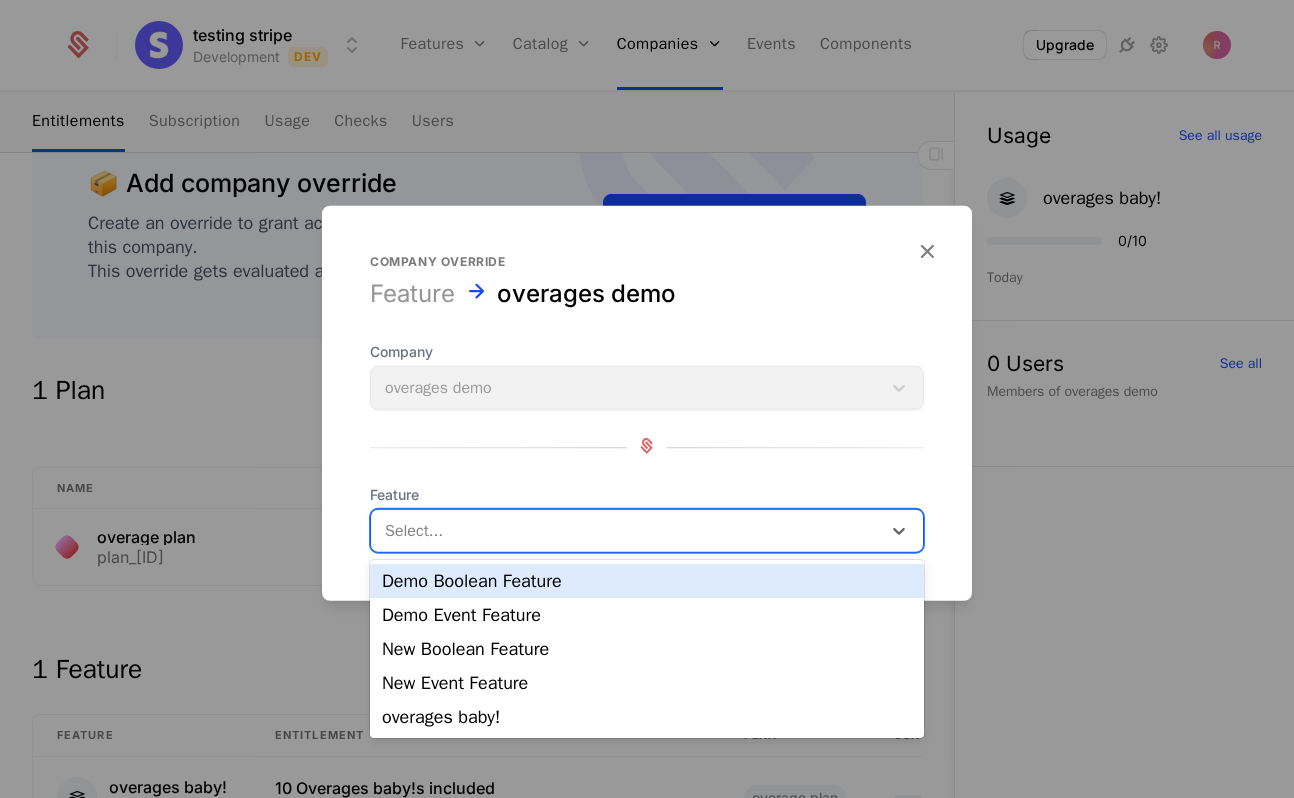 click at bounding box center (626, 531) 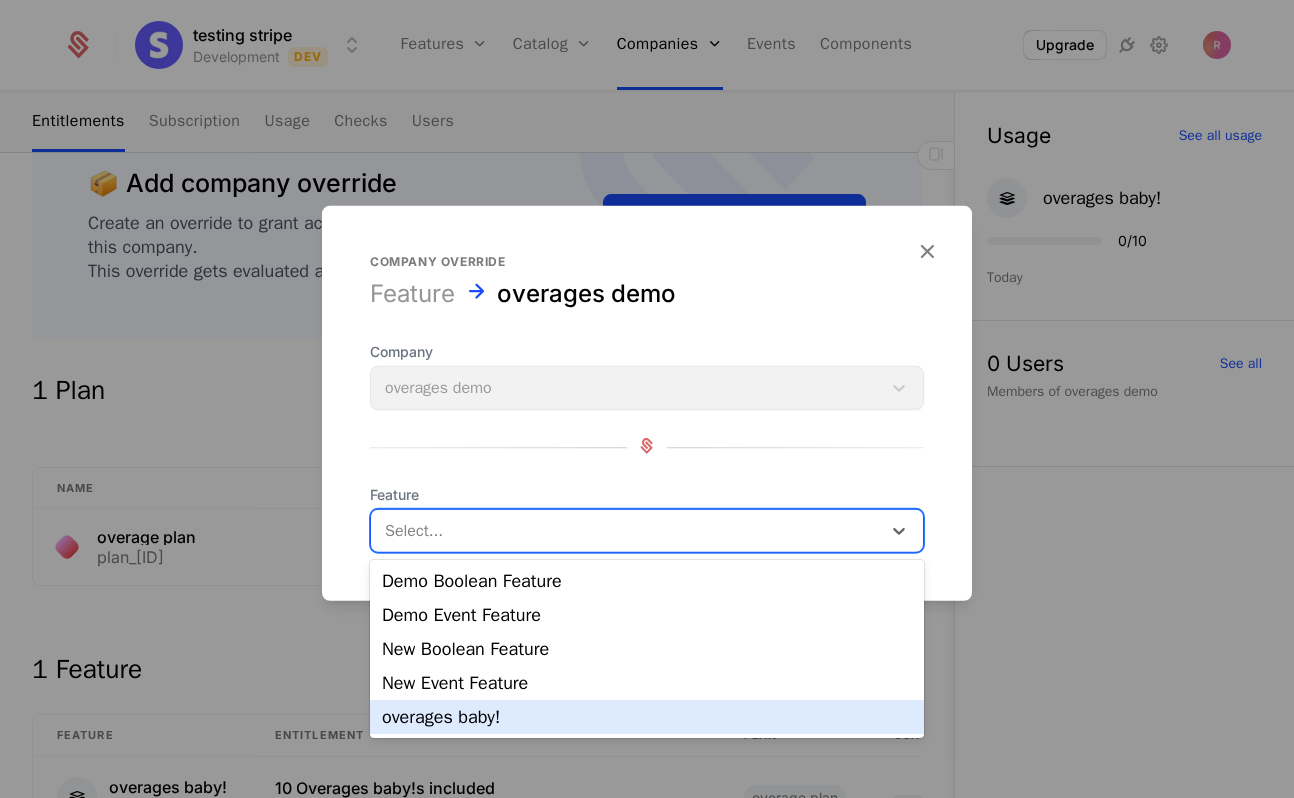 click on "overages baby!" at bounding box center [647, 717] 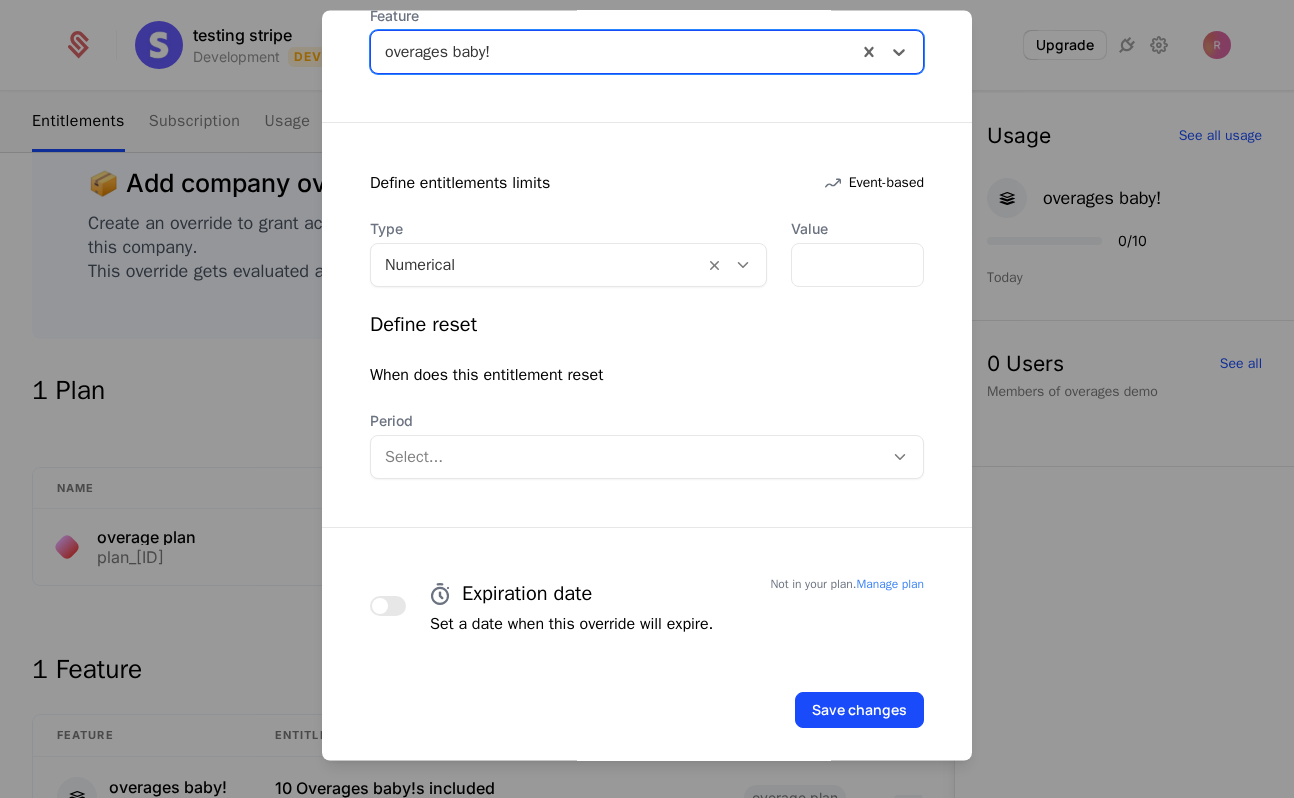 scroll, scrollTop: 298, scrollLeft: 0, axis: vertical 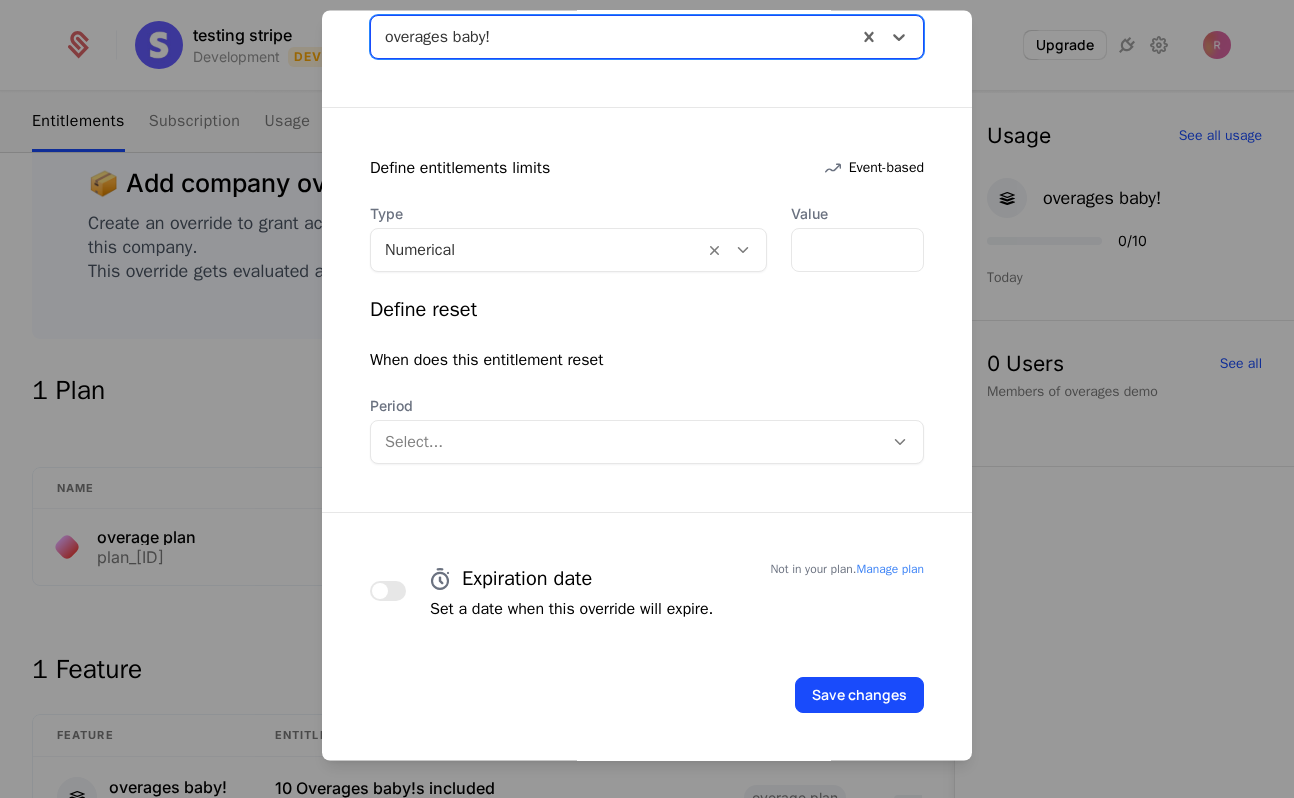 click at bounding box center (537, 251) 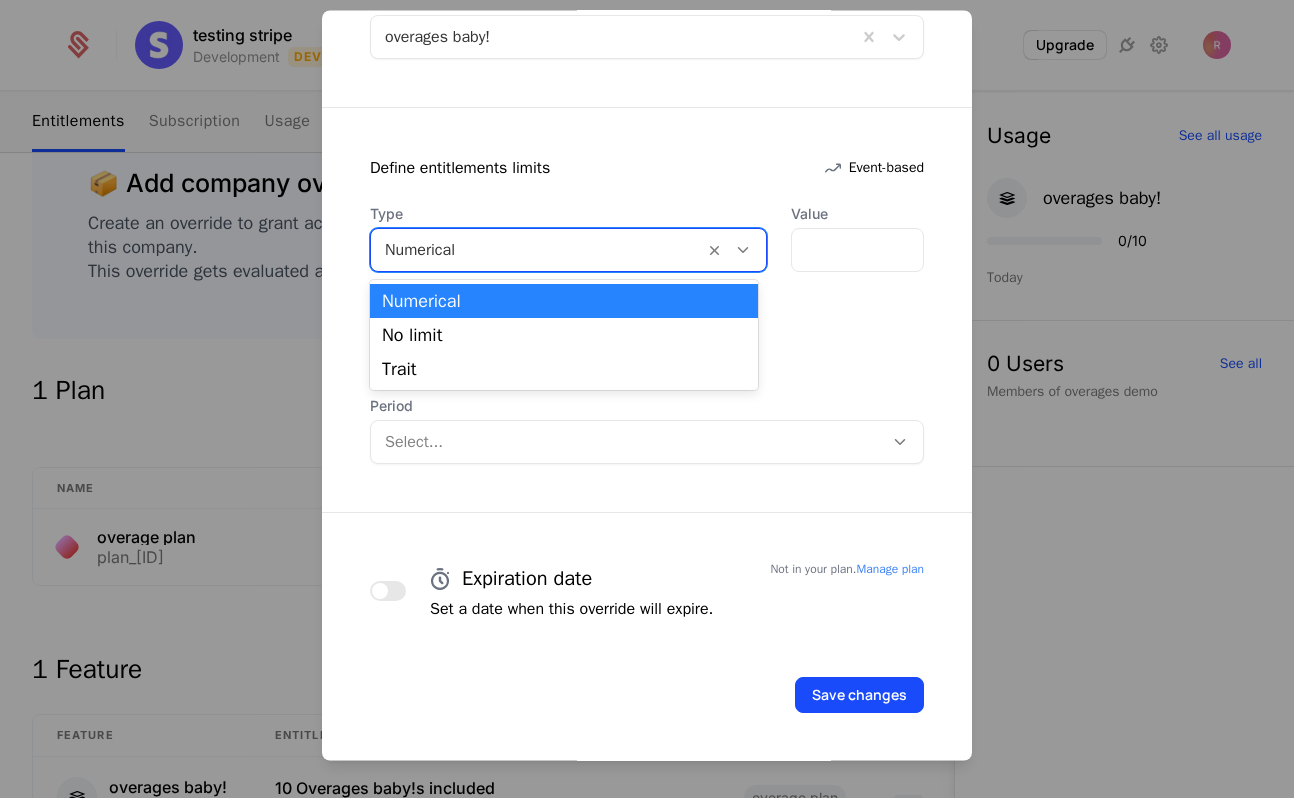 click on "Numerical" at bounding box center (564, 301) 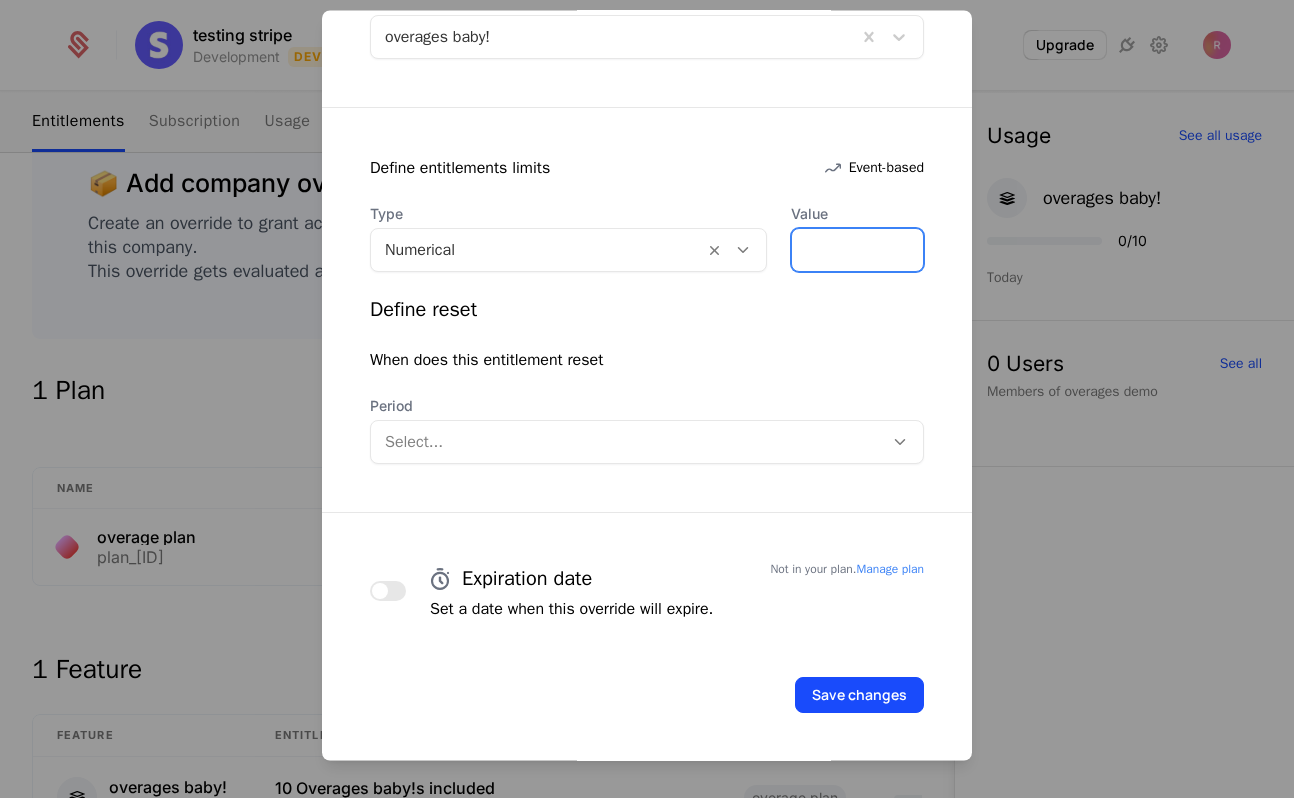 click on "*" at bounding box center (857, 251) 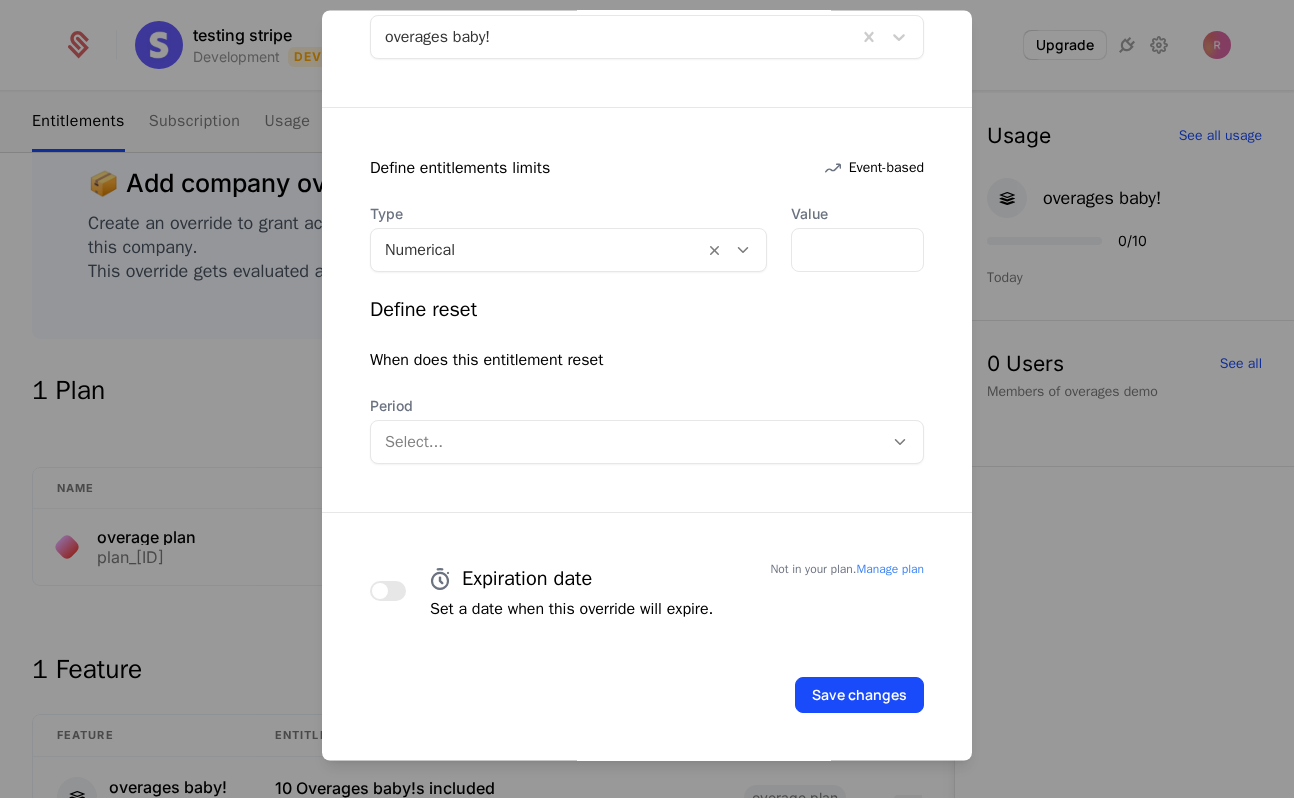 click on "Company override overages baby! overages demo Company overages demo Feature overages baby! Define entitlements limits Event-based Type Numerical Value * Define reset When does this entitlement reset Period Select... Expiration date Set a date when this override will expire. Not in your plan.  Manage plan Save changes" at bounding box center [647, 237] 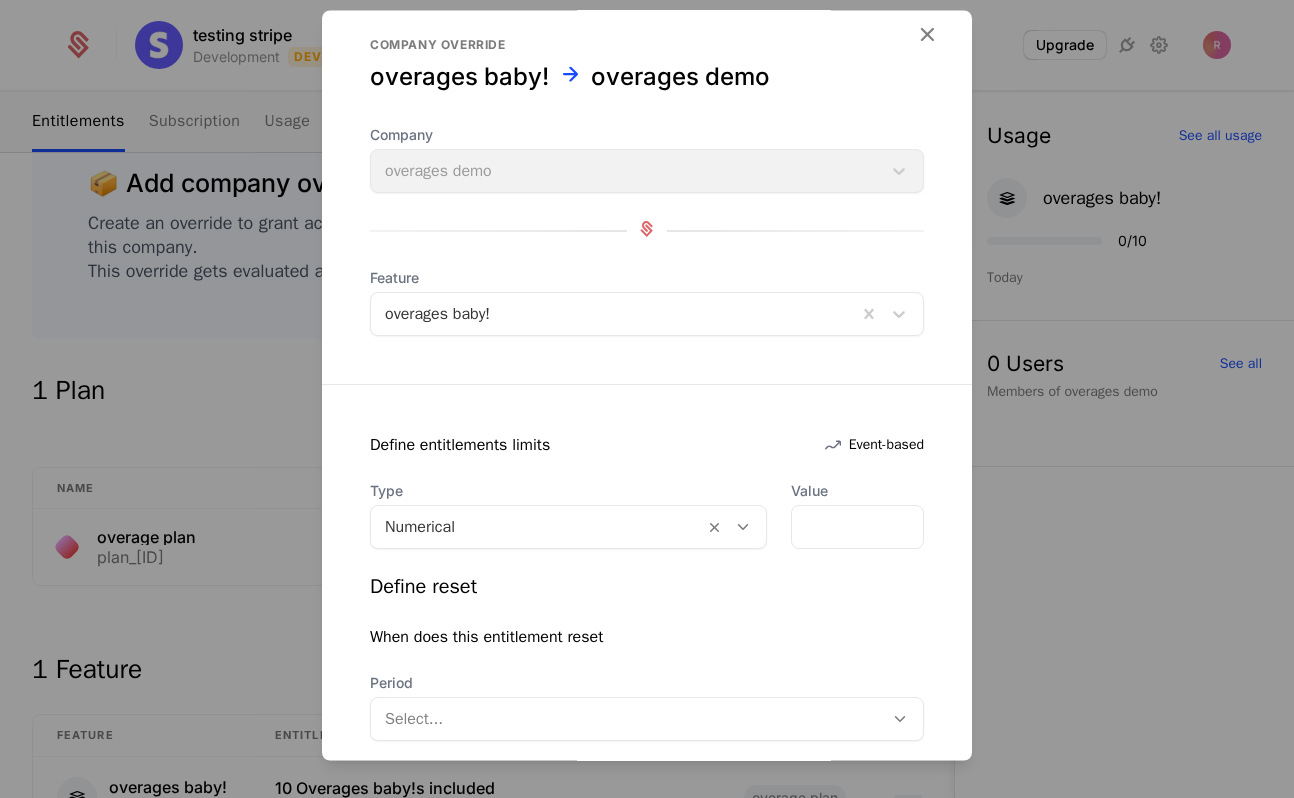 scroll, scrollTop: 0, scrollLeft: 0, axis: both 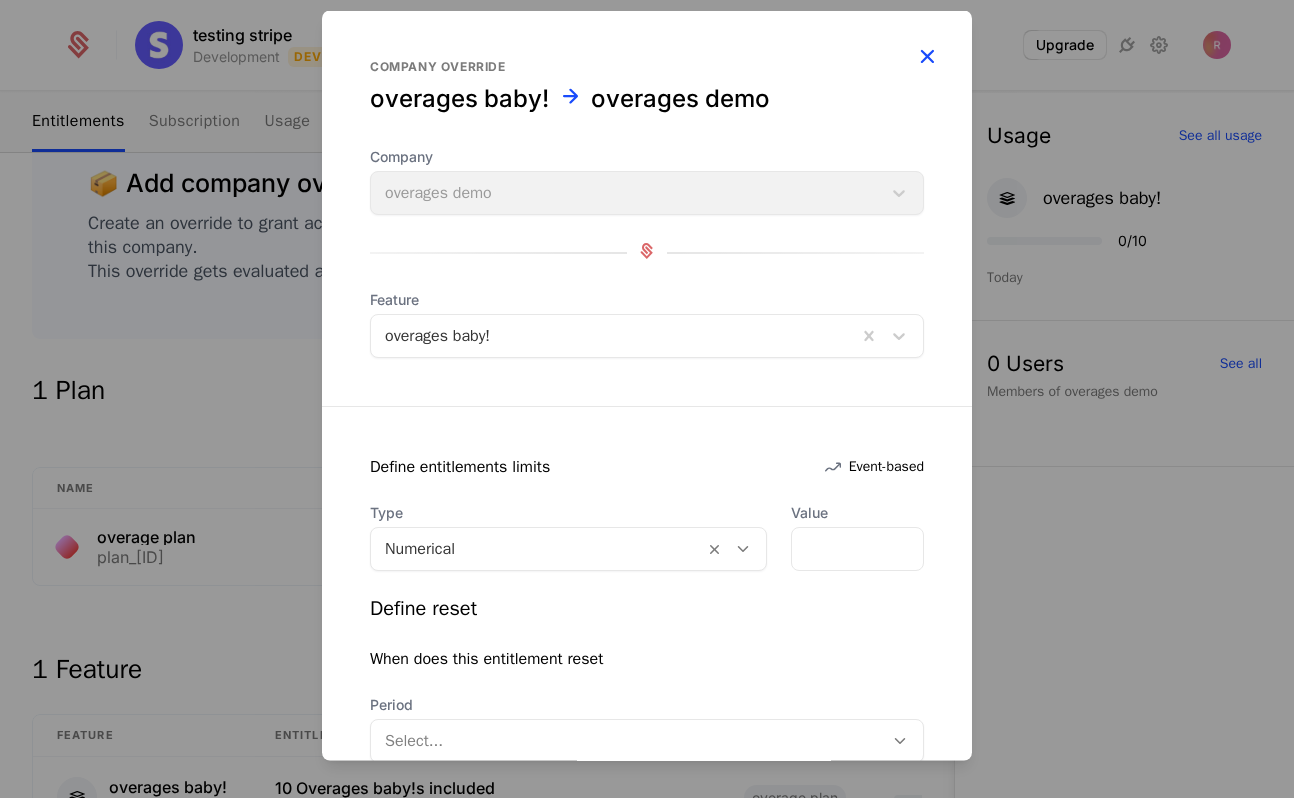click at bounding box center (927, 56) 